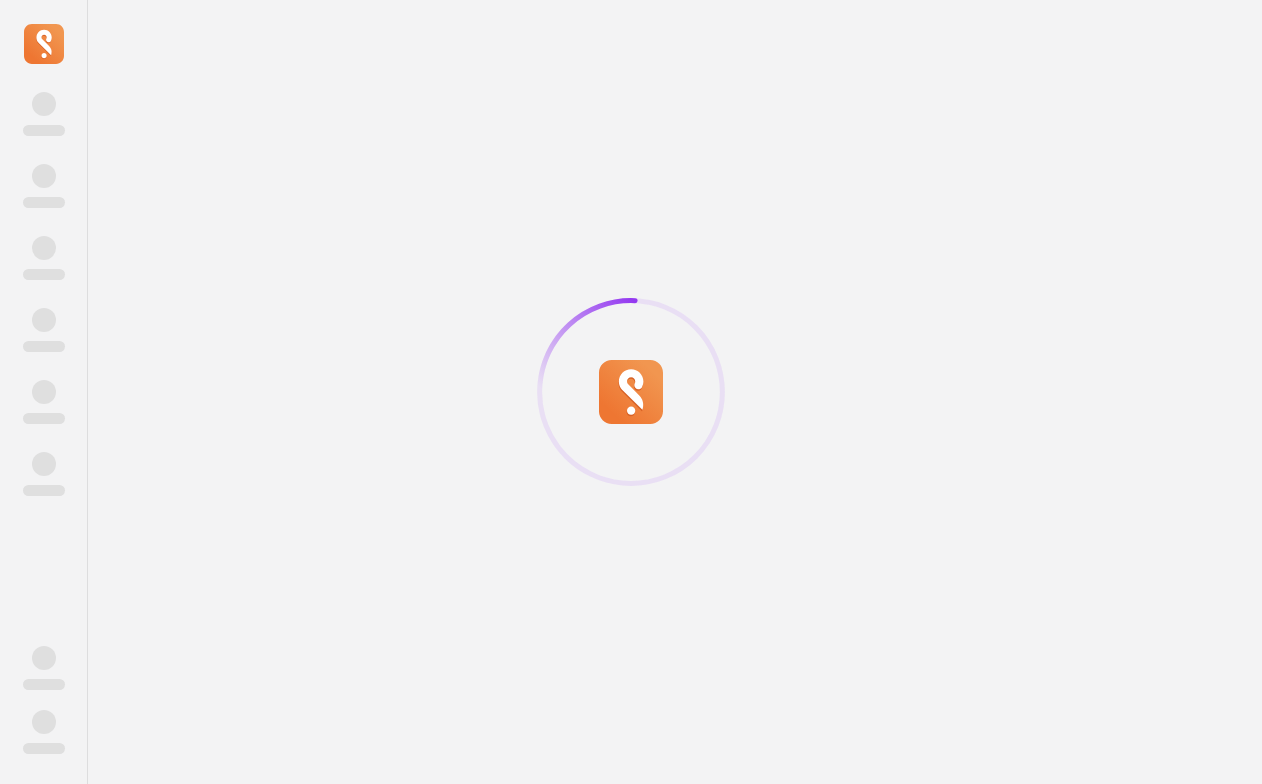 scroll, scrollTop: 0, scrollLeft: 0, axis: both 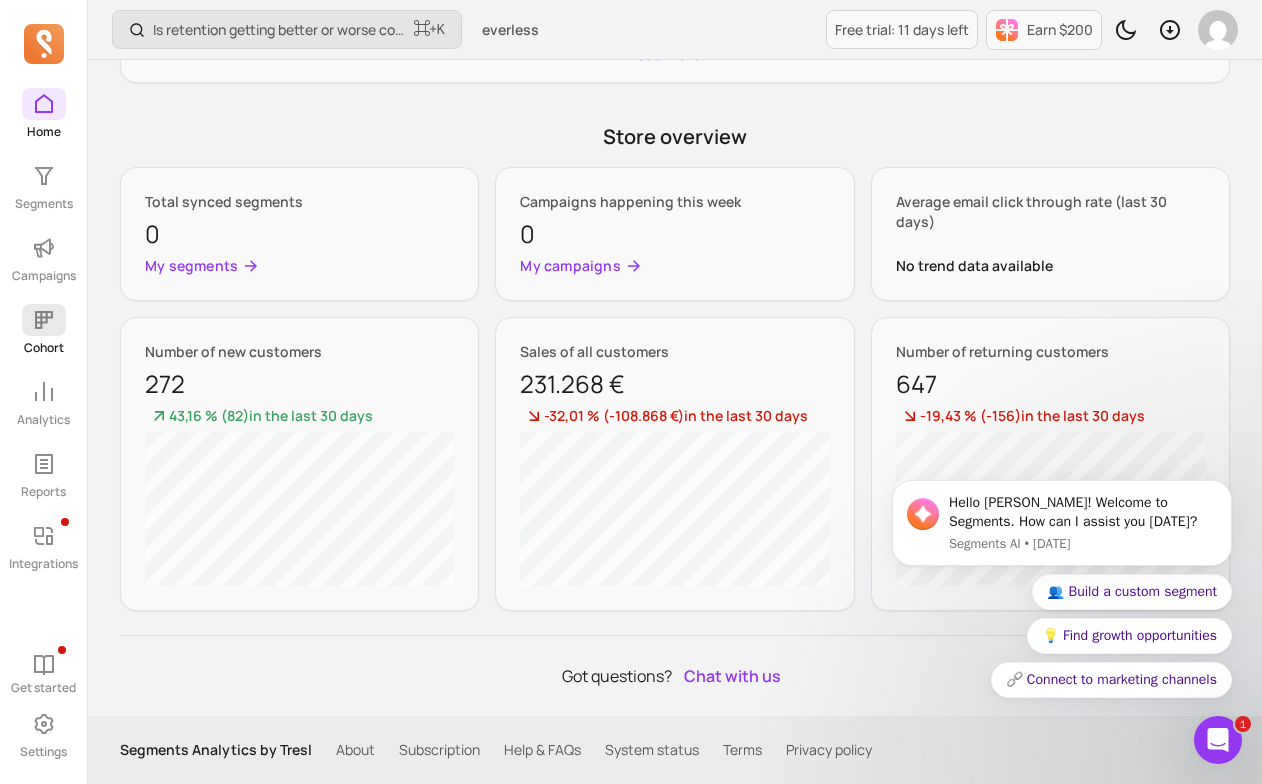 click 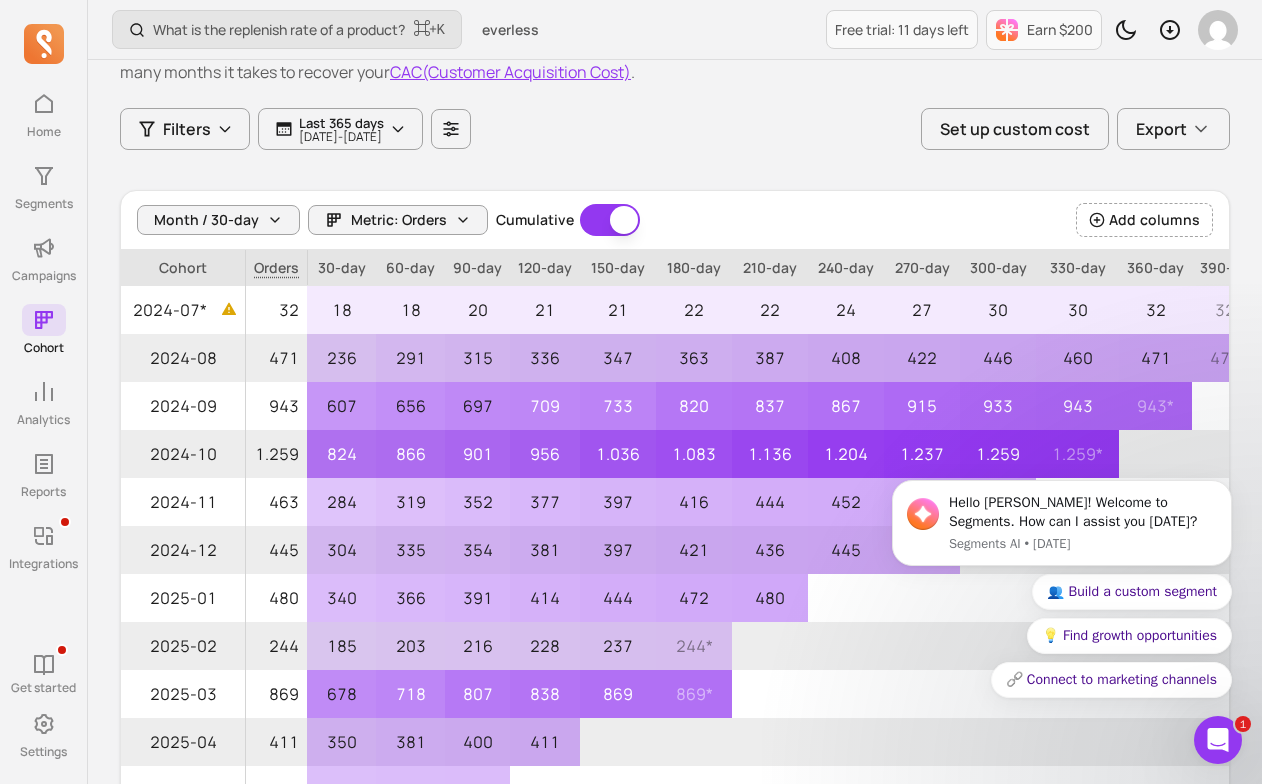 scroll, scrollTop: 91, scrollLeft: 0, axis: vertical 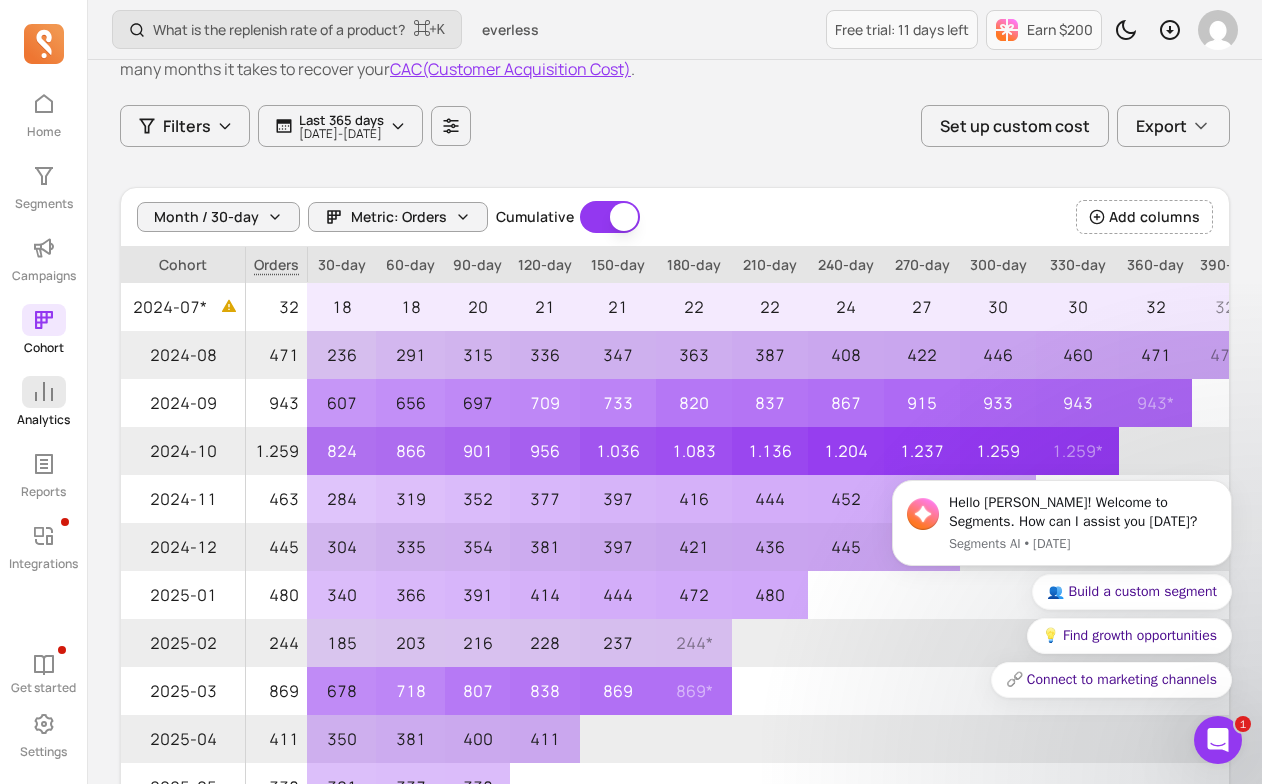 click 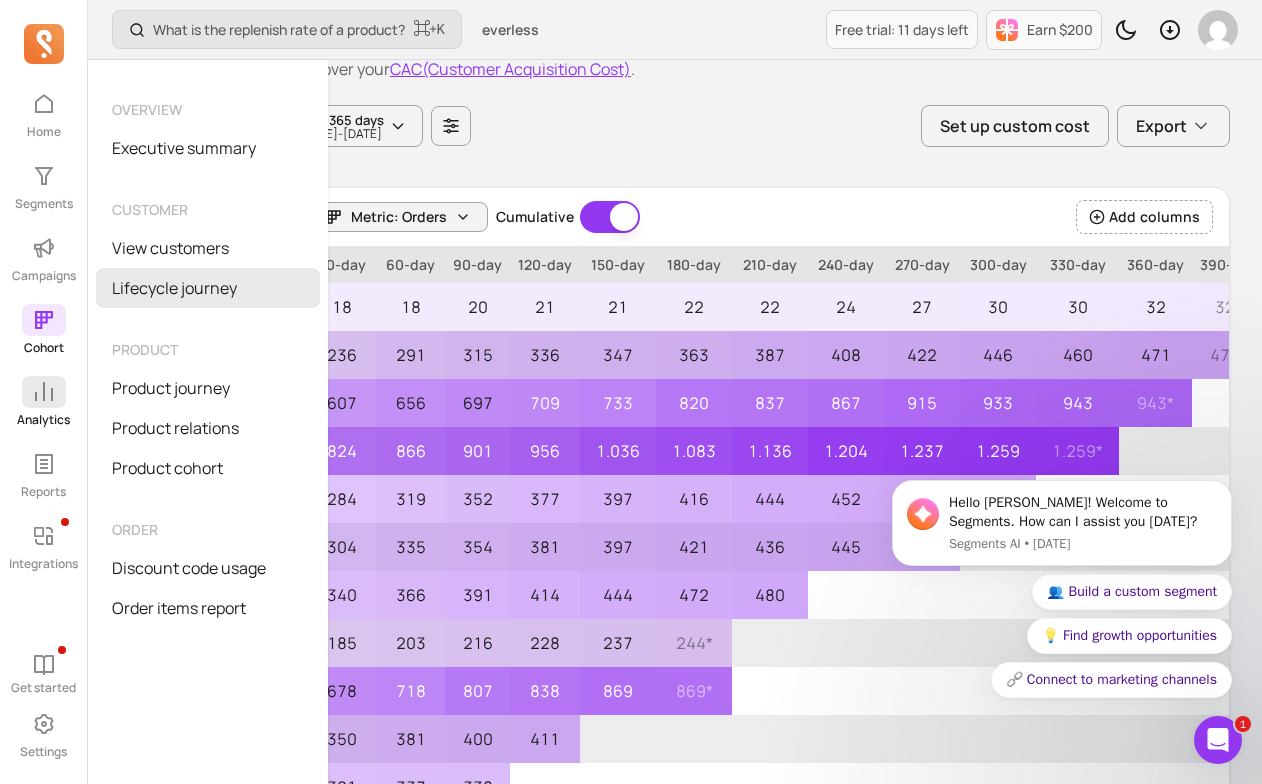 click on "Lifecycle journey" at bounding box center (208, 288) 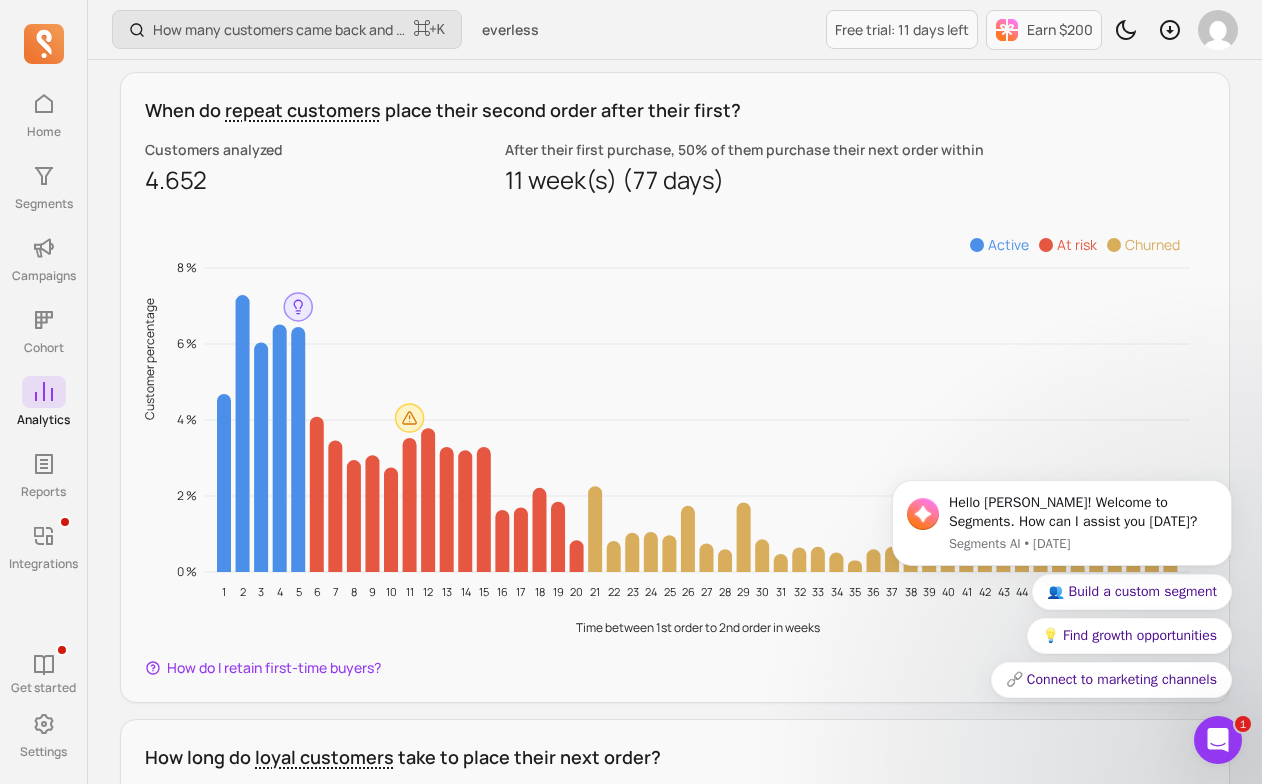 scroll, scrollTop: 937, scrollLeft: 0, axis: vertical 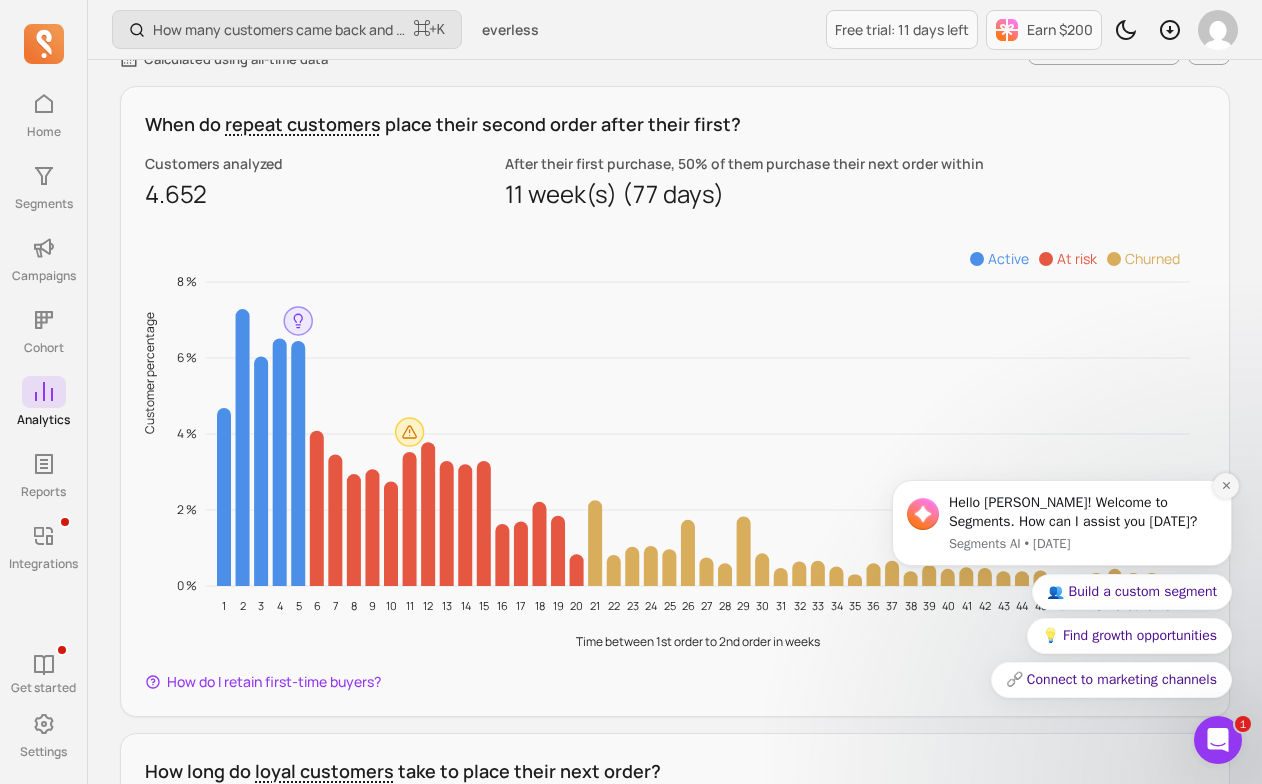 click 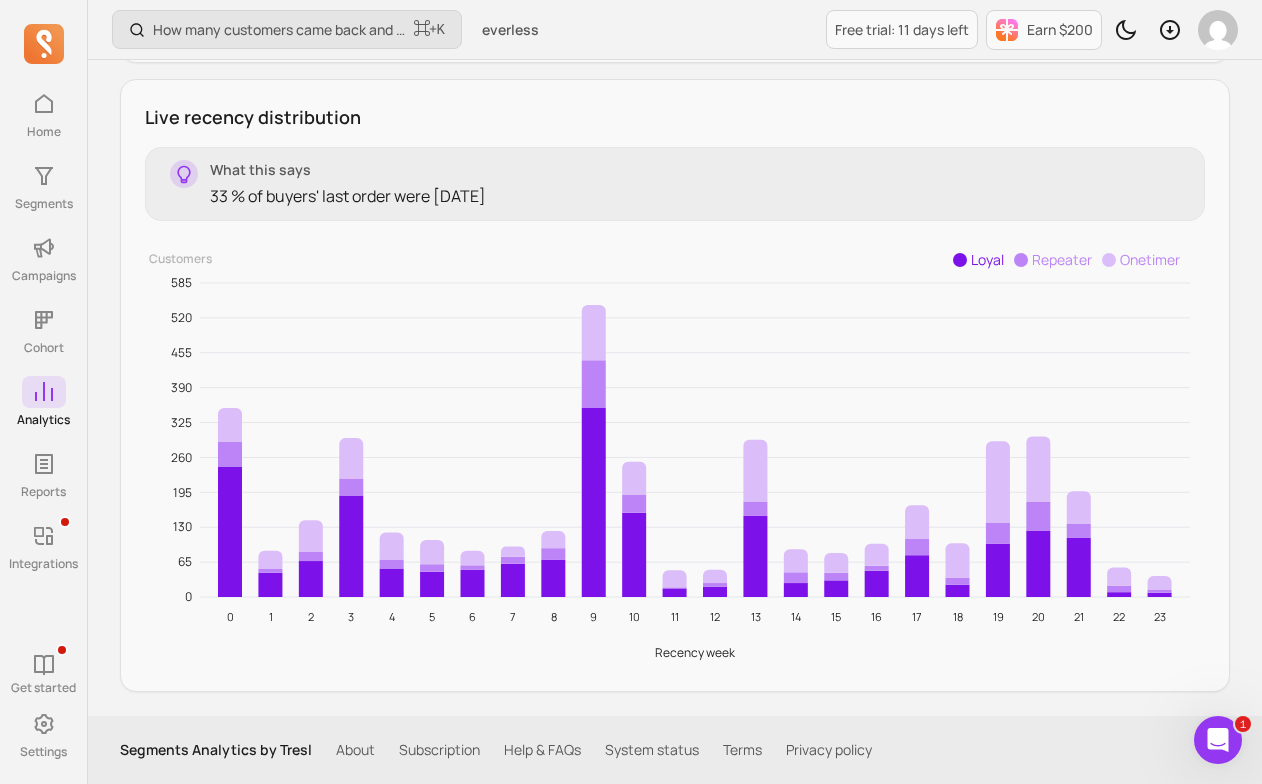 scroll, scrollTop: 2201, scrollLeft: 0, axis: vertical 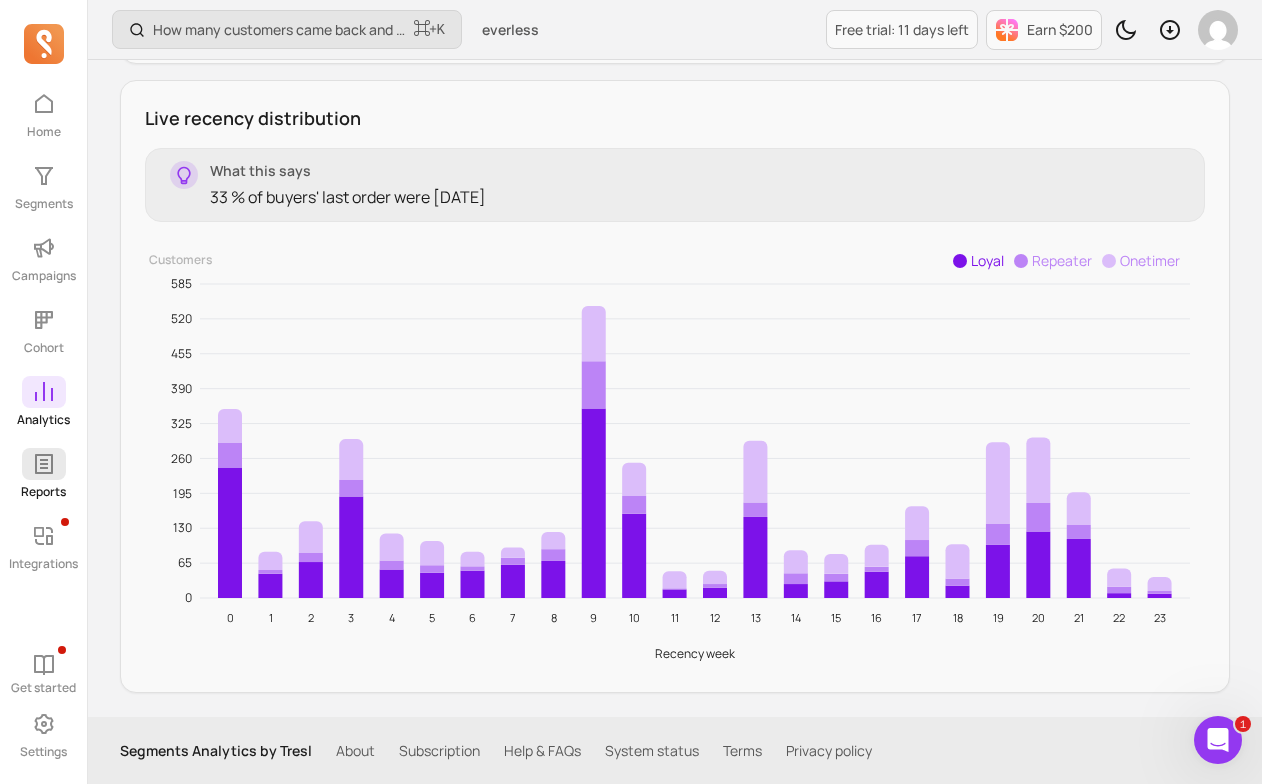 click at bounding box center (44, 464) 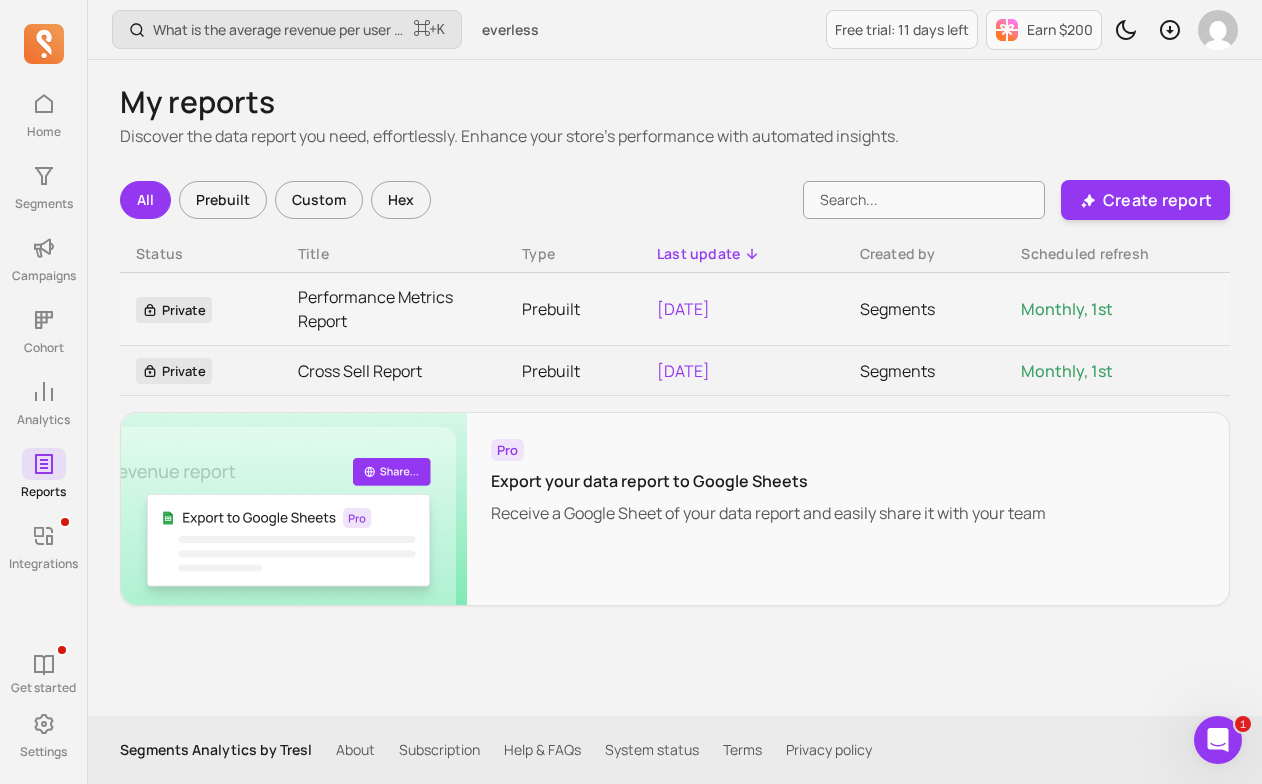 scroll, scrollTop: 0, scrollLeft: 0, axis: both 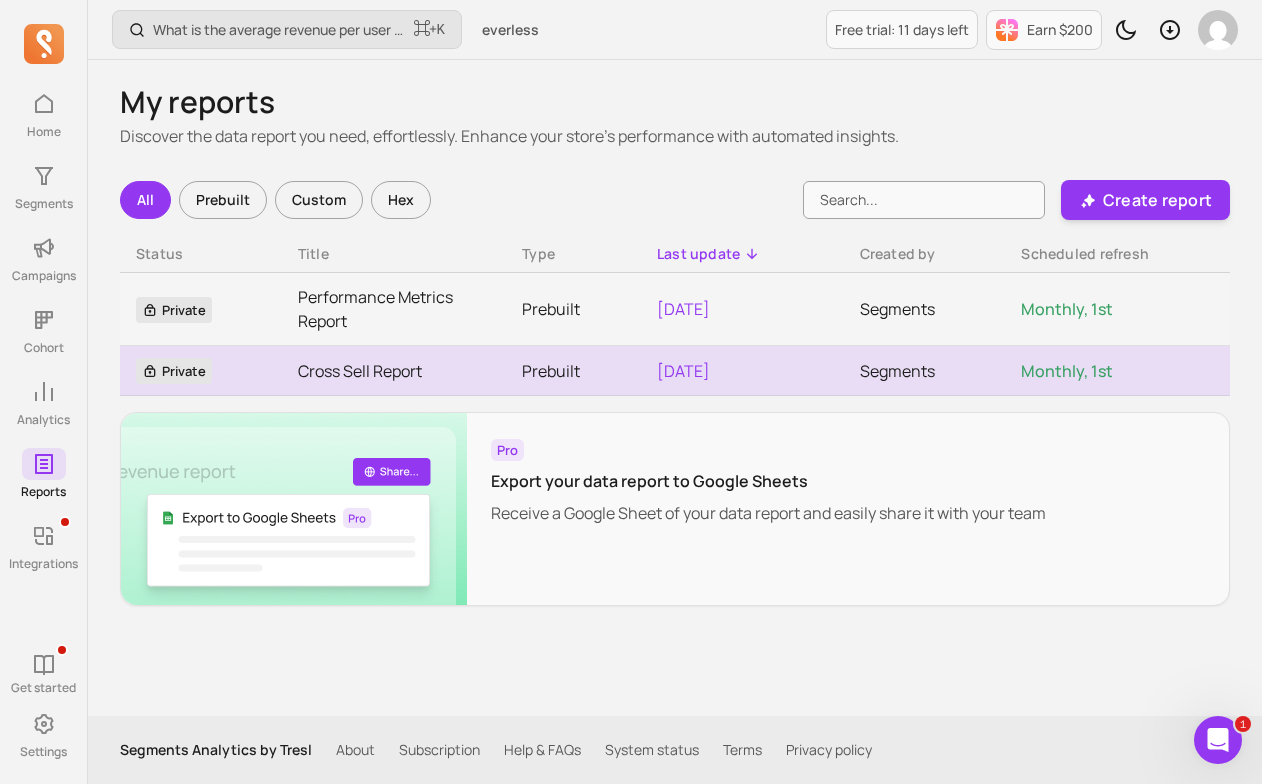 click on "Cross Sell Report" at bounding box center [394, 371] 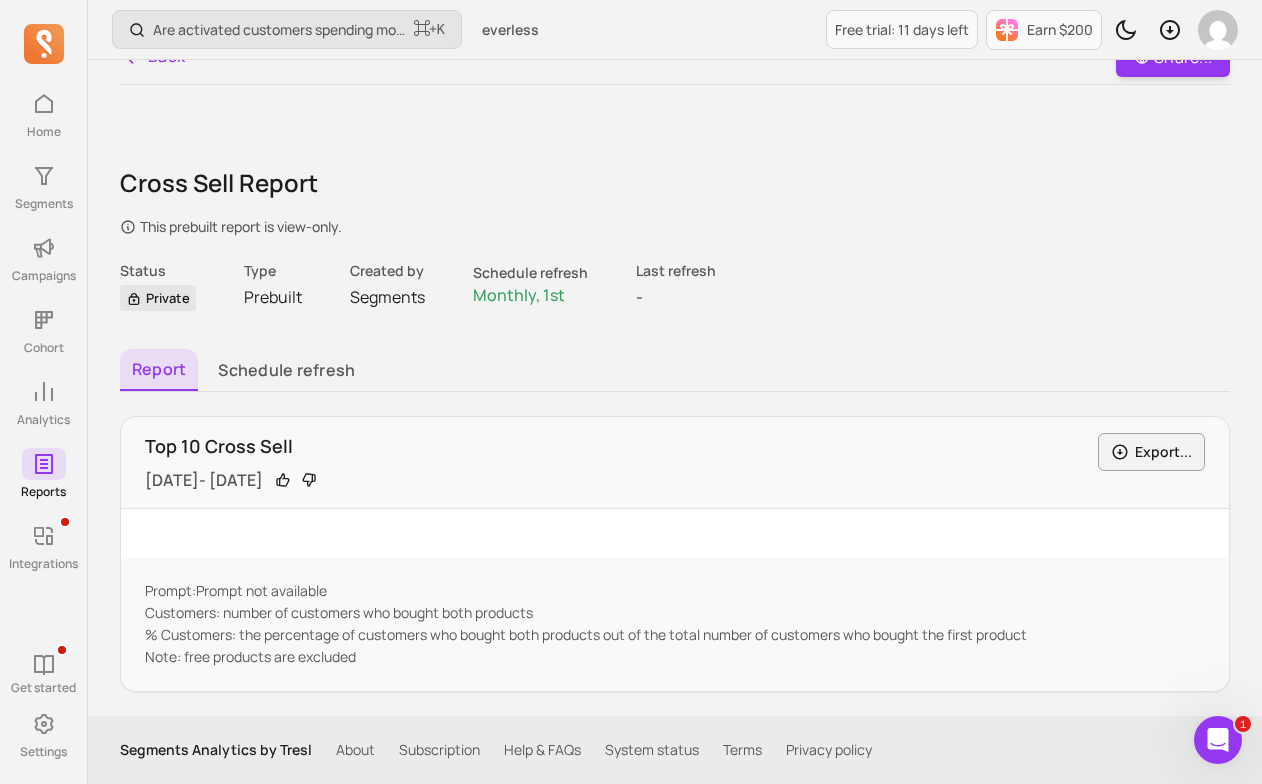 scroll, scrollTop: 31, scrollLeft: 0, axis: vertical 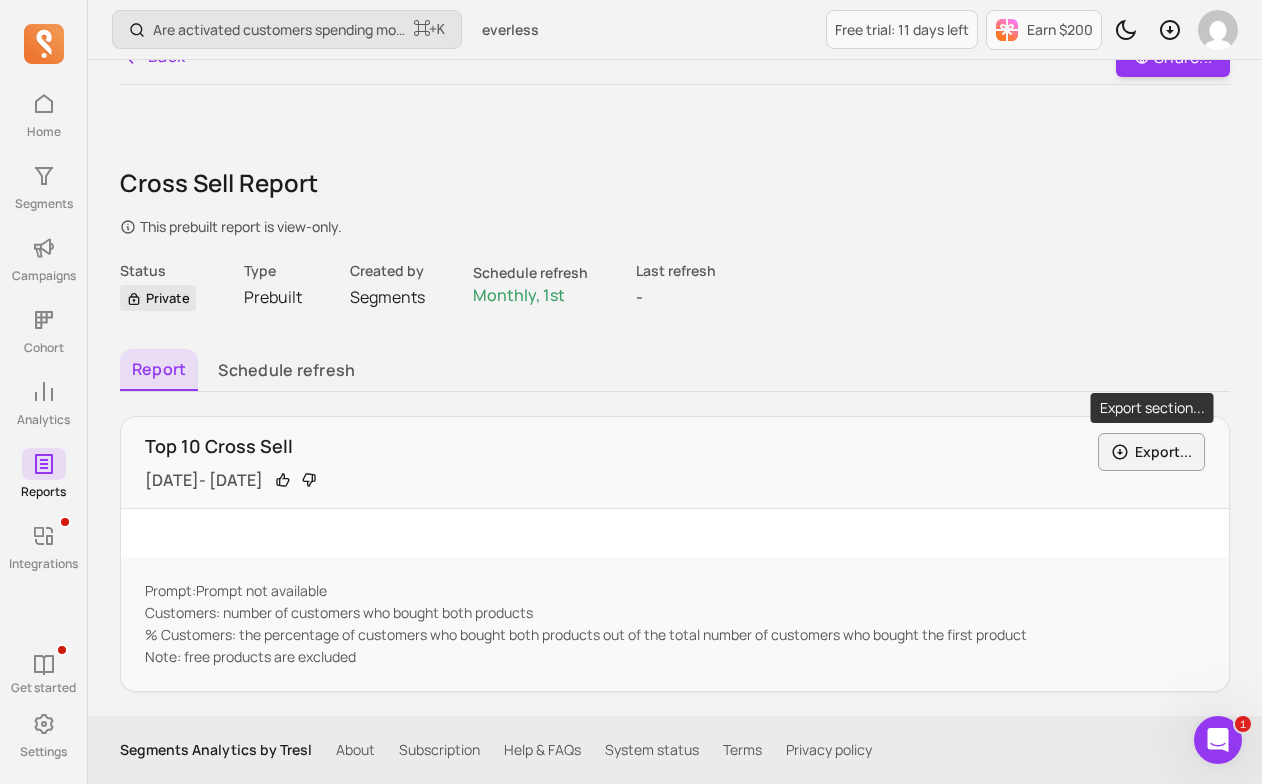 click 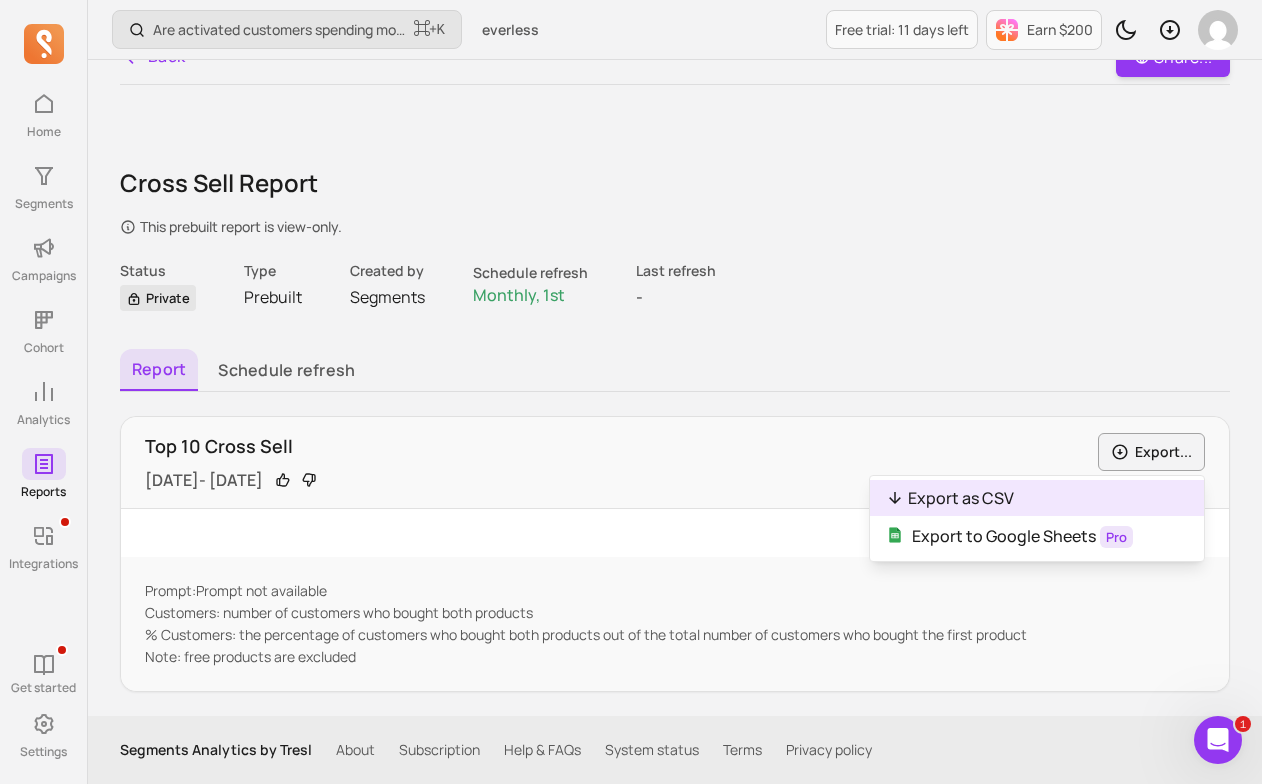 click on "Export as CSV" at bounding box center [961, 498] 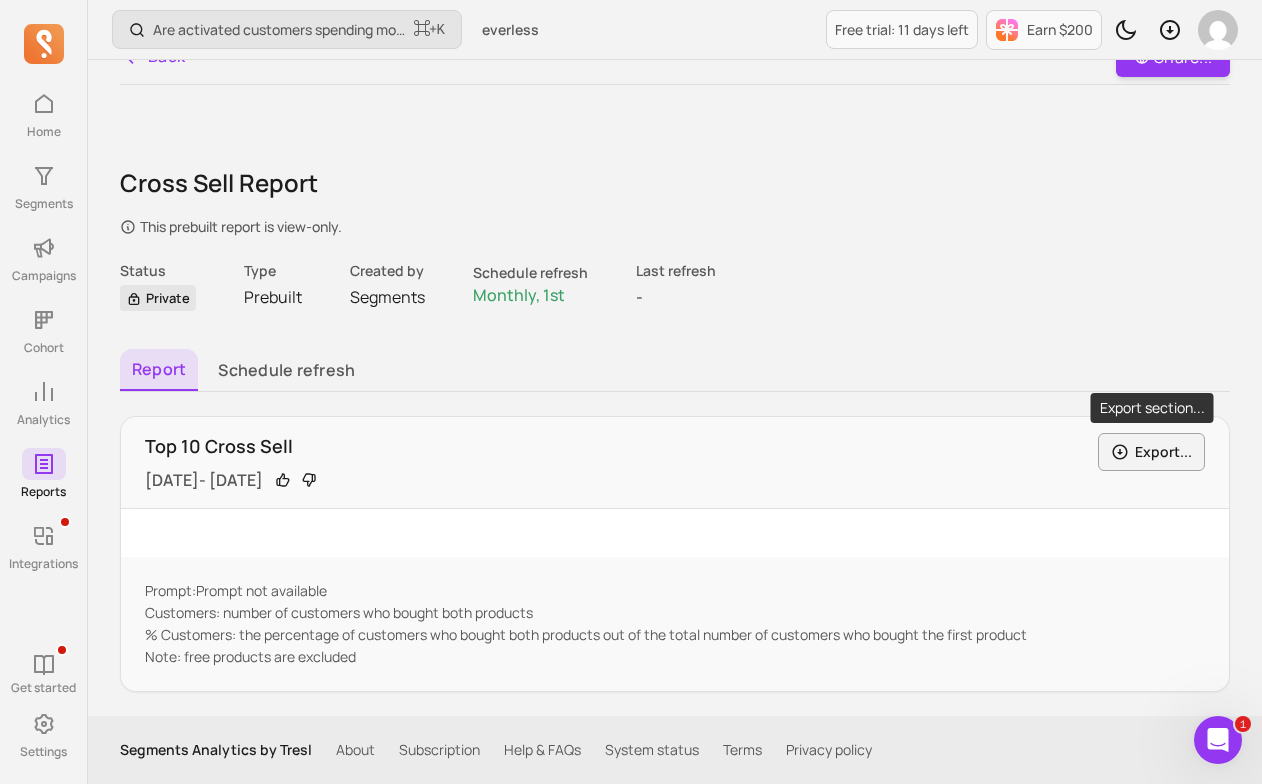 click 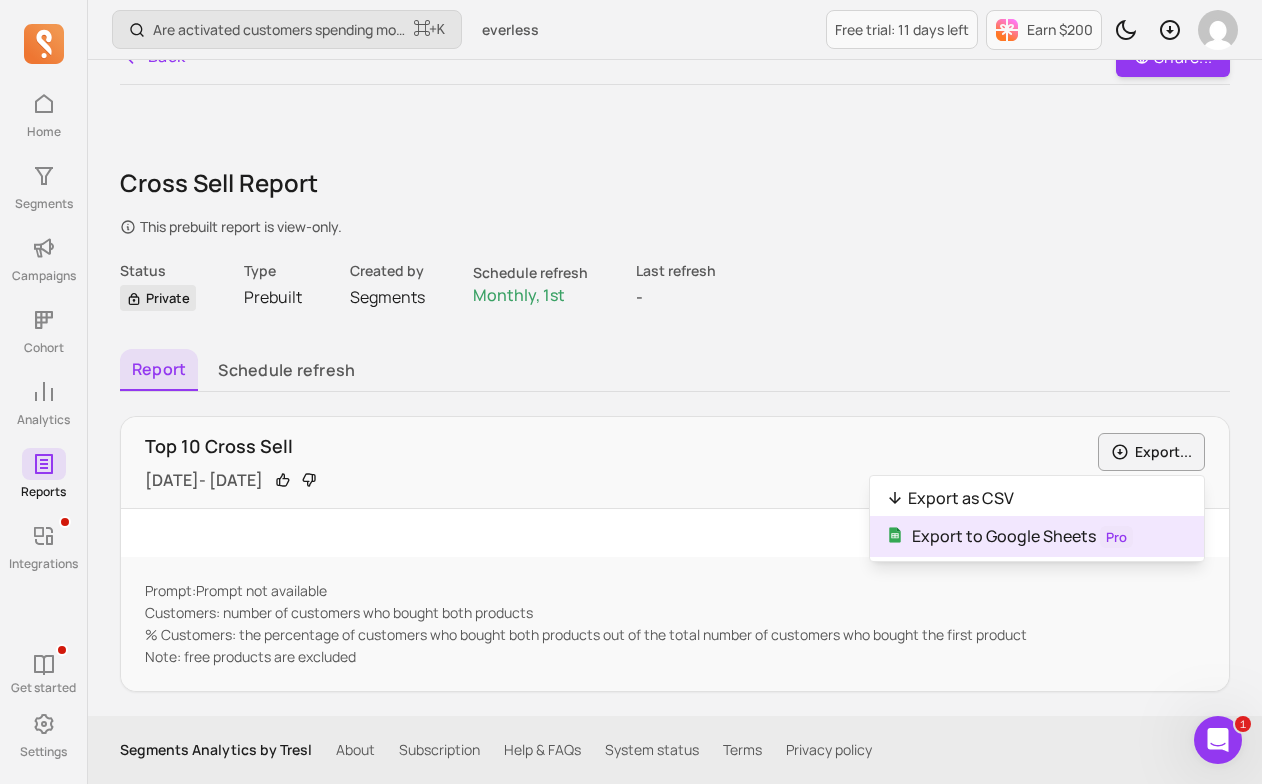 click on "Export to Google Sheets  Pro" at bounding box center [1022, 536] 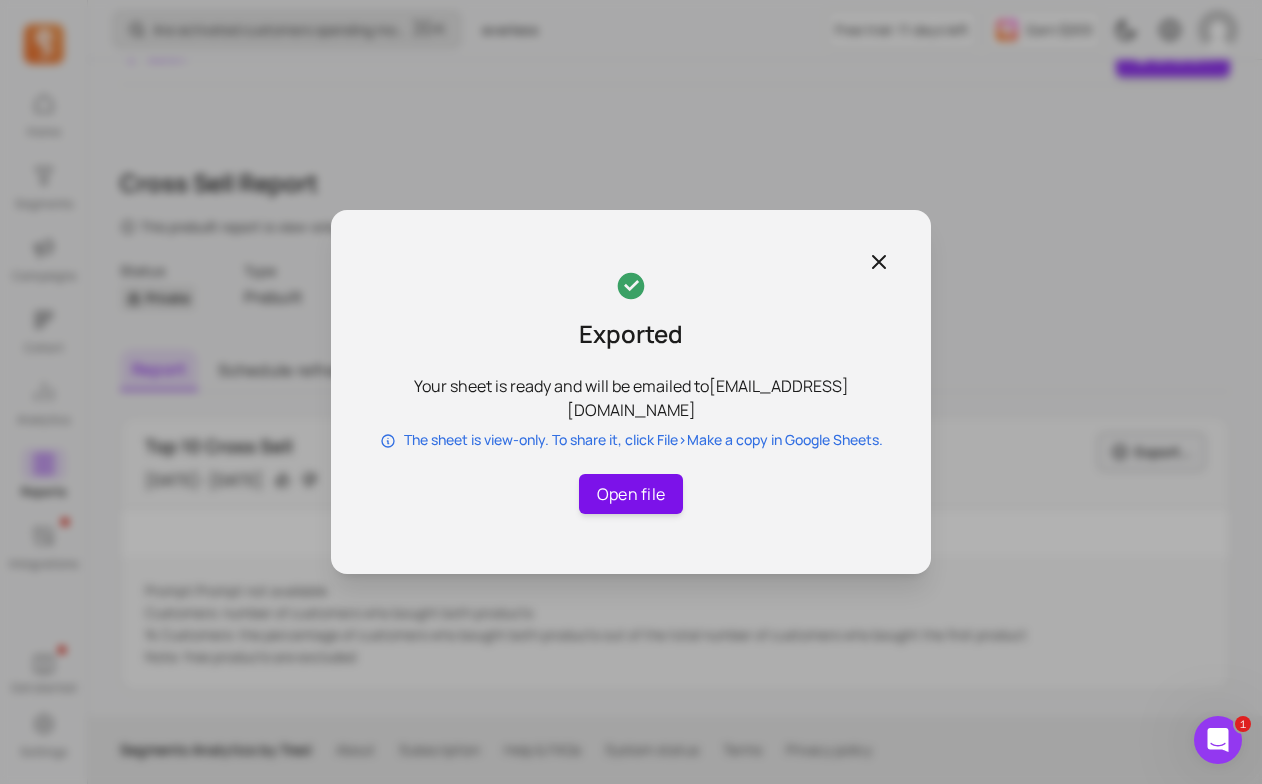 click on "Open file" at bounding box center [631, 494] 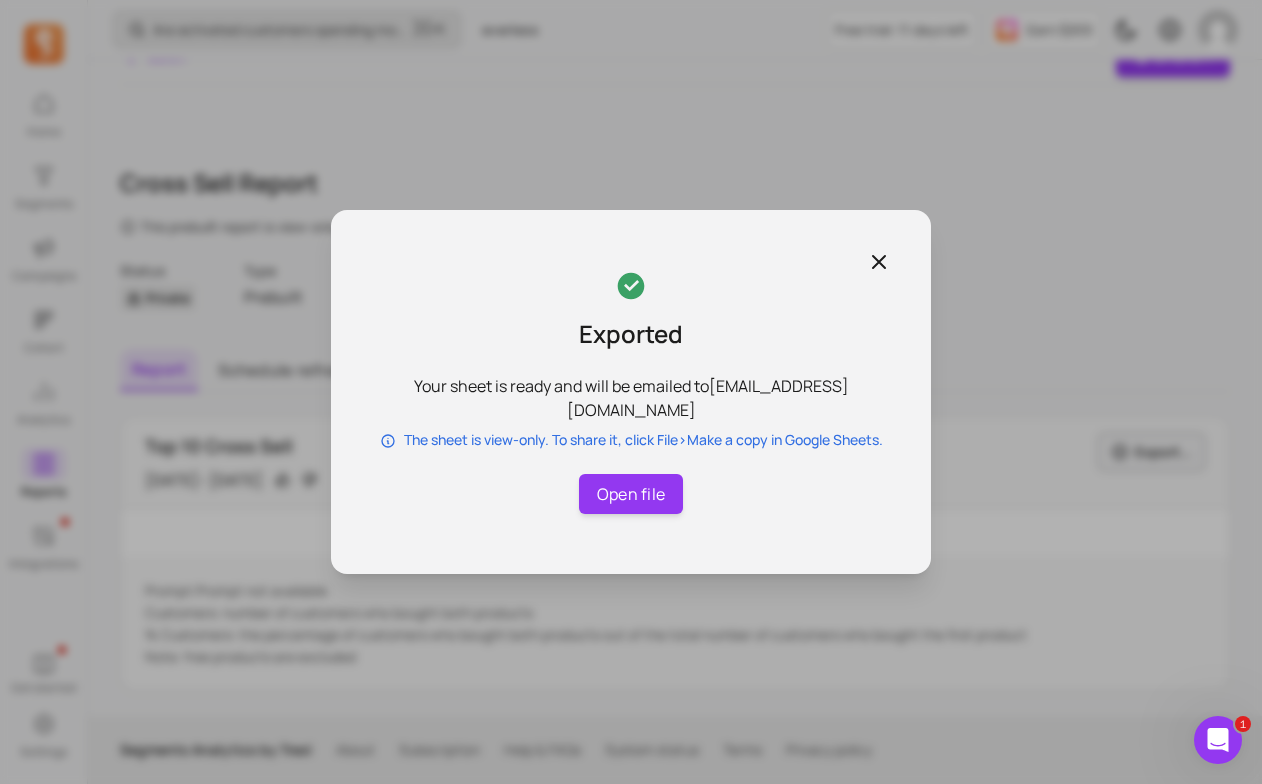 click 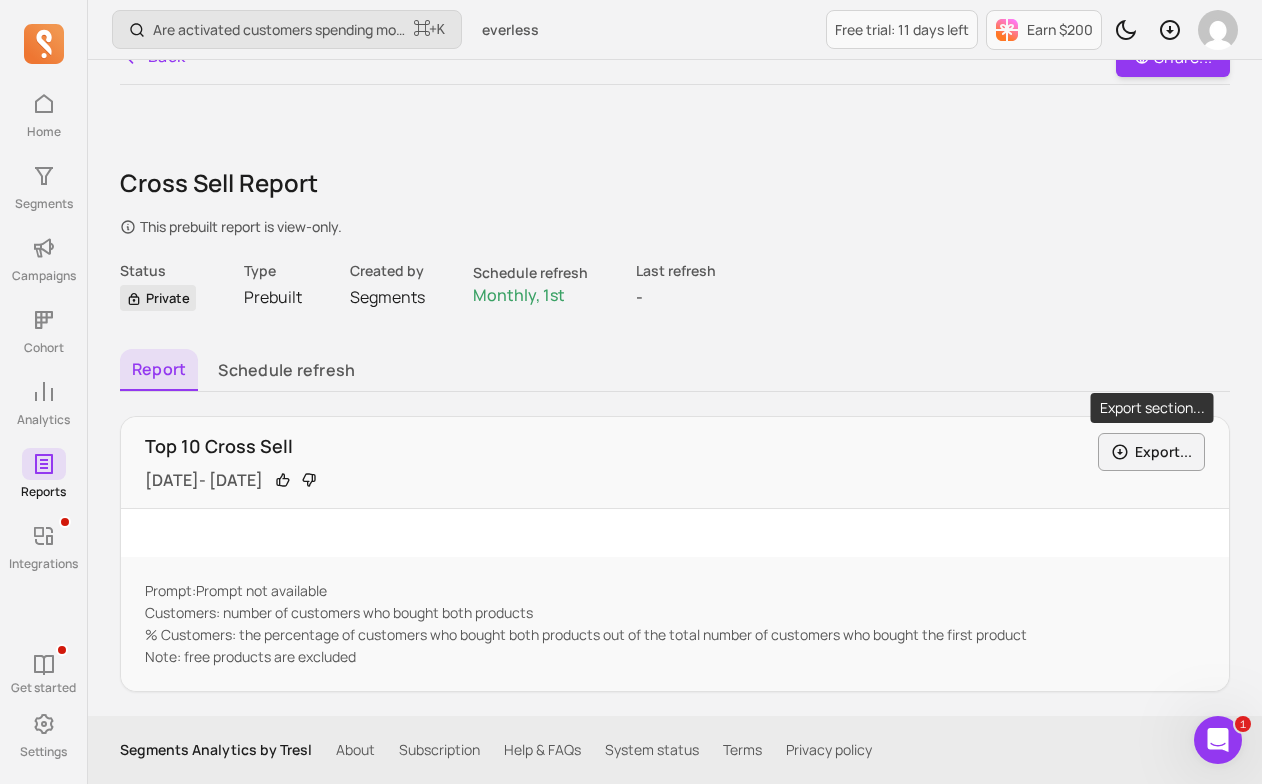 click 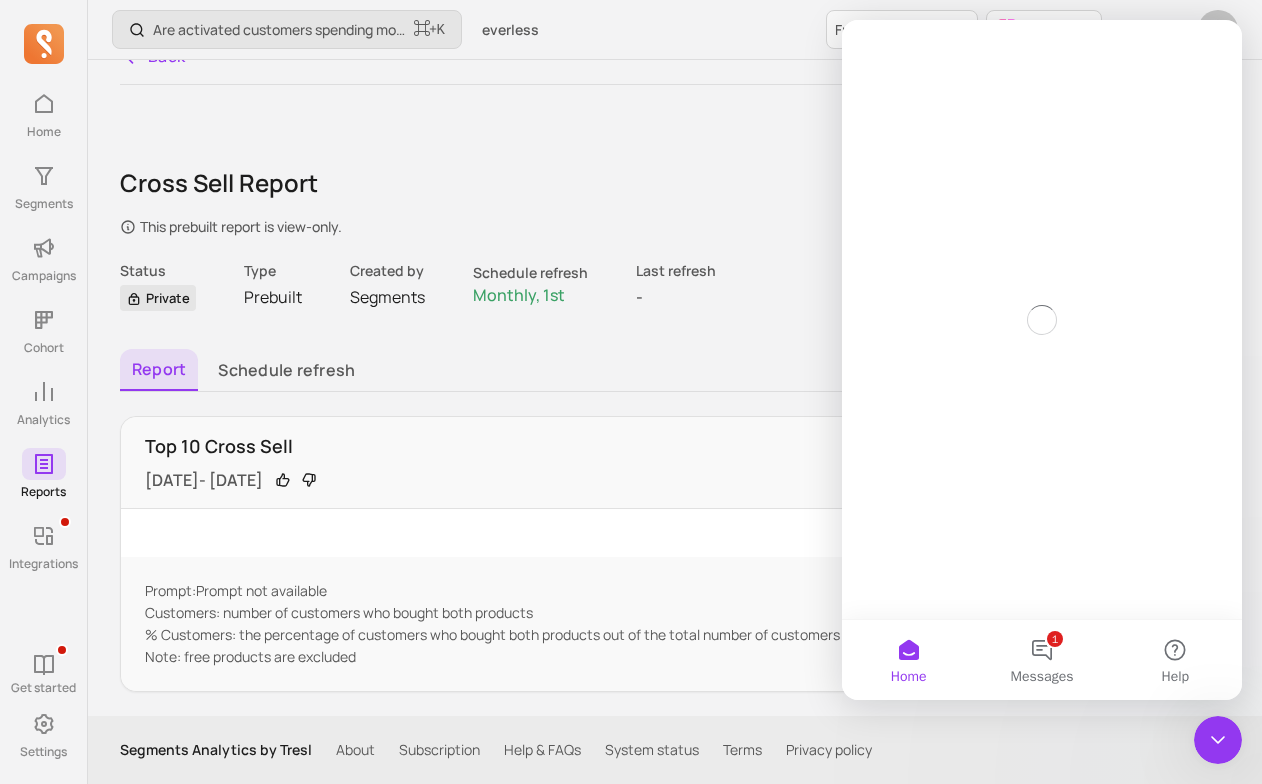 scroll, scrollTop: 0, scrollLeft: 0, axis: both 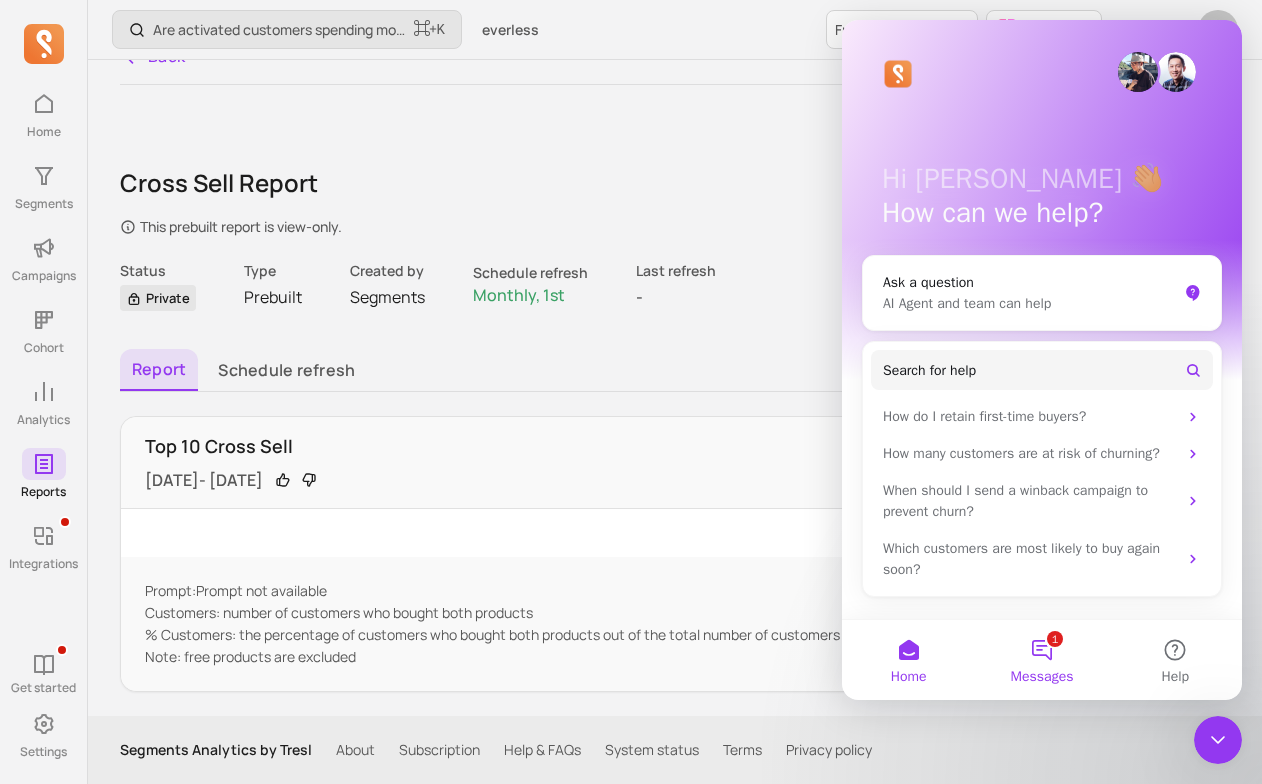 click on "1 Messages" at bounding box center (1041, 660) 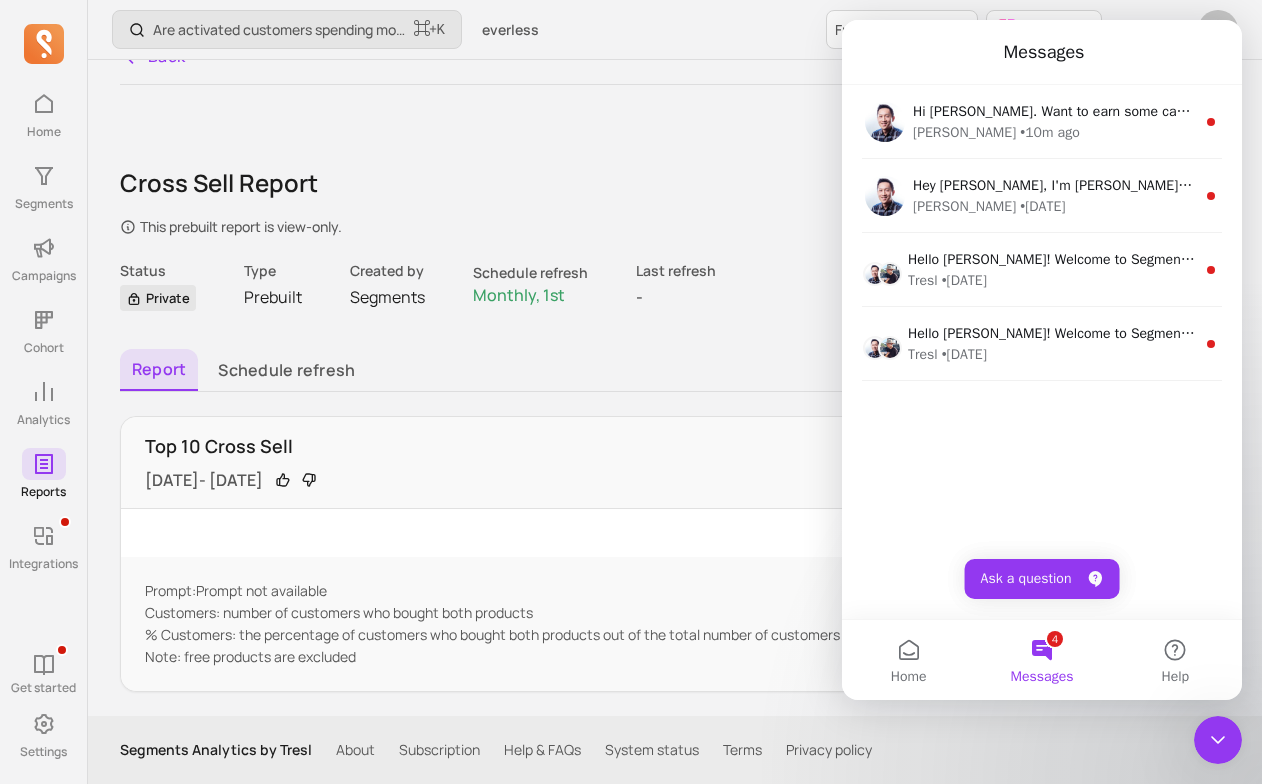 click on "Top 10 Cross Sell [DATE]  -   [DATE] Export..." at bounding box center (675, 462) 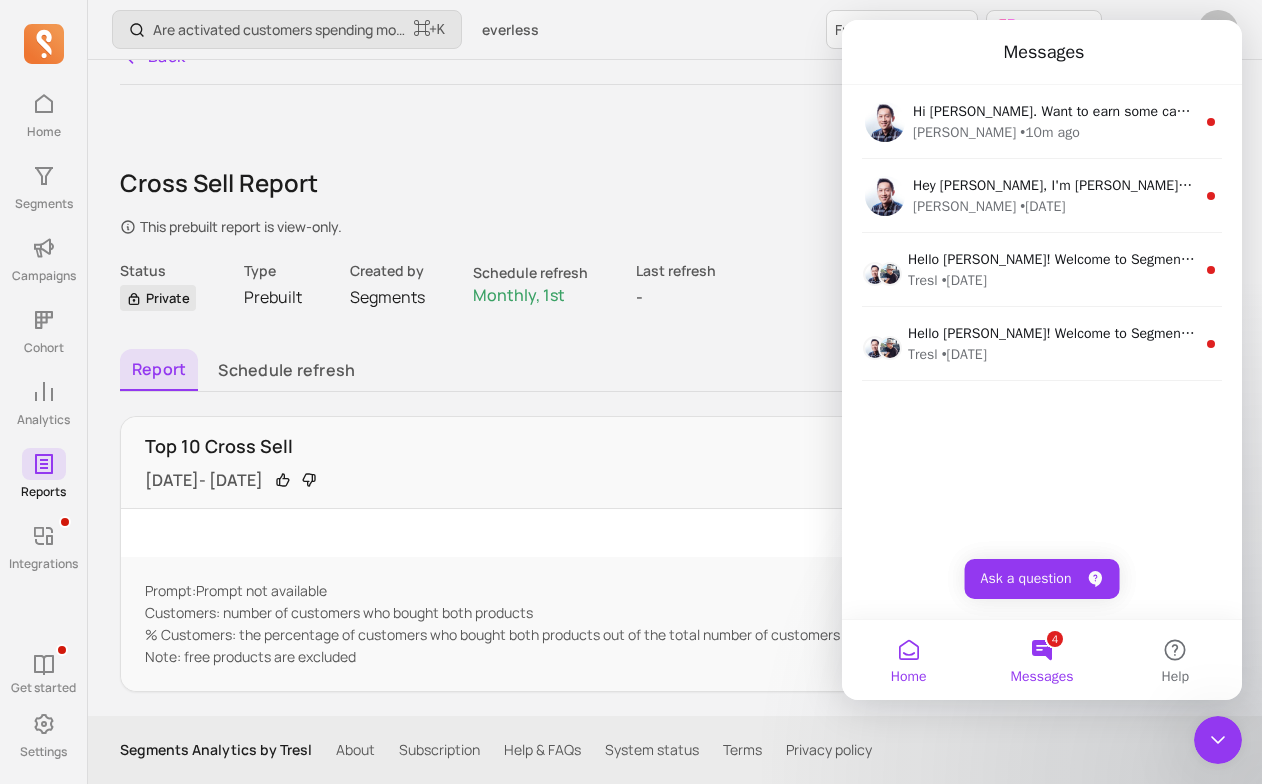 click on "Home" at bounding box center [908, 660] 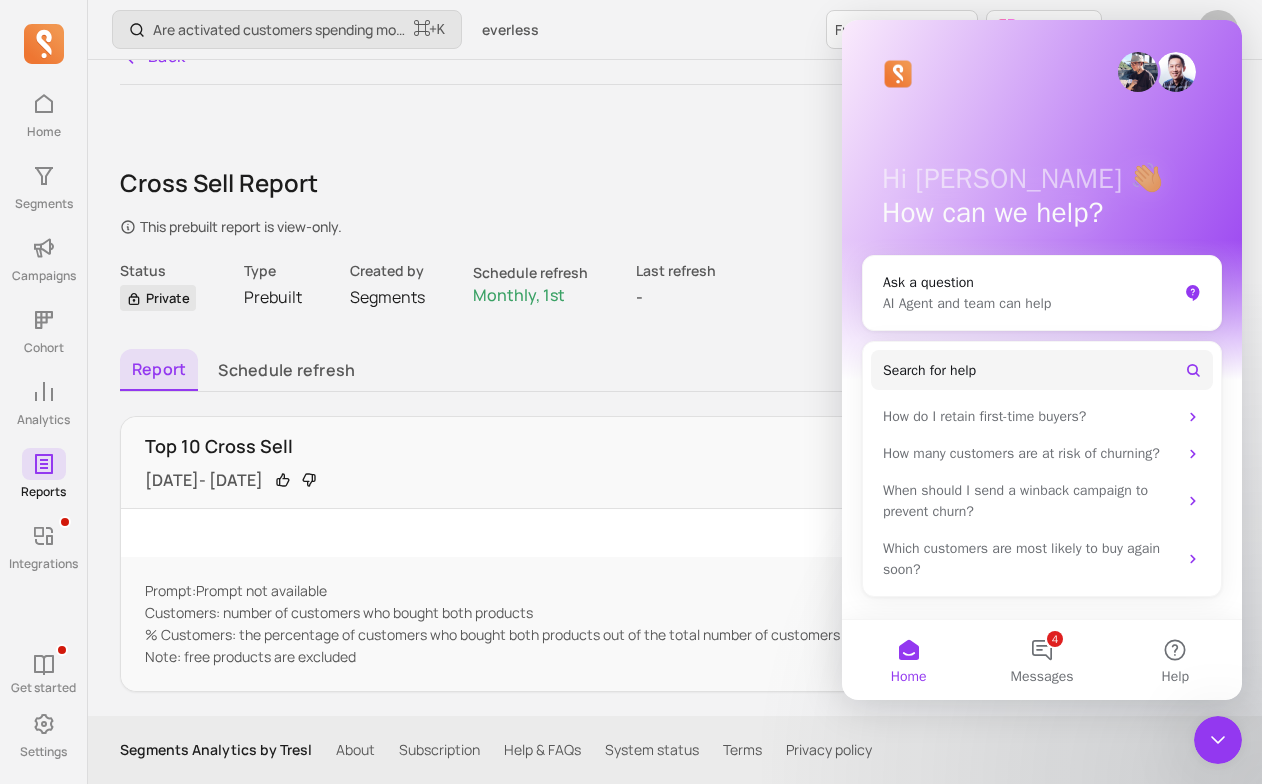 click 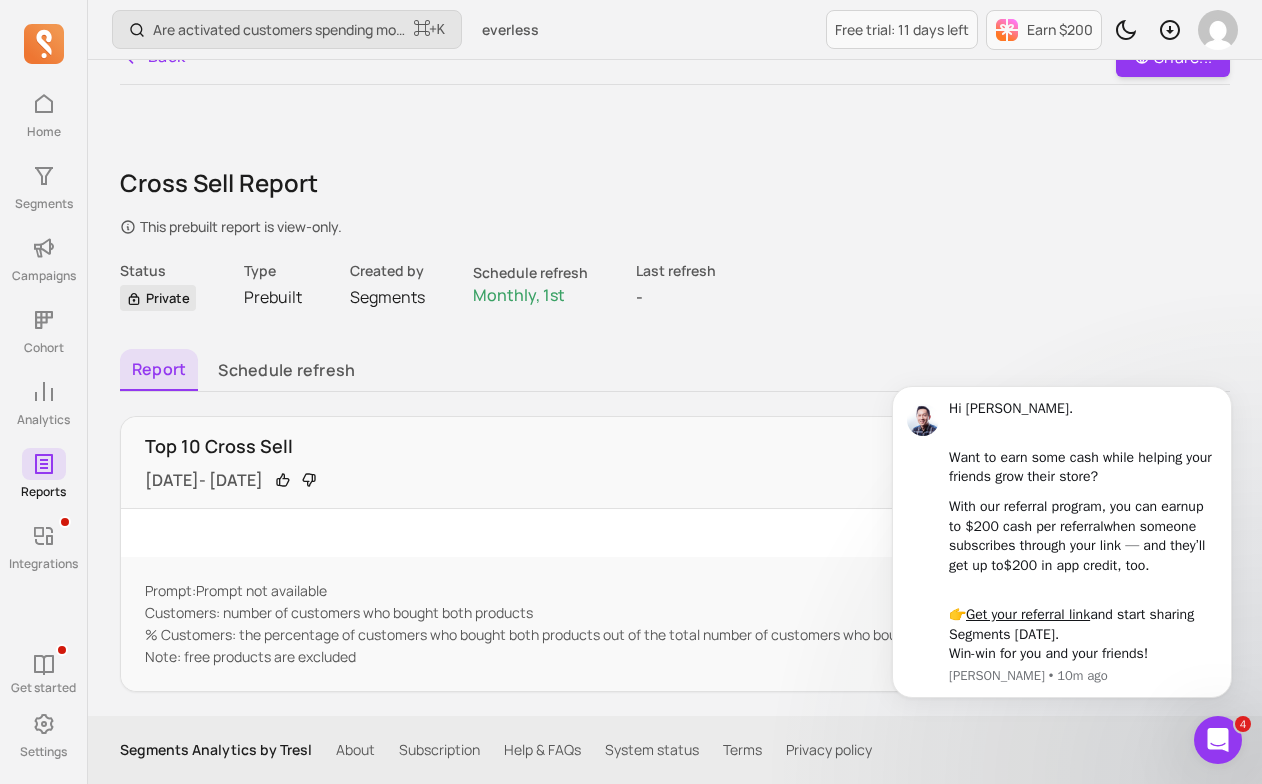 scroll, scrollTop: 0, scrollLeft: 0, axis: both 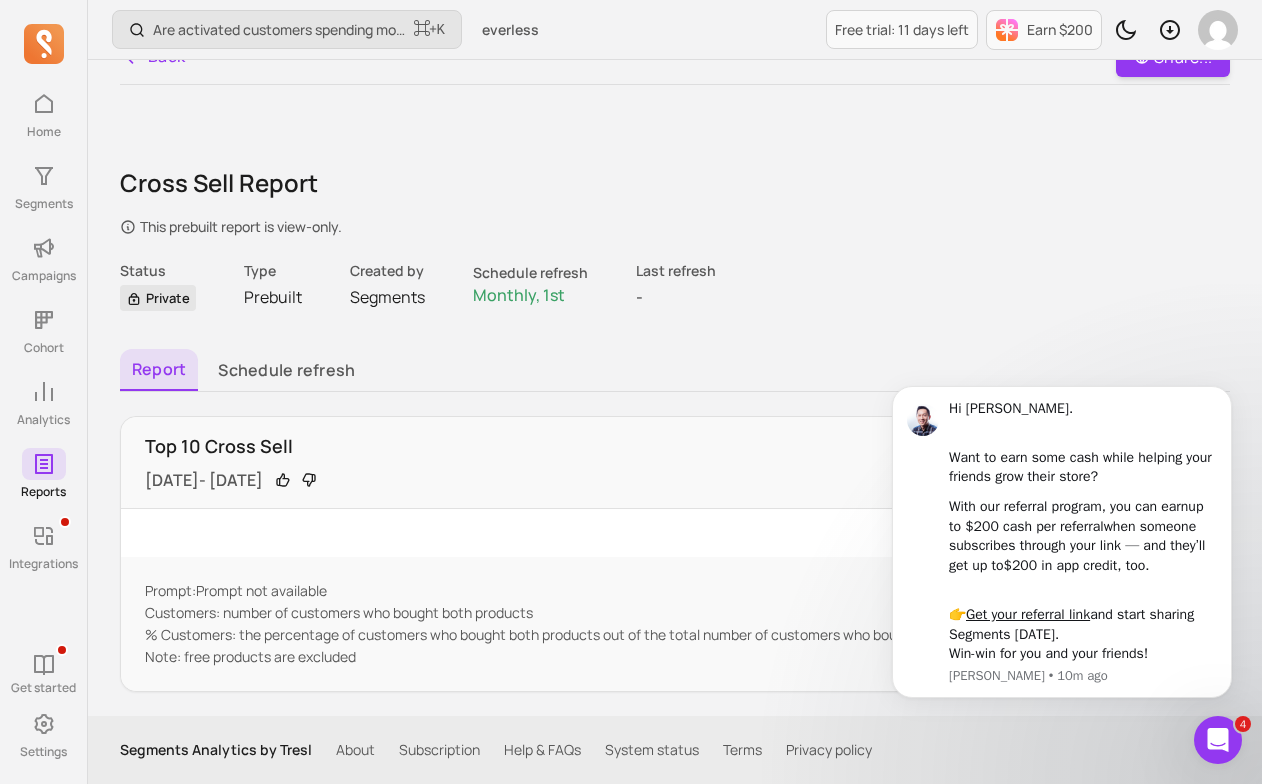 click 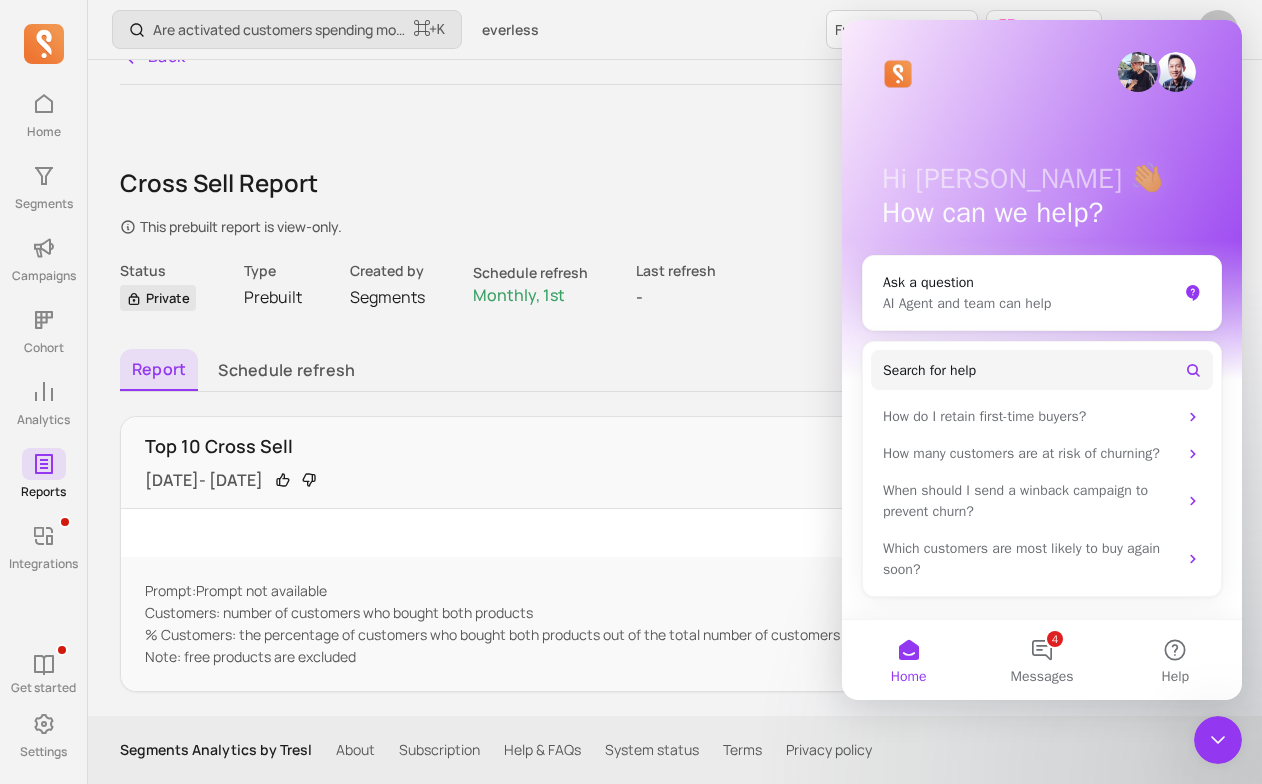 click 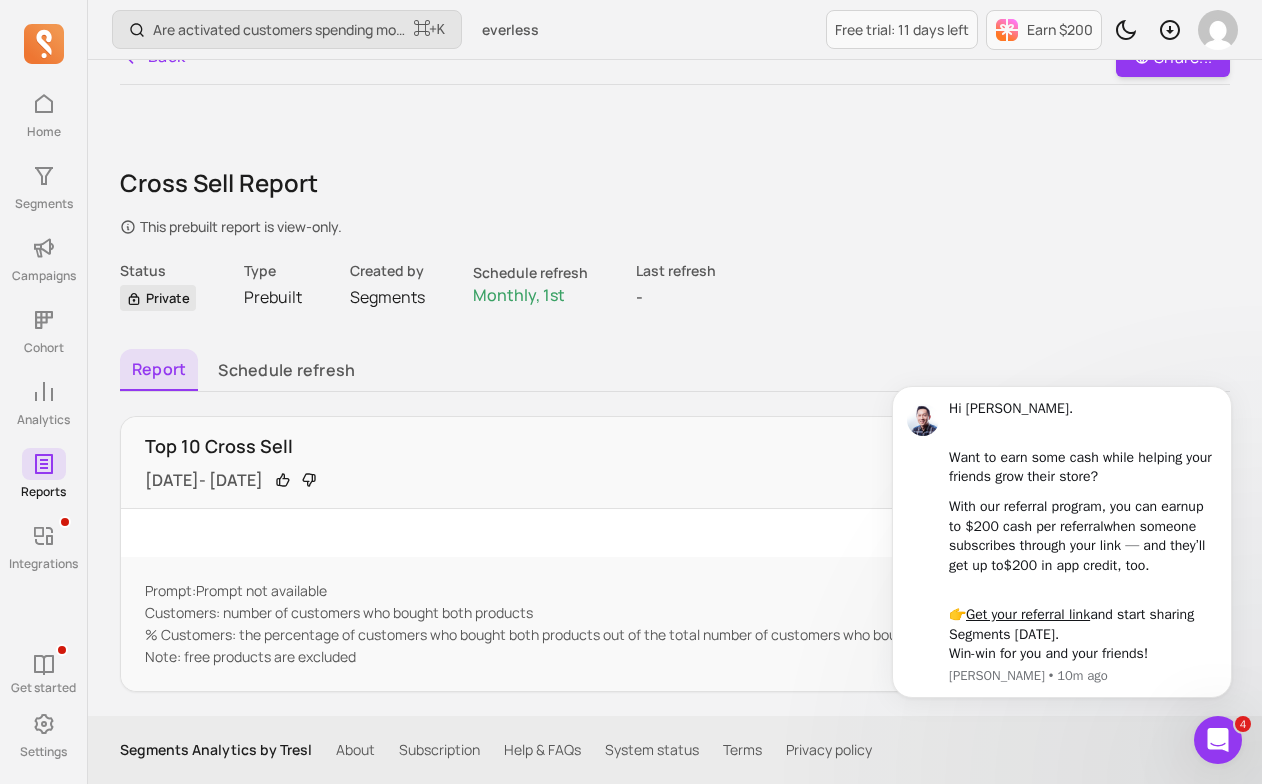 scroll, scrollTop: 0, scrollLeft: 0, axis: both 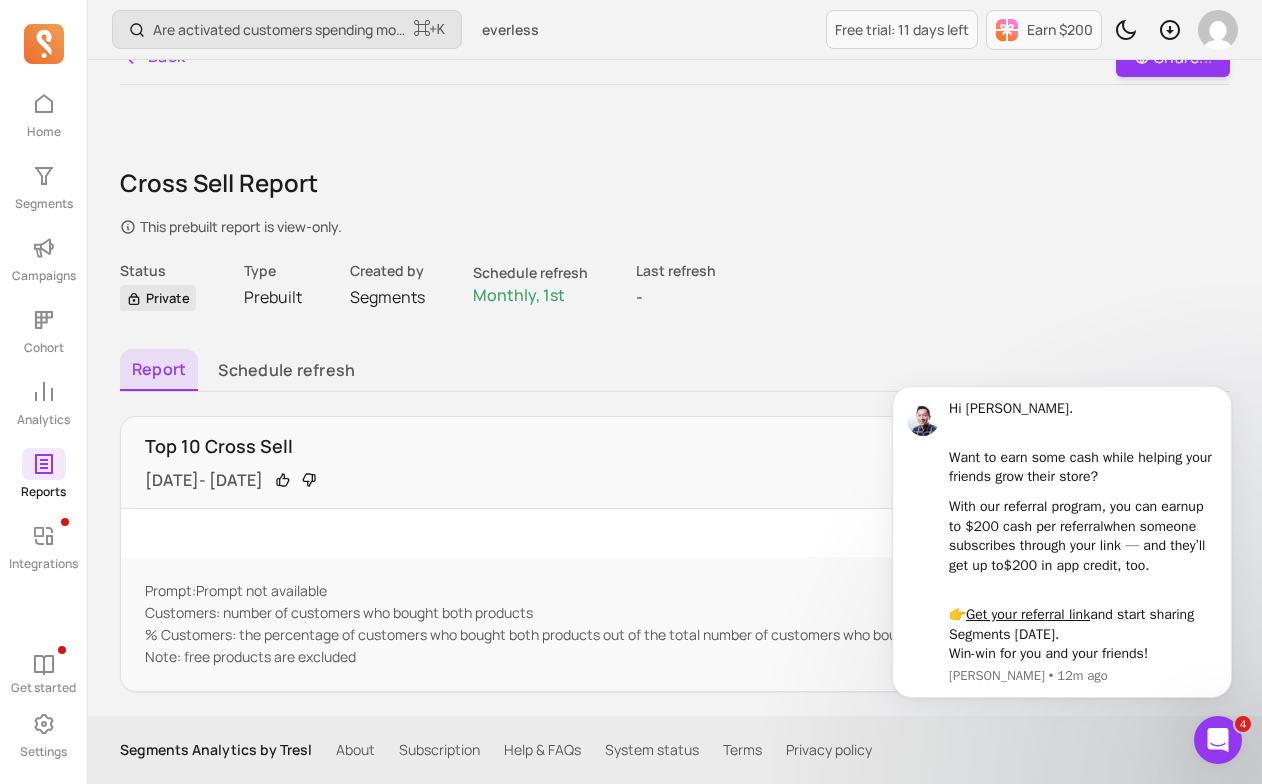 click 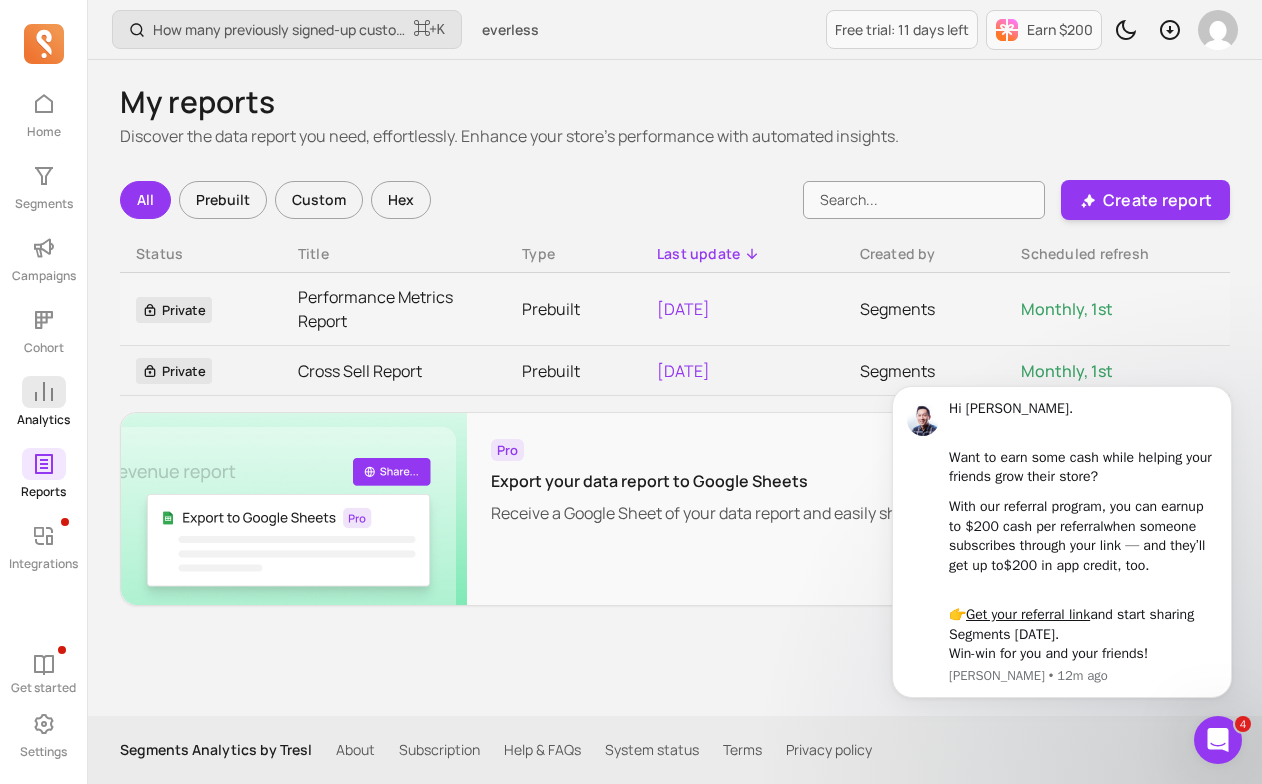 click at bounding box center (44, 392) 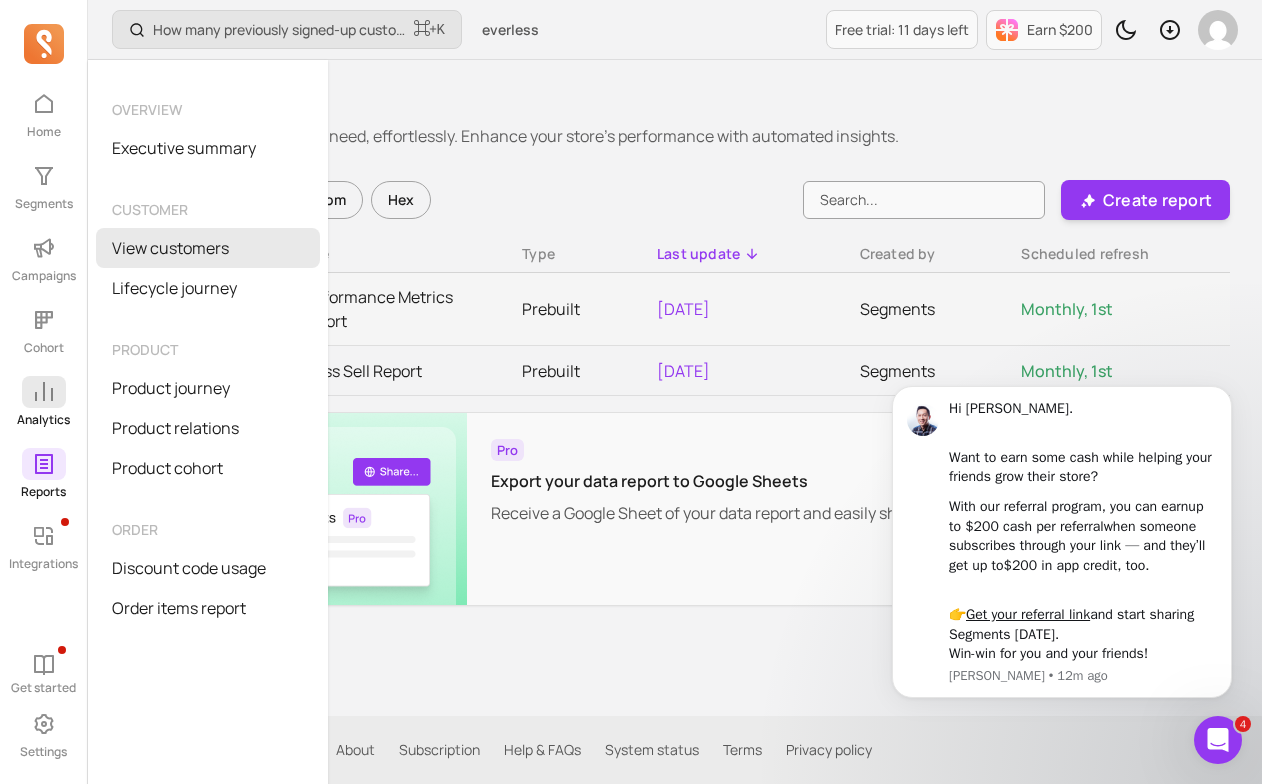 click on "View customers" at bounding box center [208, 248] 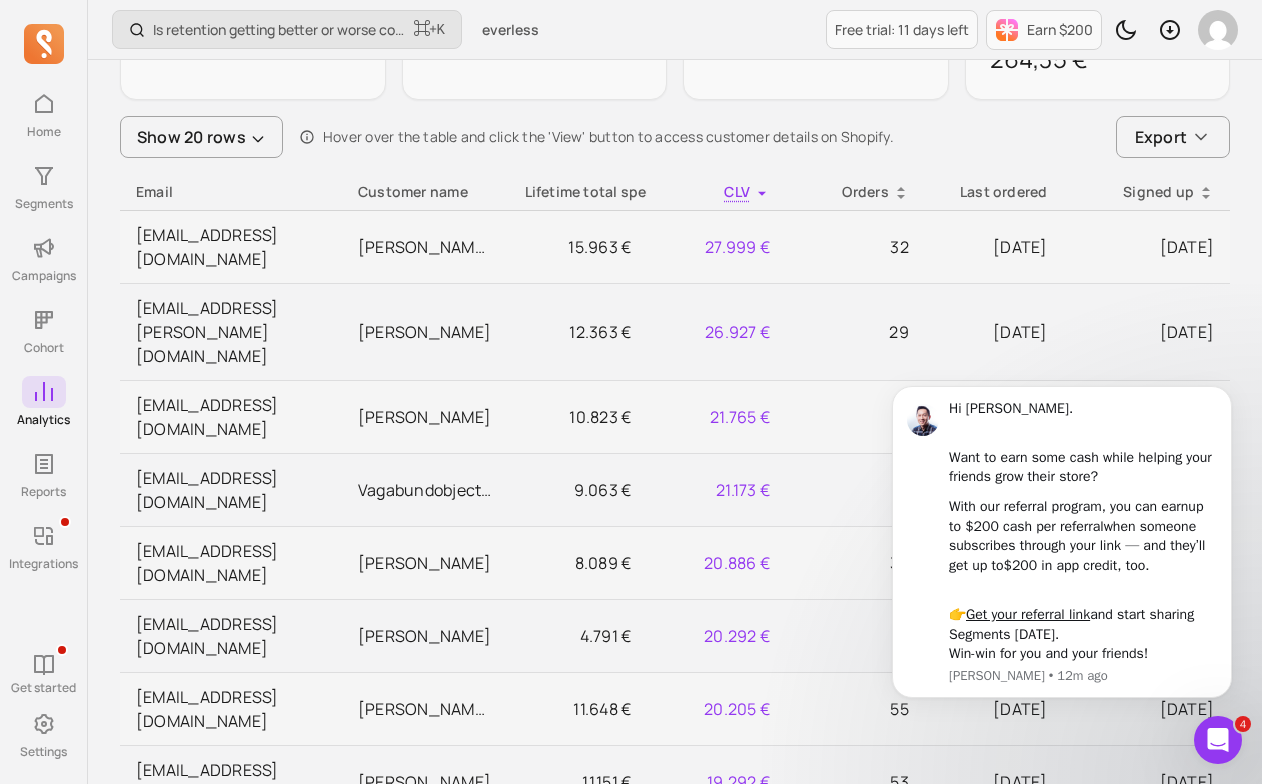 scroll, scrollTop: 306, scrollLeft: 0, axis: vertical 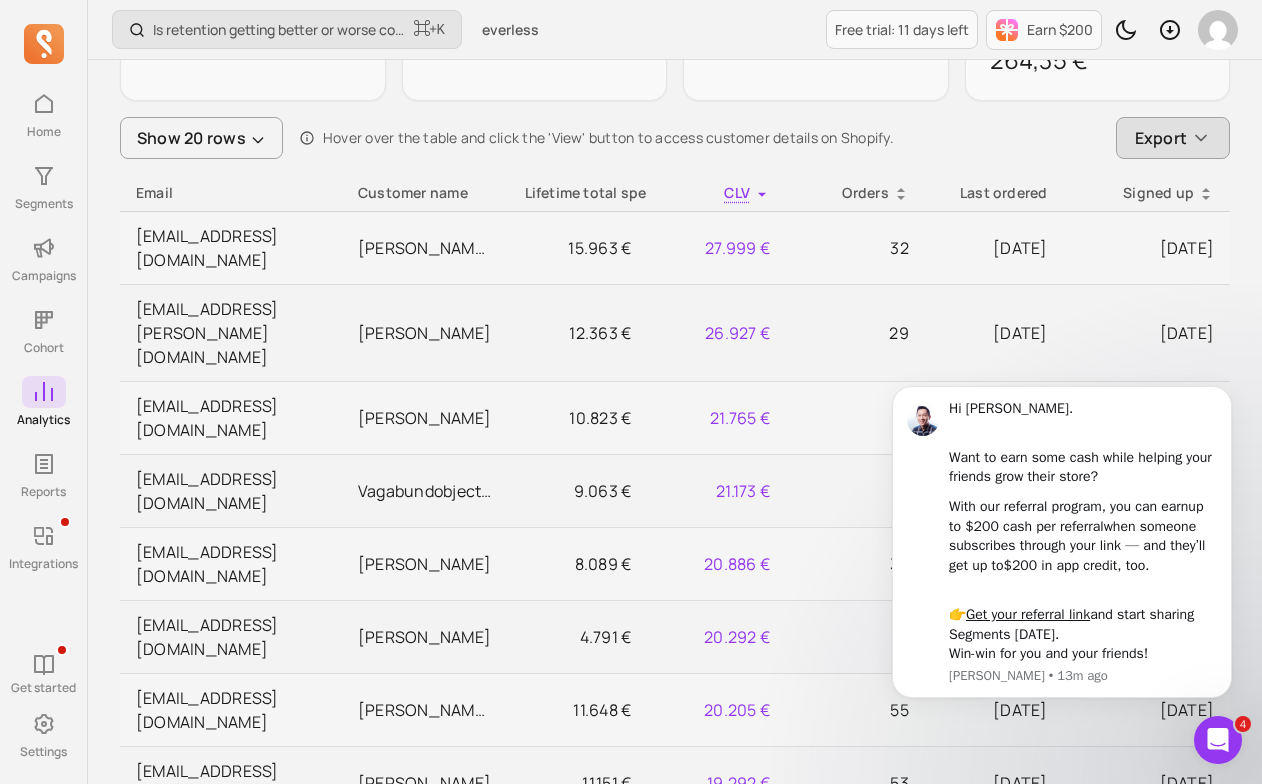 click on "Export" at bounding box center (1161, 138) 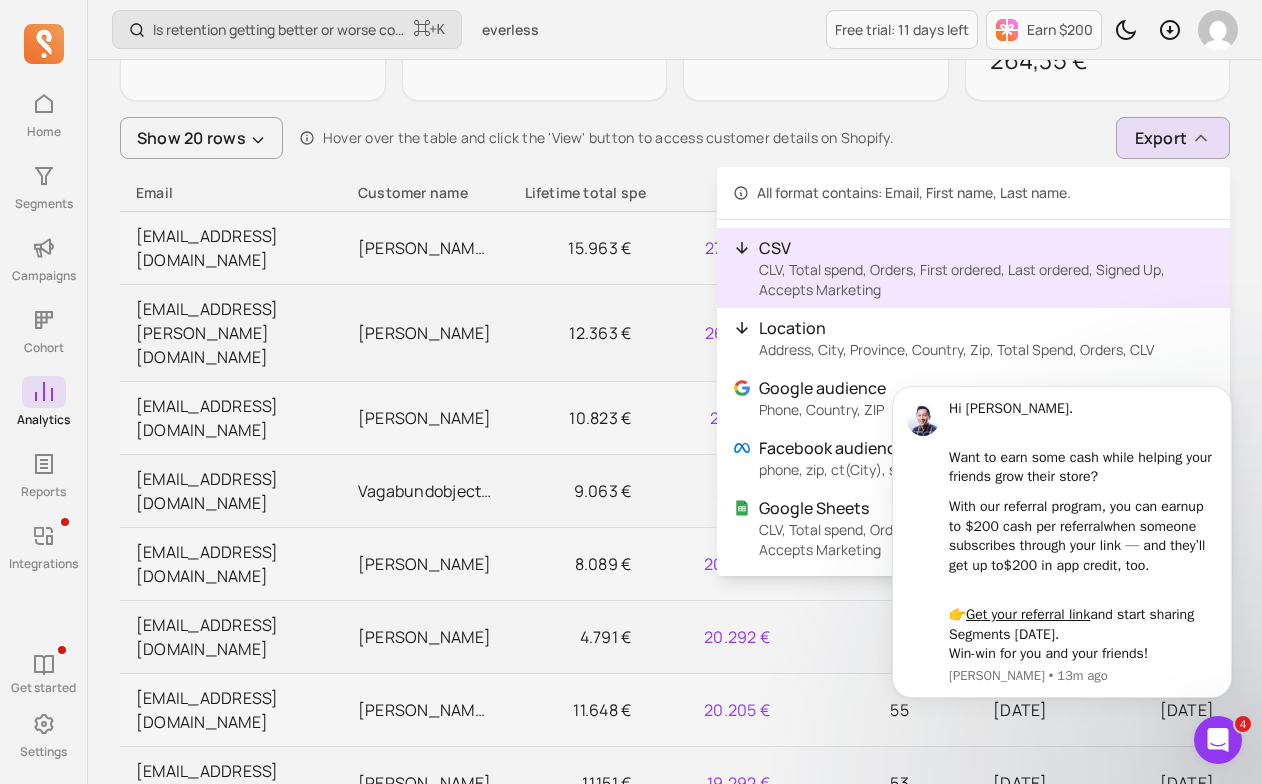 click on "CLV, Total spend, Orders, First ordered, Last ordered, Signed Up, Accepts Marketing" at bounding box center (986, 280) 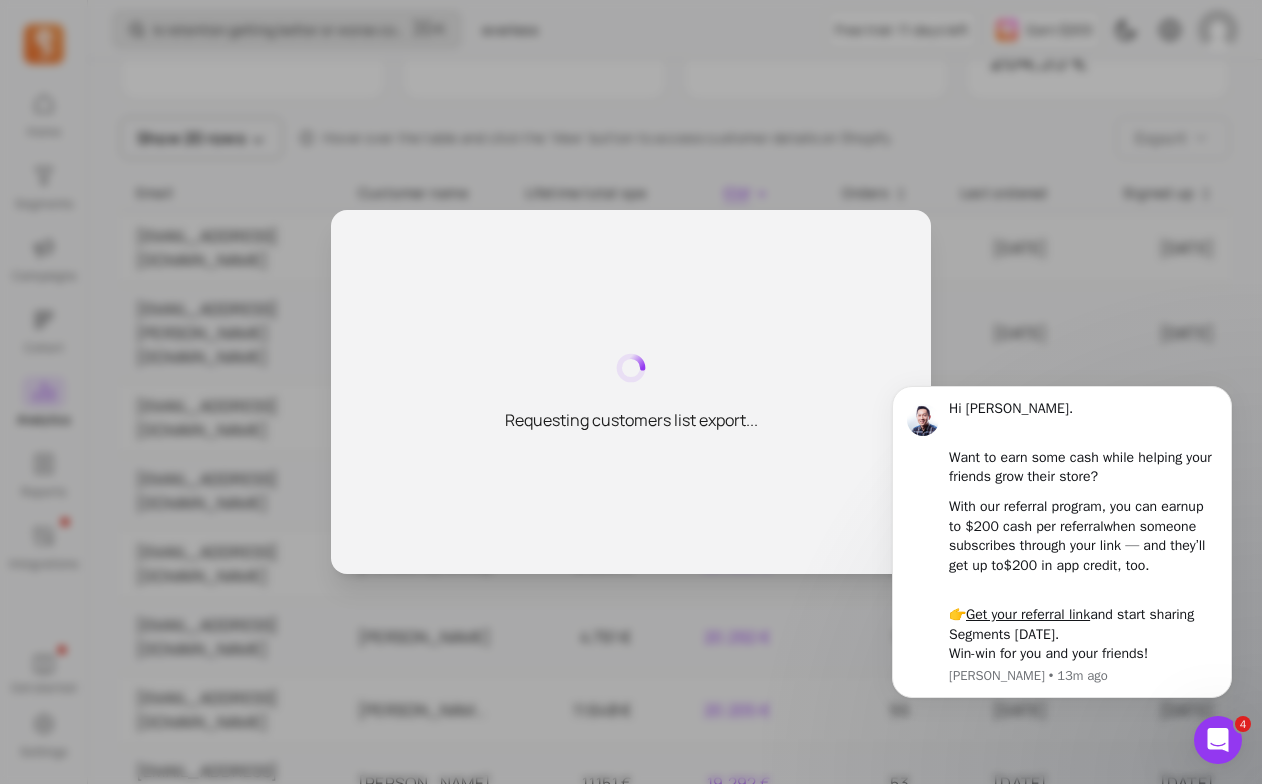 scroll, scrollTop: 921, scrollLeft: 0, axis: vertical 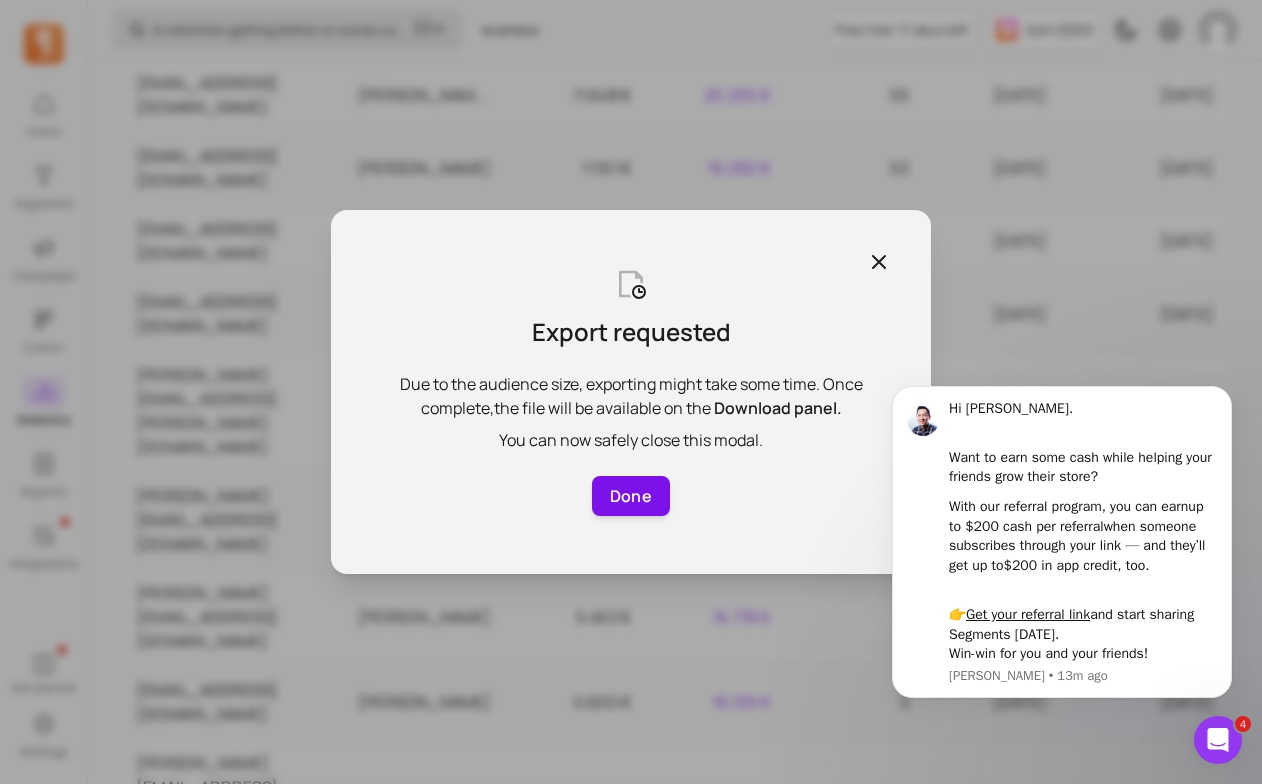 click on "Done" at bounding box center [631, 496] 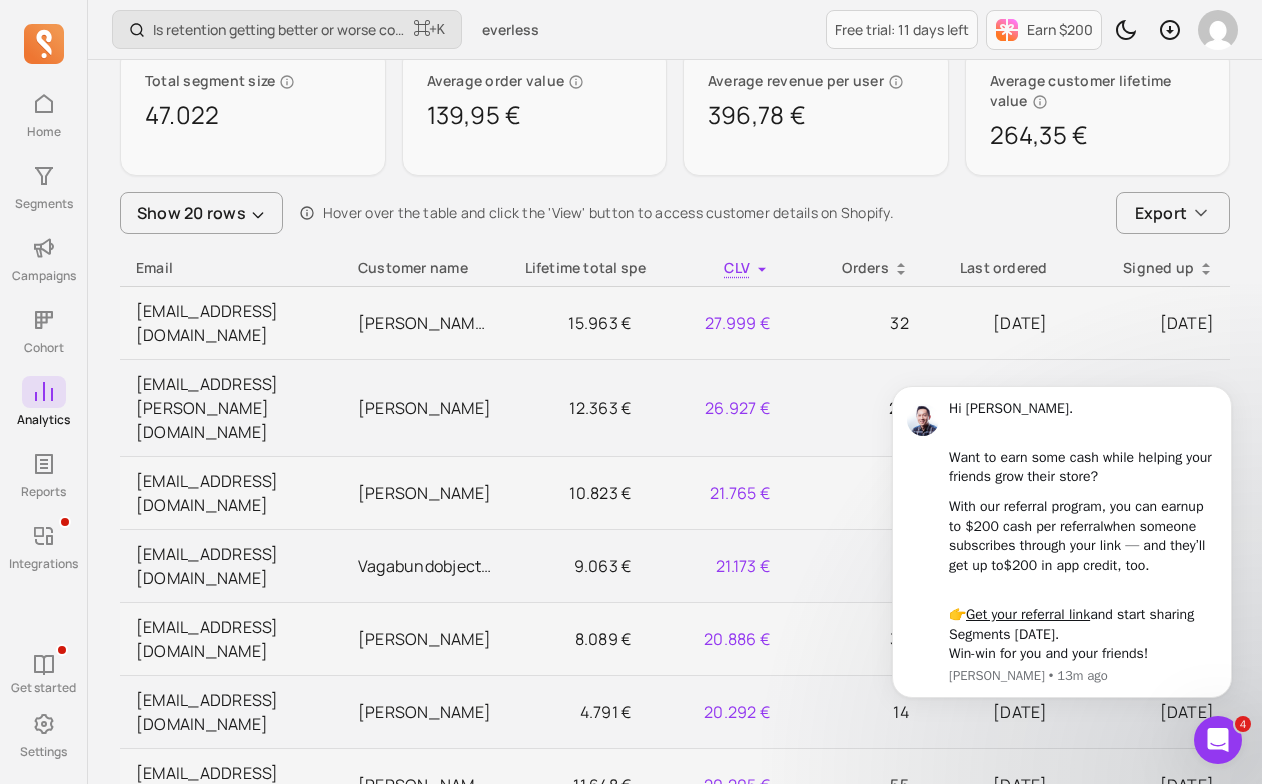 scroll, scrollTop: 264, scrollLeft: 0, axis: vertical 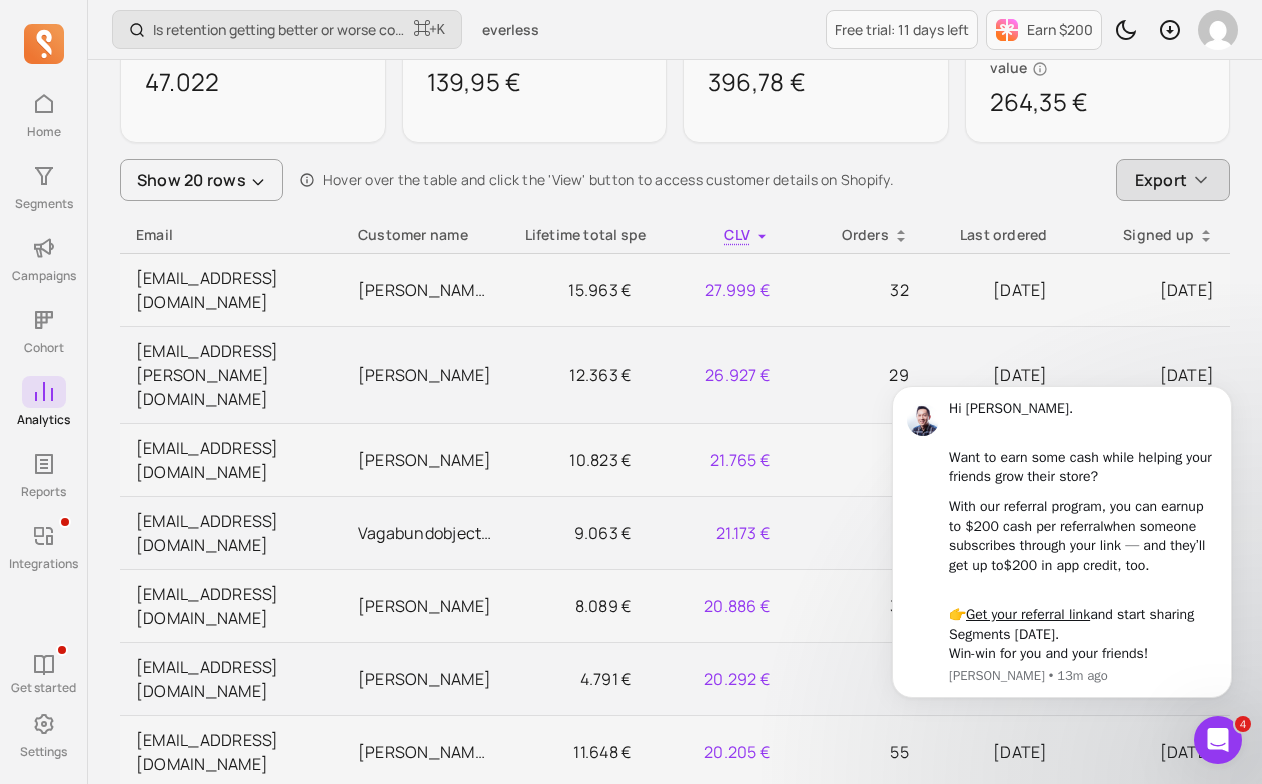 click on "Export" at bounding box center [1161, 180] 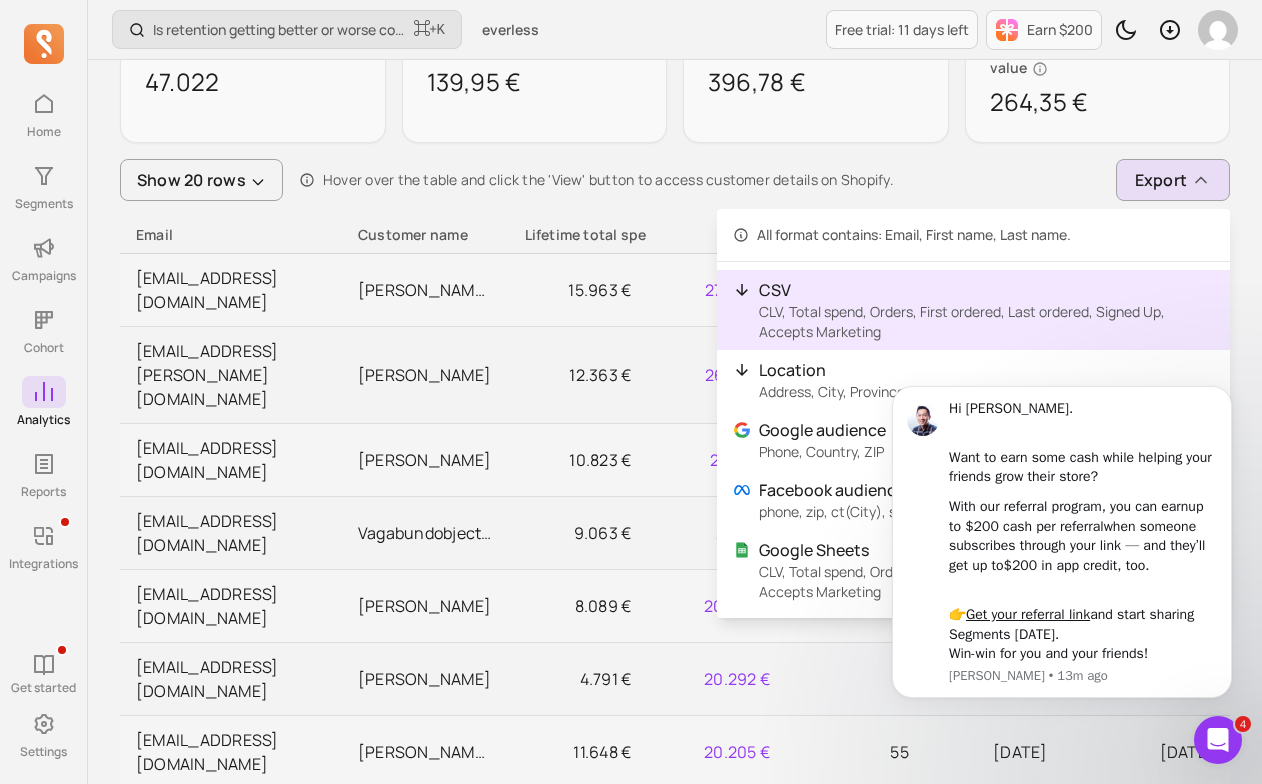 click on "CSV" at bounding box center [986, 290] 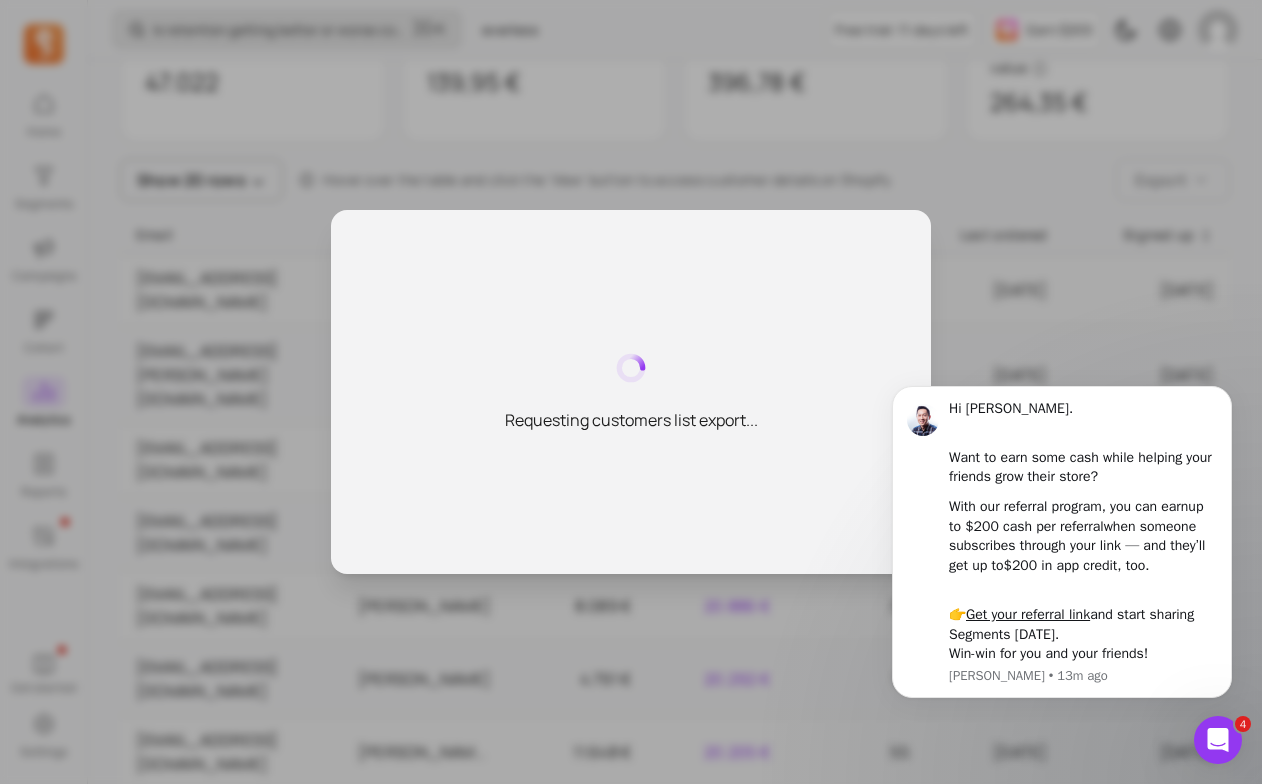 scroll, scrollTop: 921, scrollLeft: 0, axis: vertical 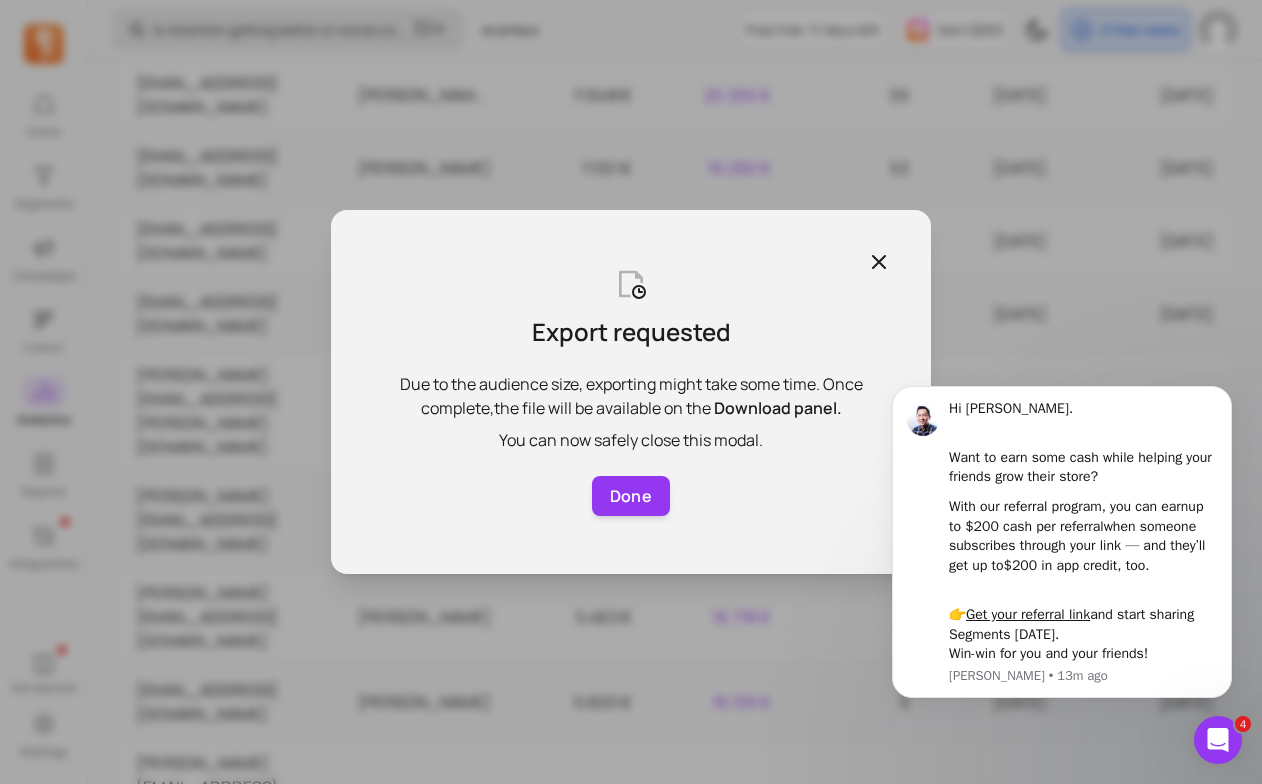 click 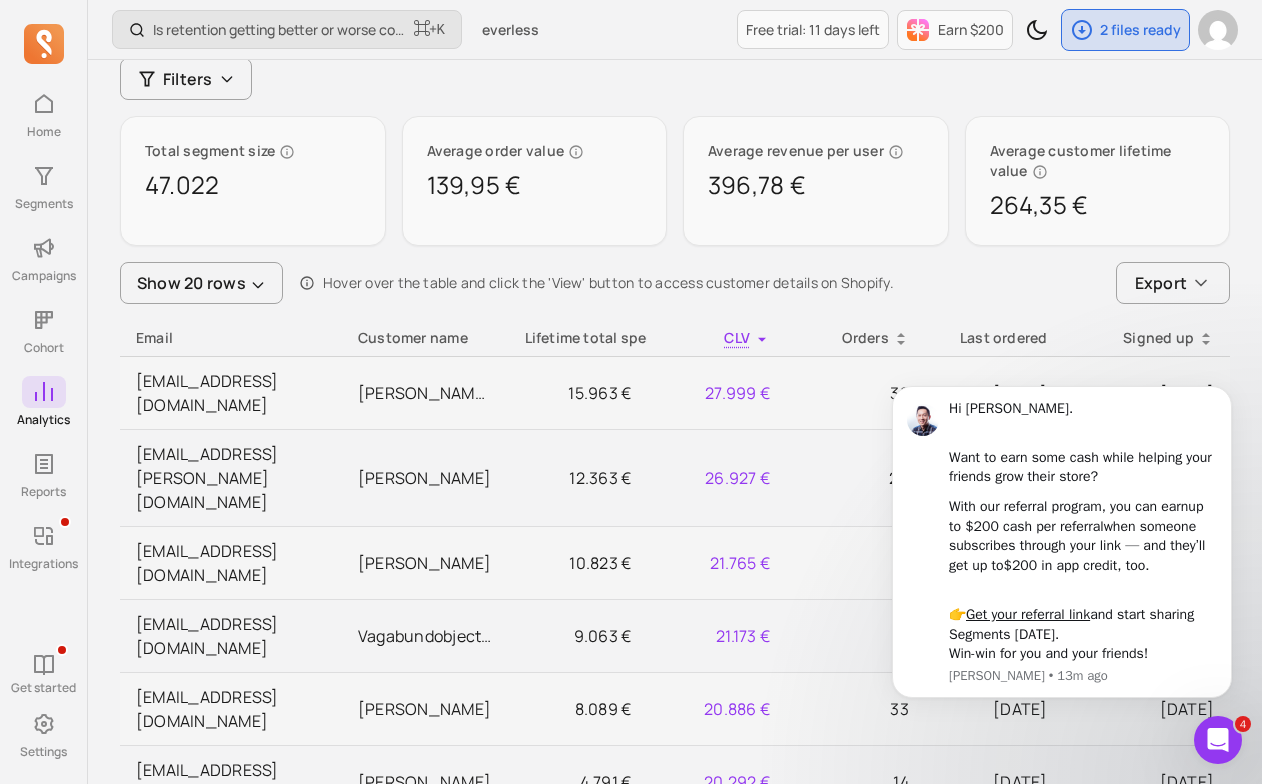 scroll, scrollTop: 158, scrollLeft: 0, axis: vertical 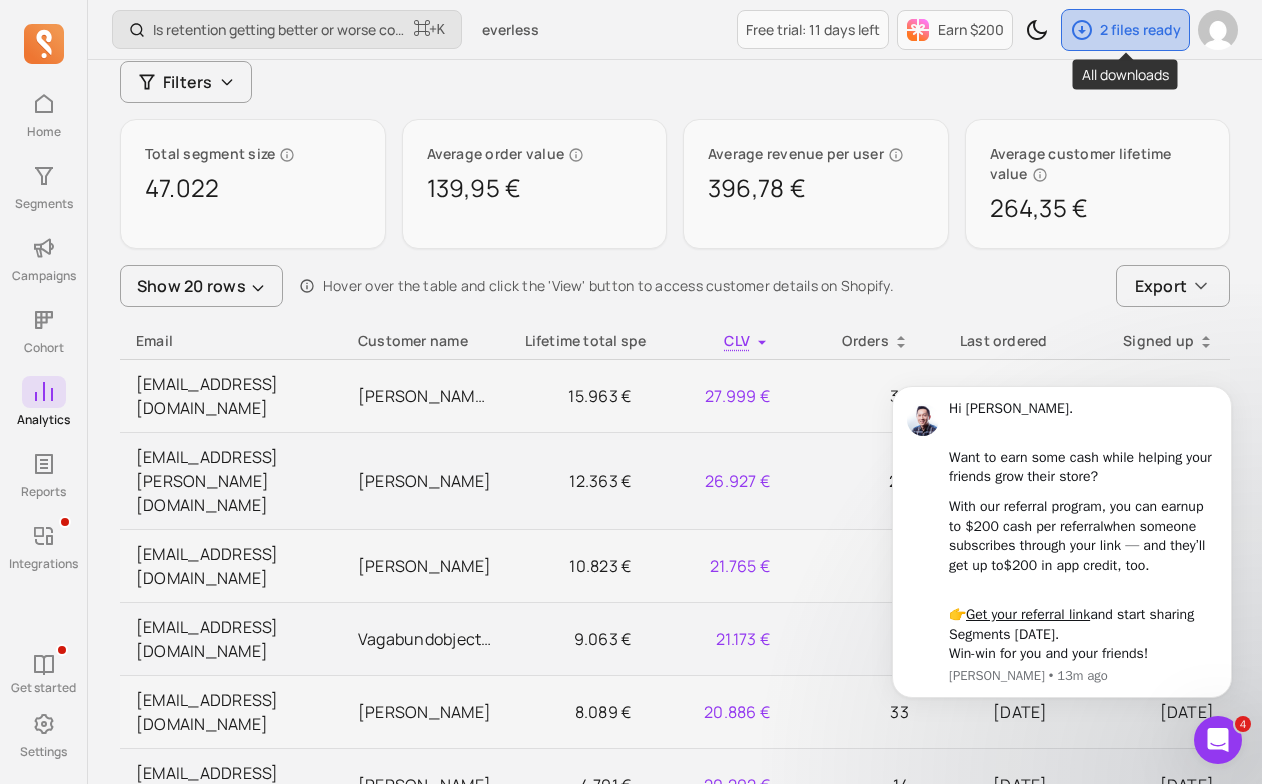 click on "2   files ready" at bounding box center [1140, 30] 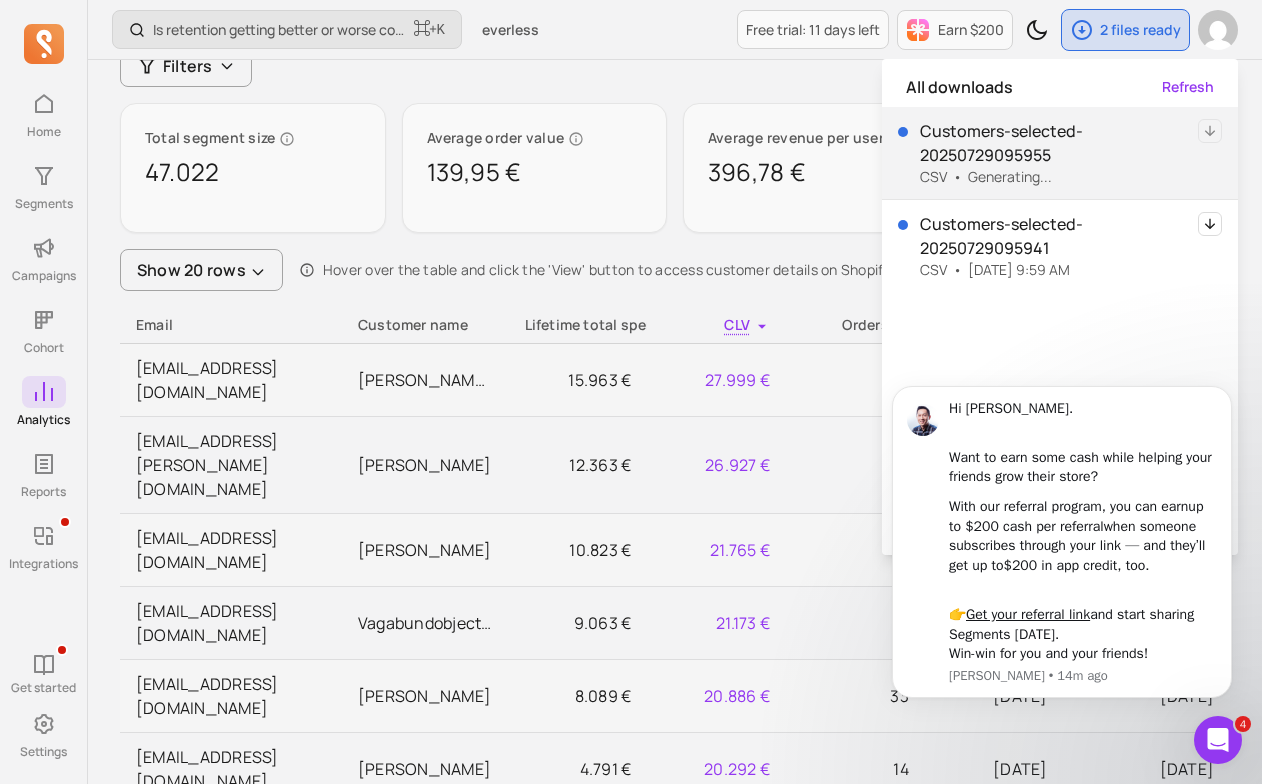 scroll, scrollTop: 127, scrollLeft: 0, axis: vertical 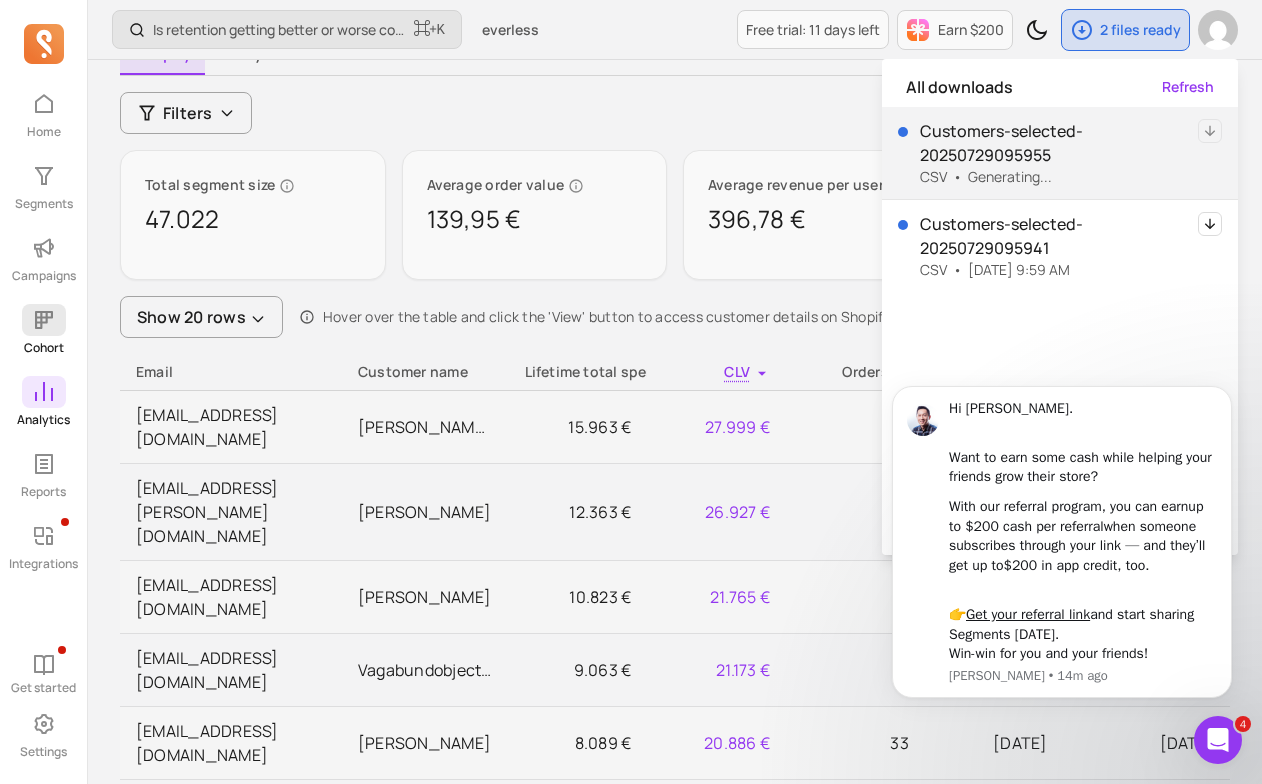 click on "Cohort" at bounding box center (44, 348) 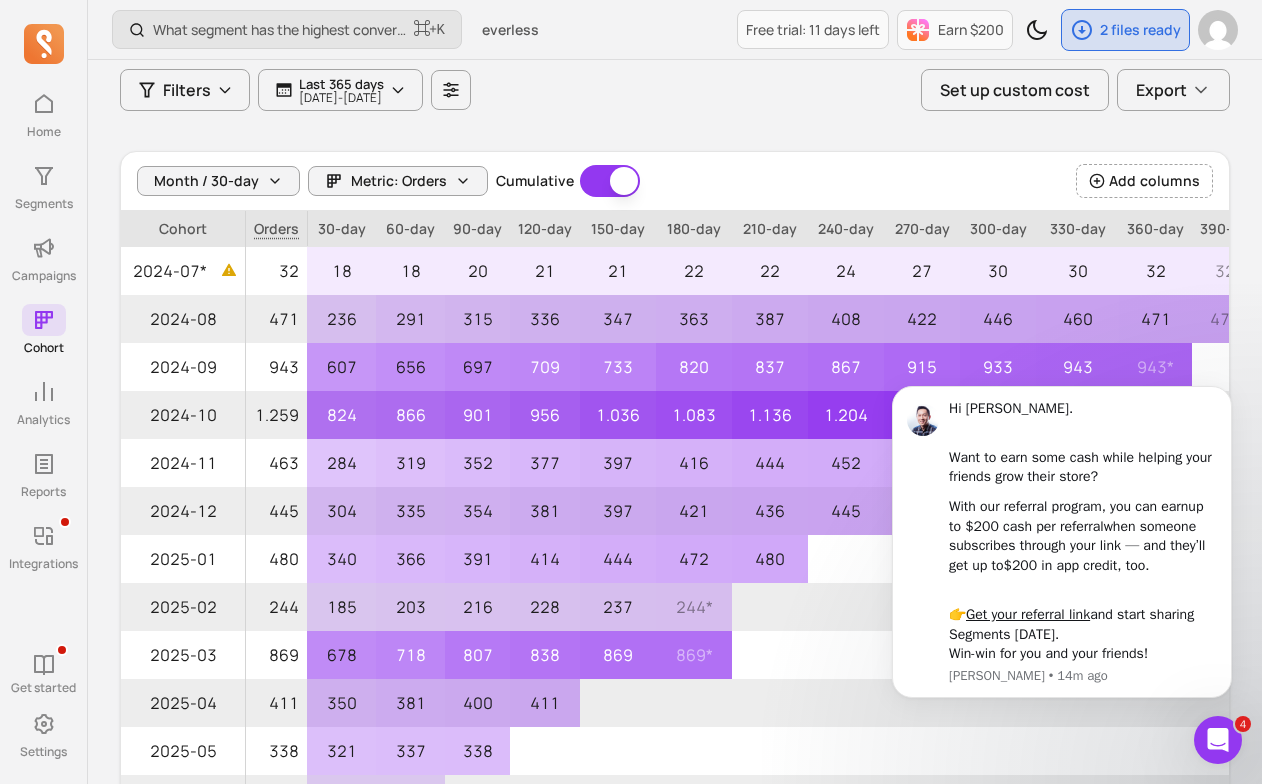 scroll, scrollTop: 0, scrollLeft: 0, axis: both 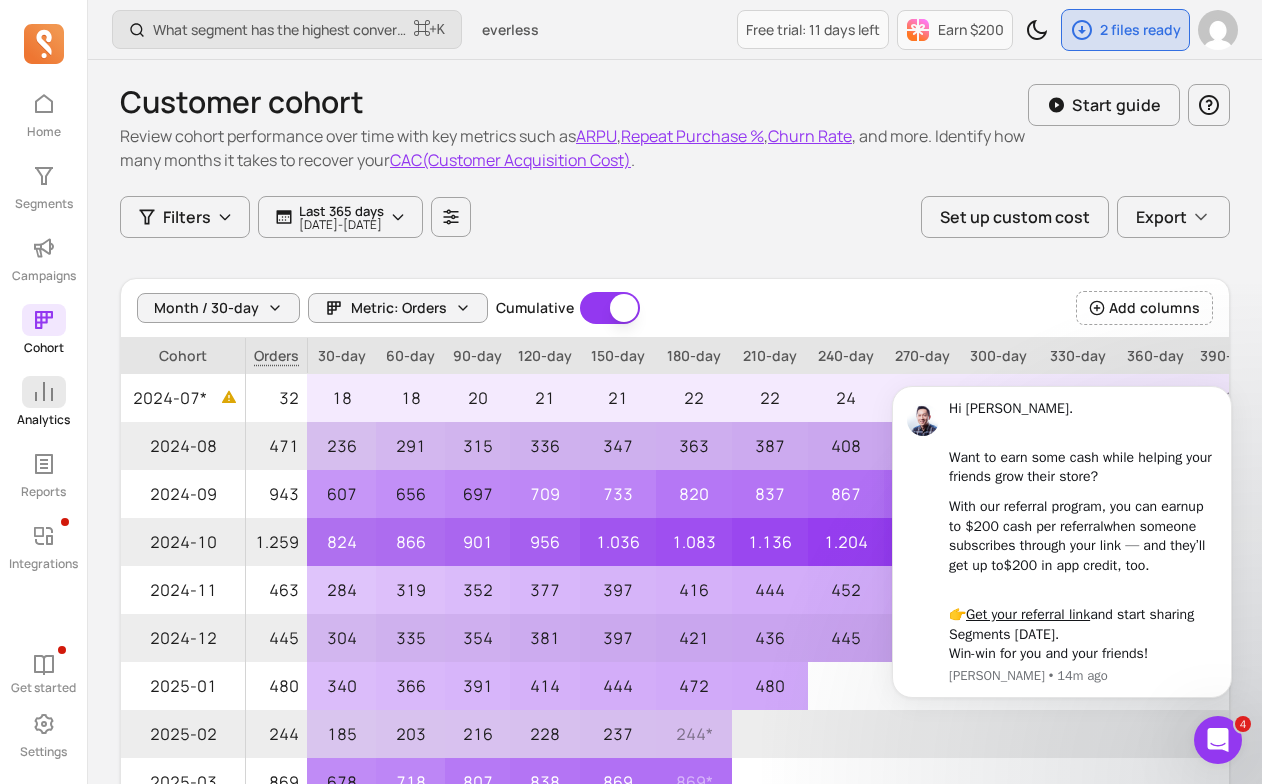 click 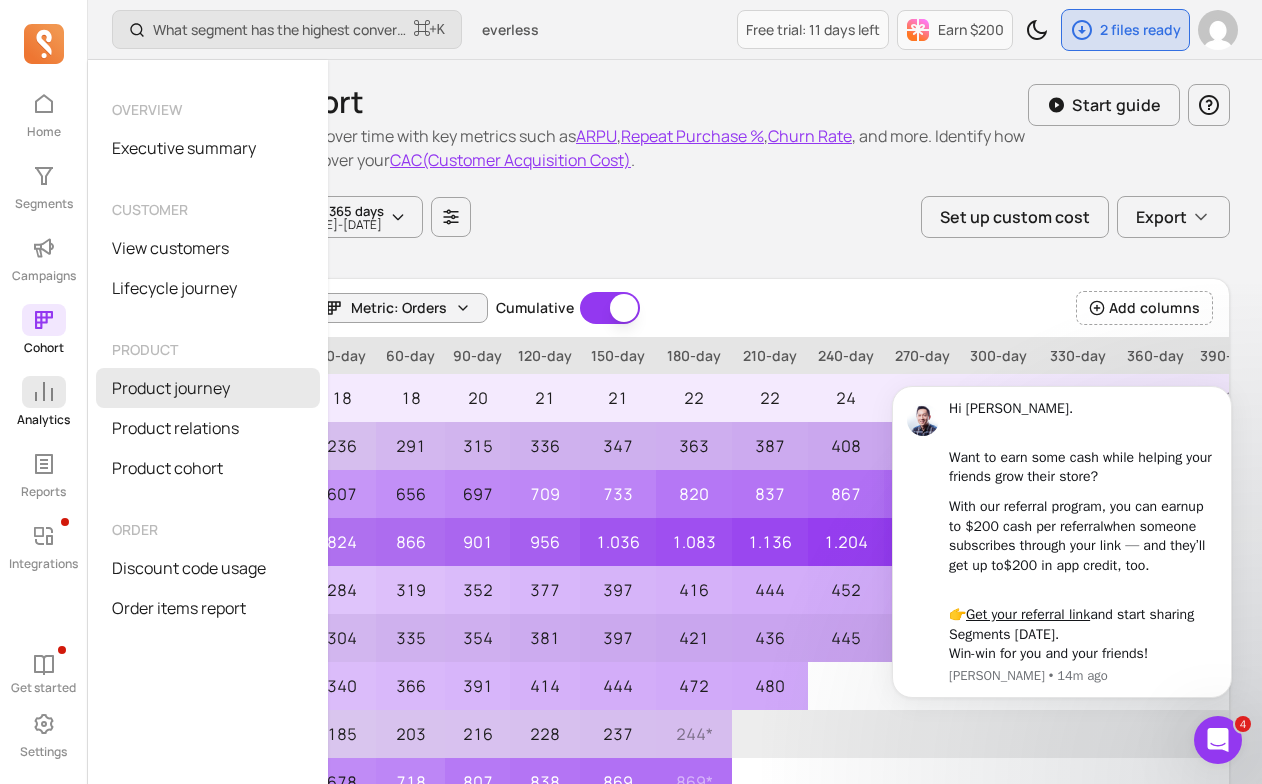 click on "Product journey" at bounding box center (208, 388) 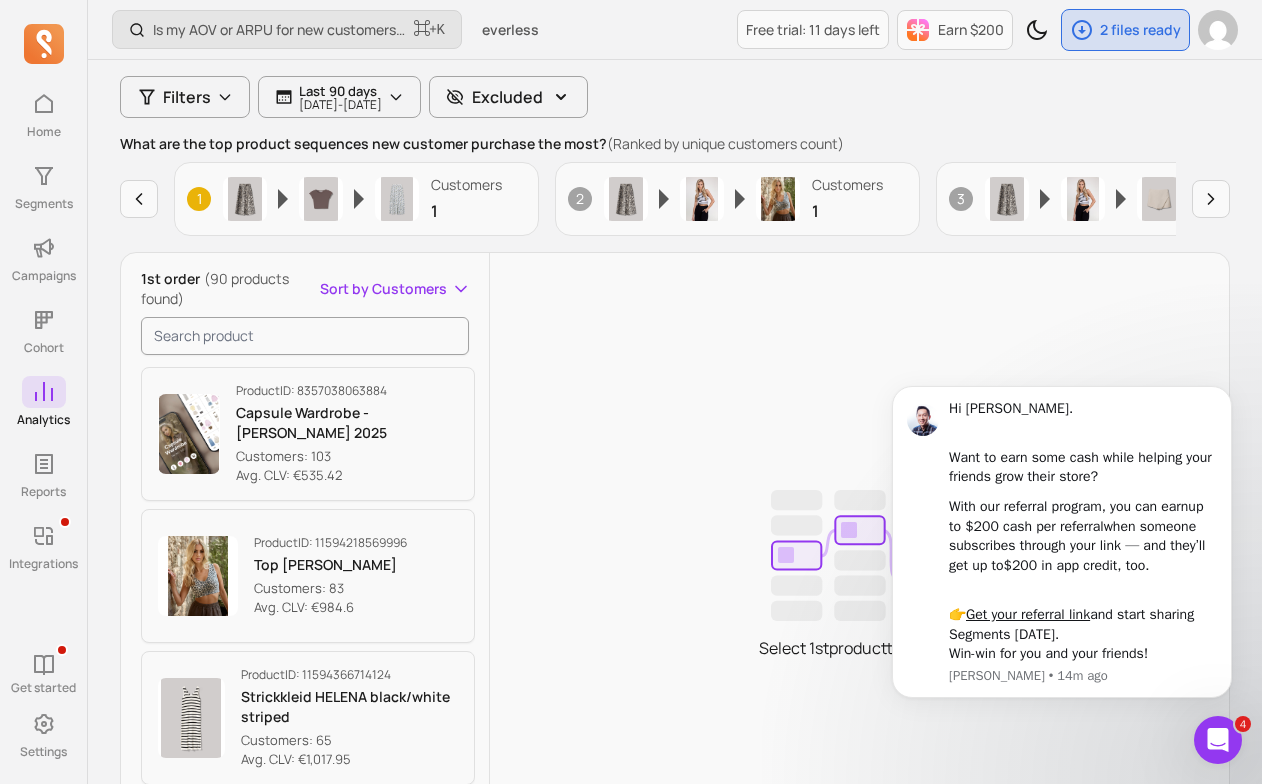 scroll, scrollTop: 167, scrollLeft: 0, axis: vertical 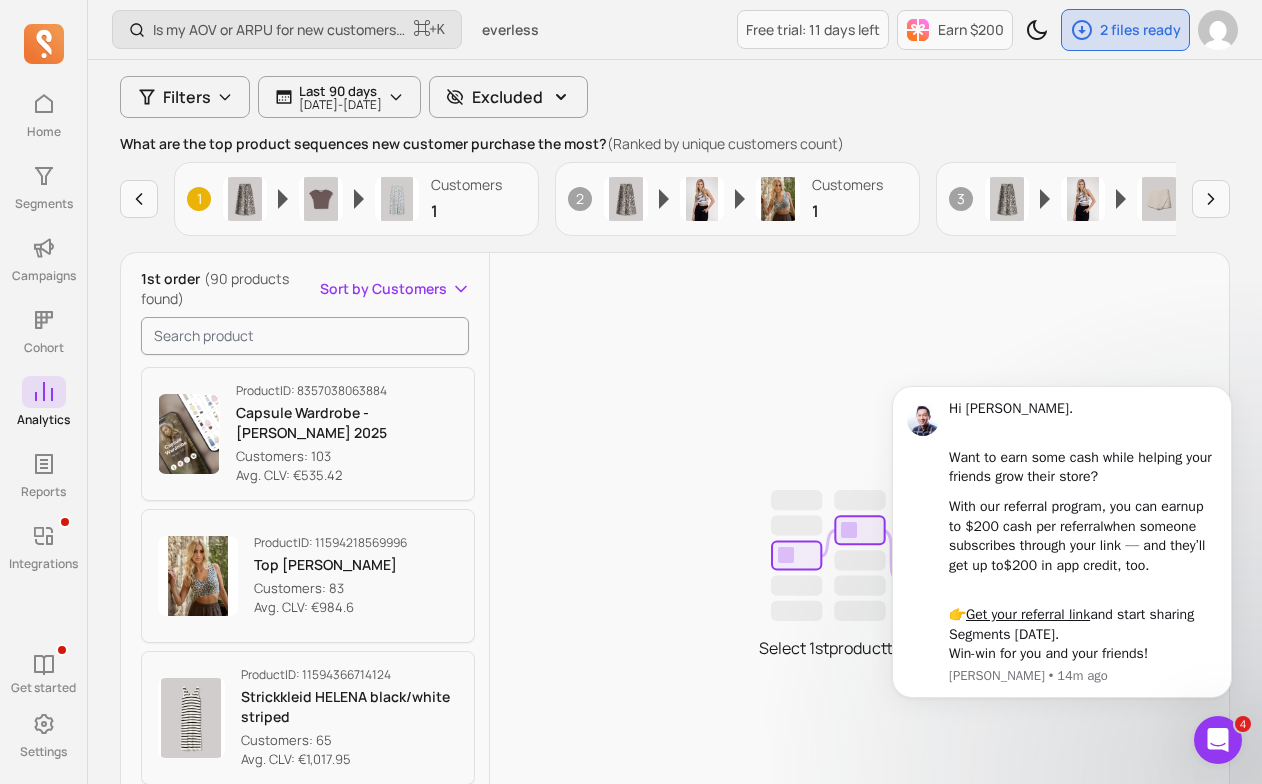 drag, startPoint x: 308, startPoint y: 458, endPoint x: 314, endPoint y: 332, distance: 126.14278 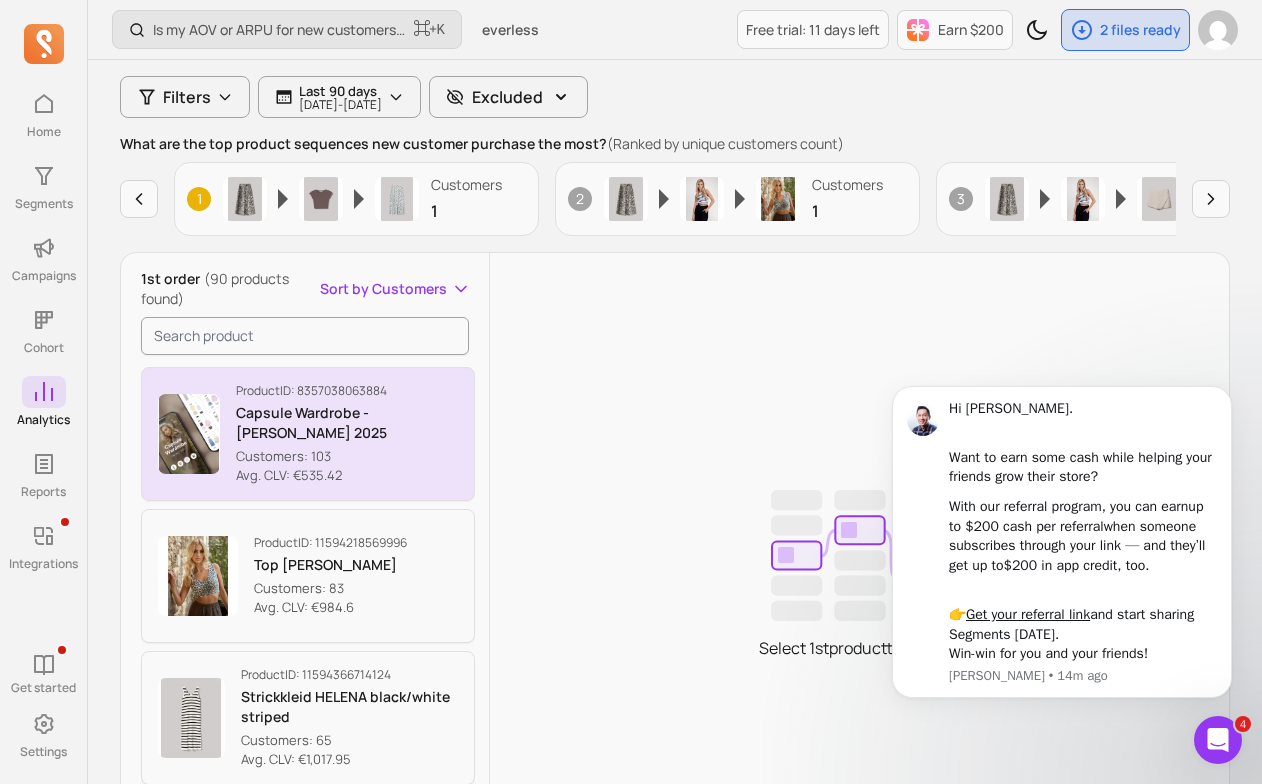 click on "Capsule Wardrobe - [PERSON_NAME] 2025" at bounding box center [347, 423] 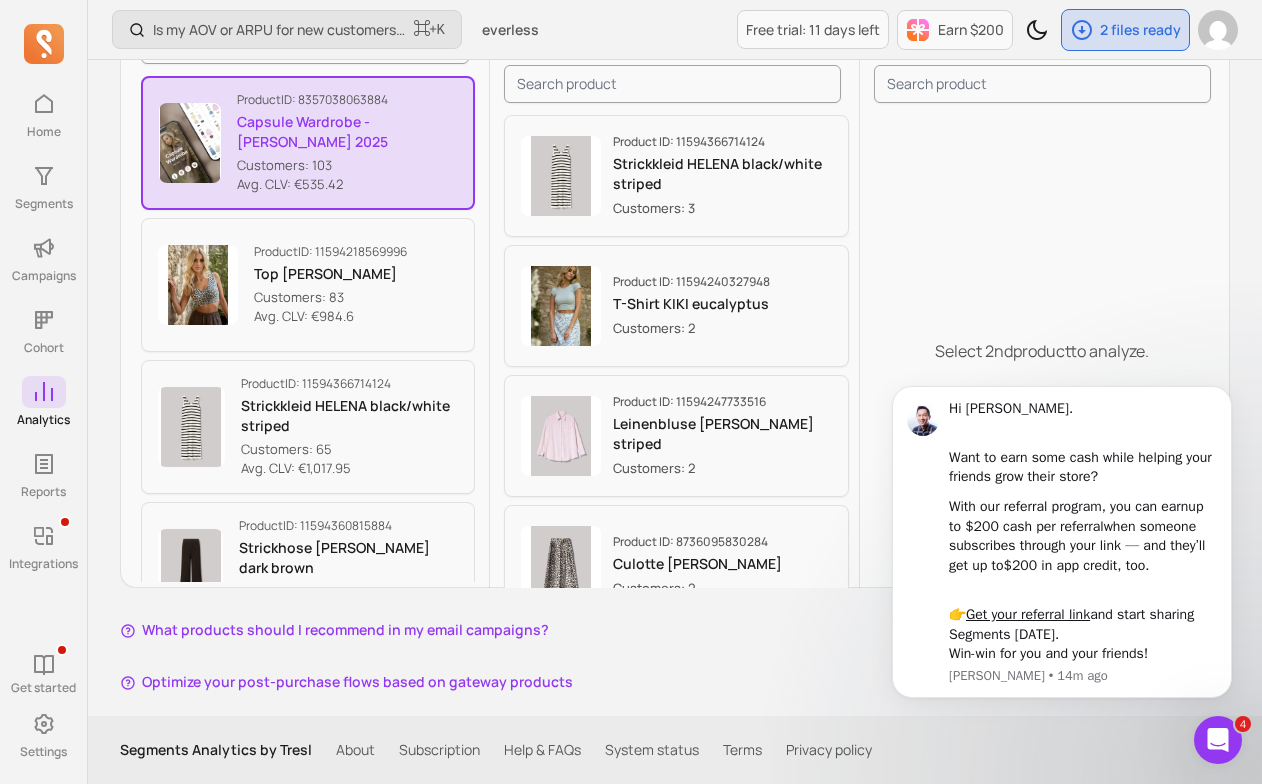 scroll, scrollTop: 458, scrollLeft: 0, axis: vertical 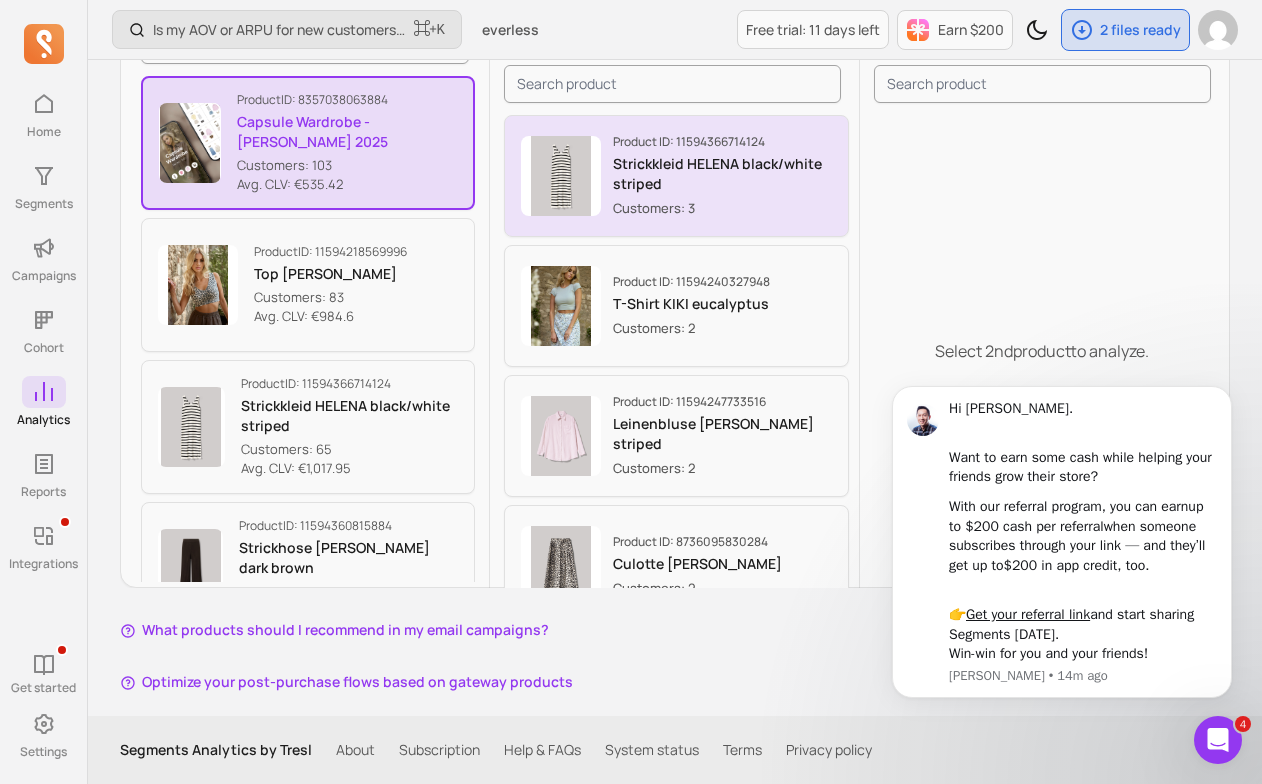 click on "Customers: 3" at bounding box center [722, 208] 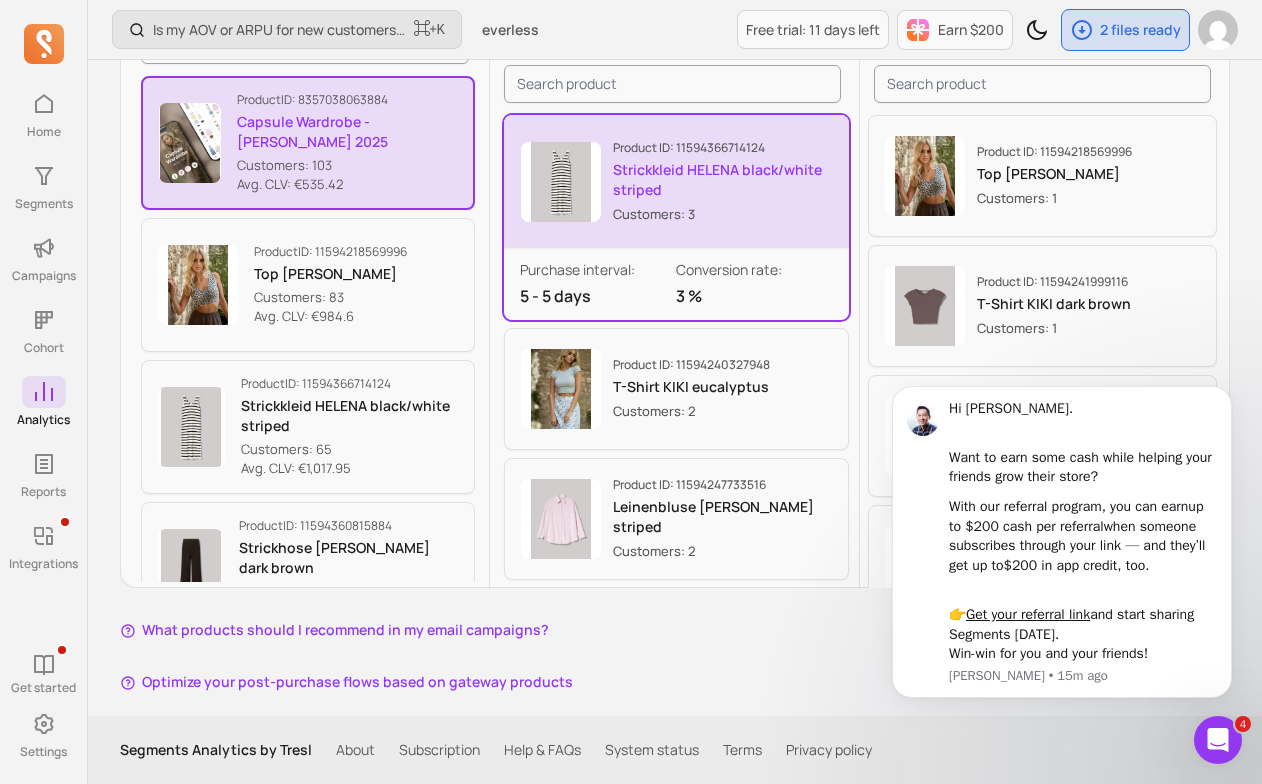 scroll, scrollTop: 458, scrollLeft: 0, axis: vertical 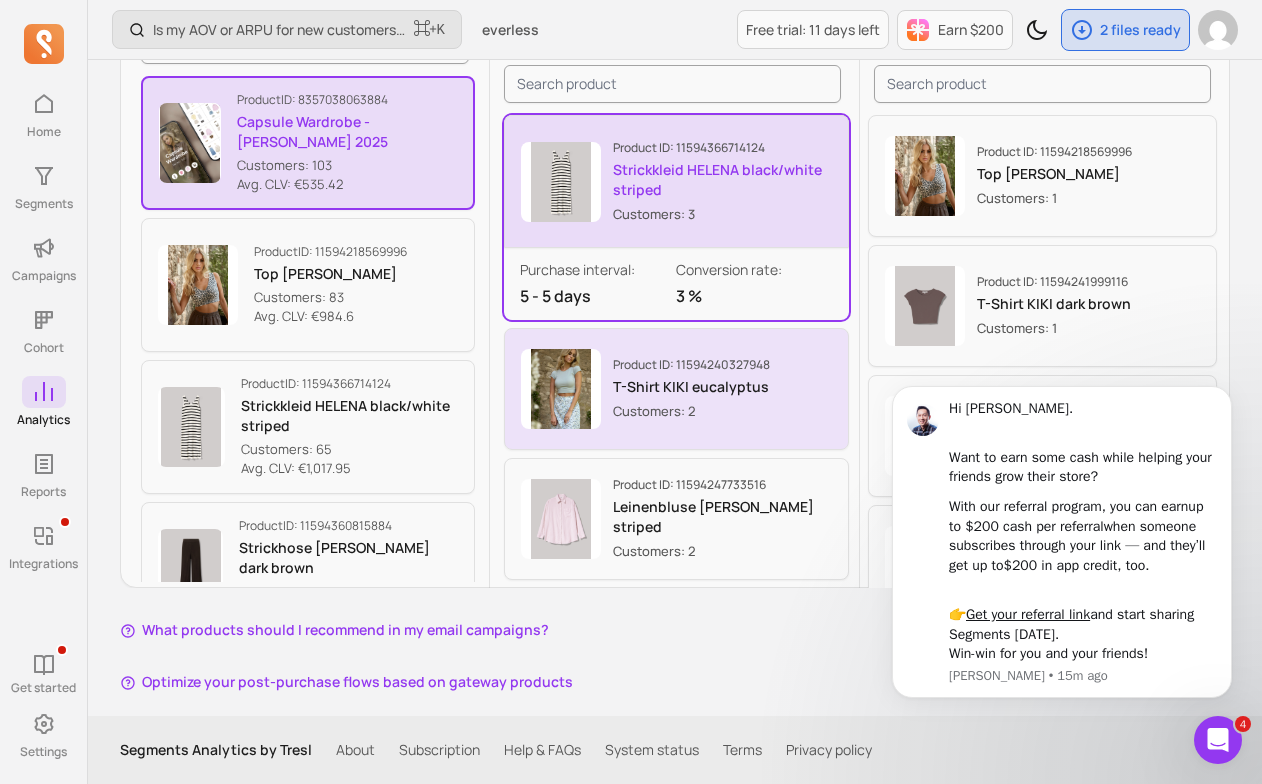 click on "Product   ID: 11594240327948 T-Shirt KIKI eucalyptus Customers: 2" at bounding box center [676, 389] 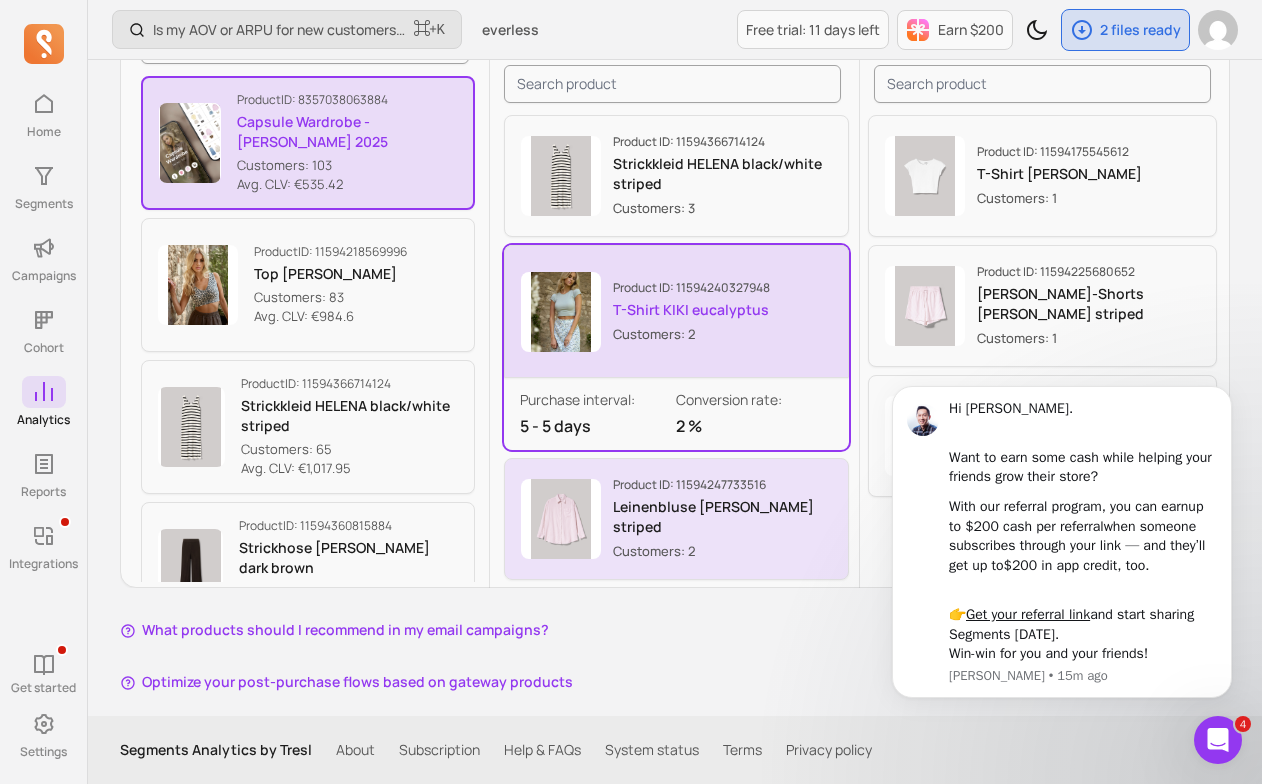 click on "Leinenbluse [PERSON_NAME] striped" at bounding box center (722, 517) 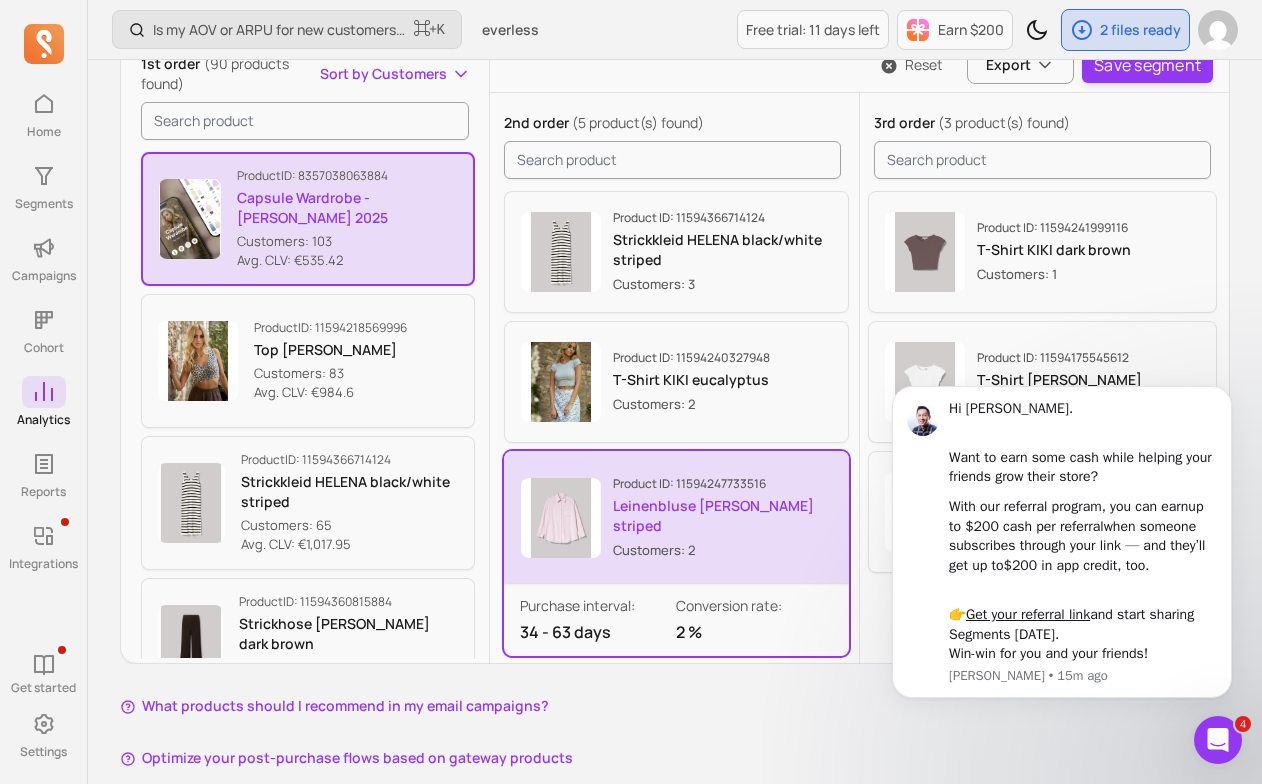 scroll, scrollTop: 388, scrollLeft: 0, axis: vertical 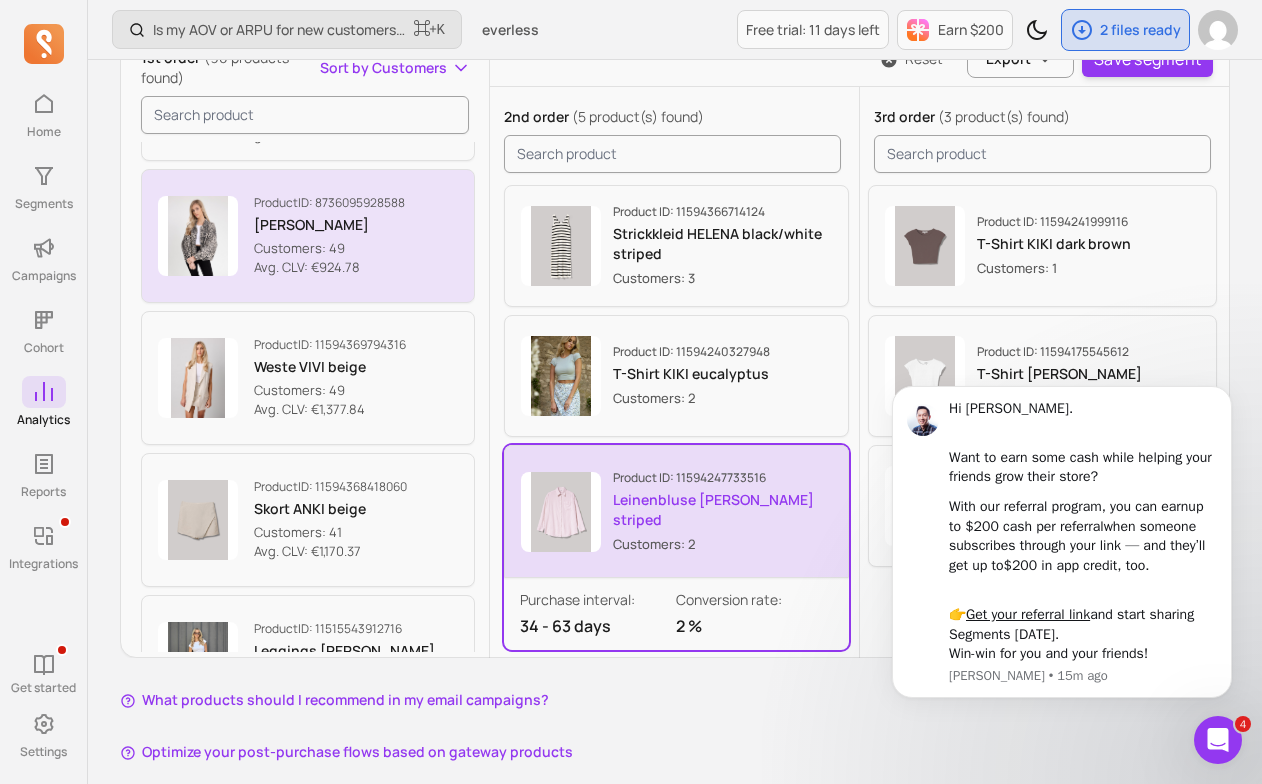 click on "[PERSON_NAME]" at bounding box center [329, 225] 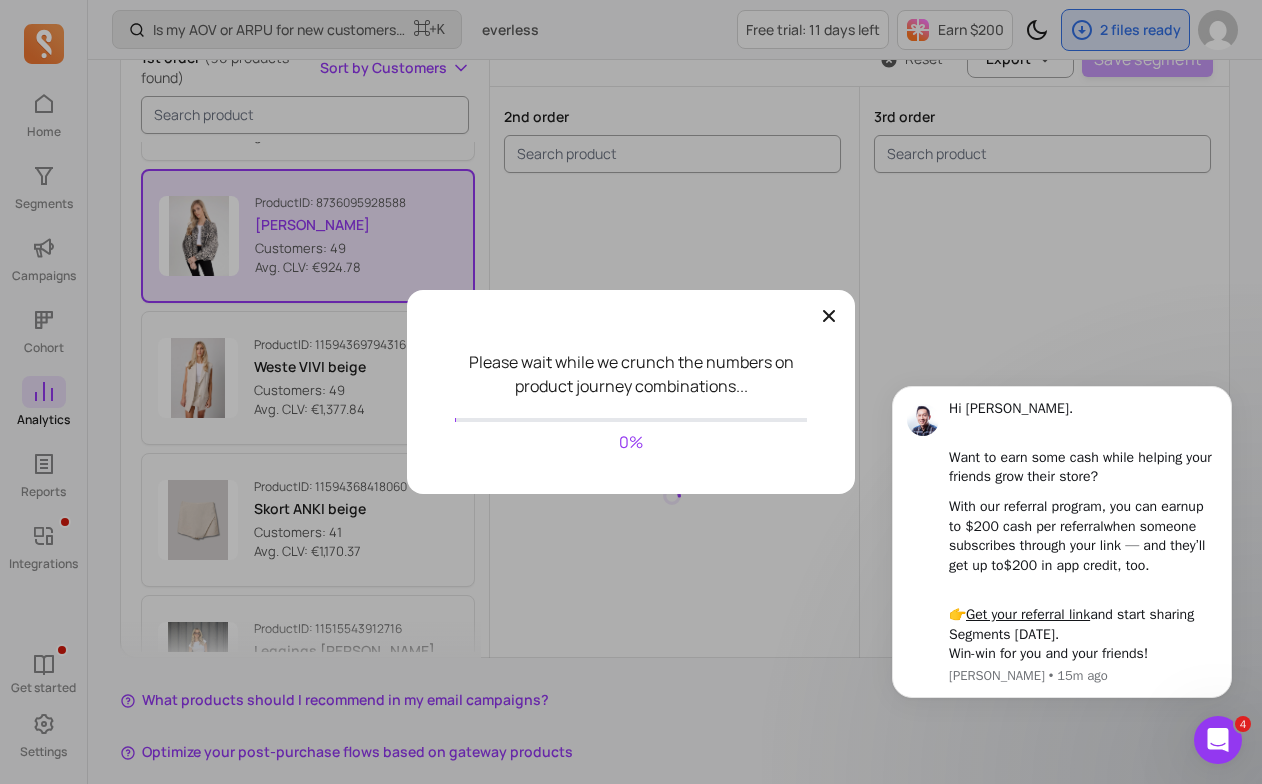 scroll, scrollTop: 710, scrollLeft: 0, axis: vertical 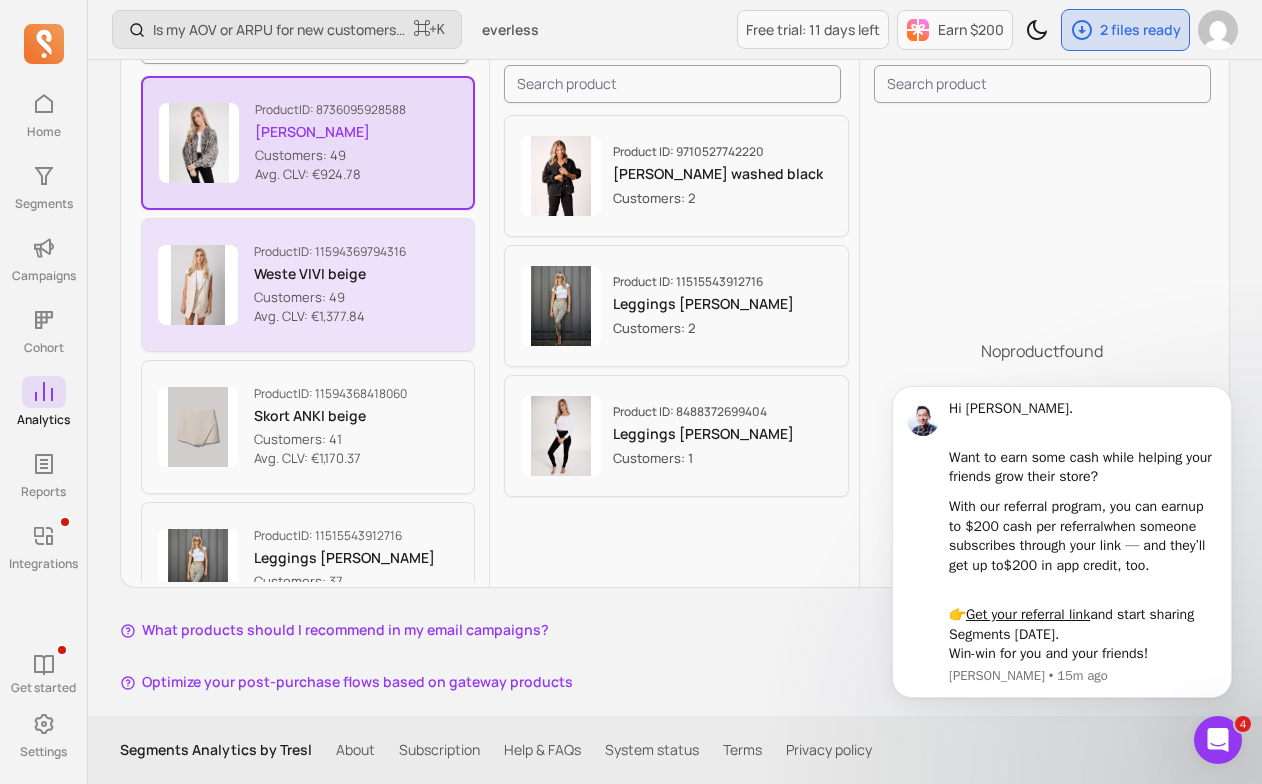 click on "Customers: 49" at bounding box center (330, 298) 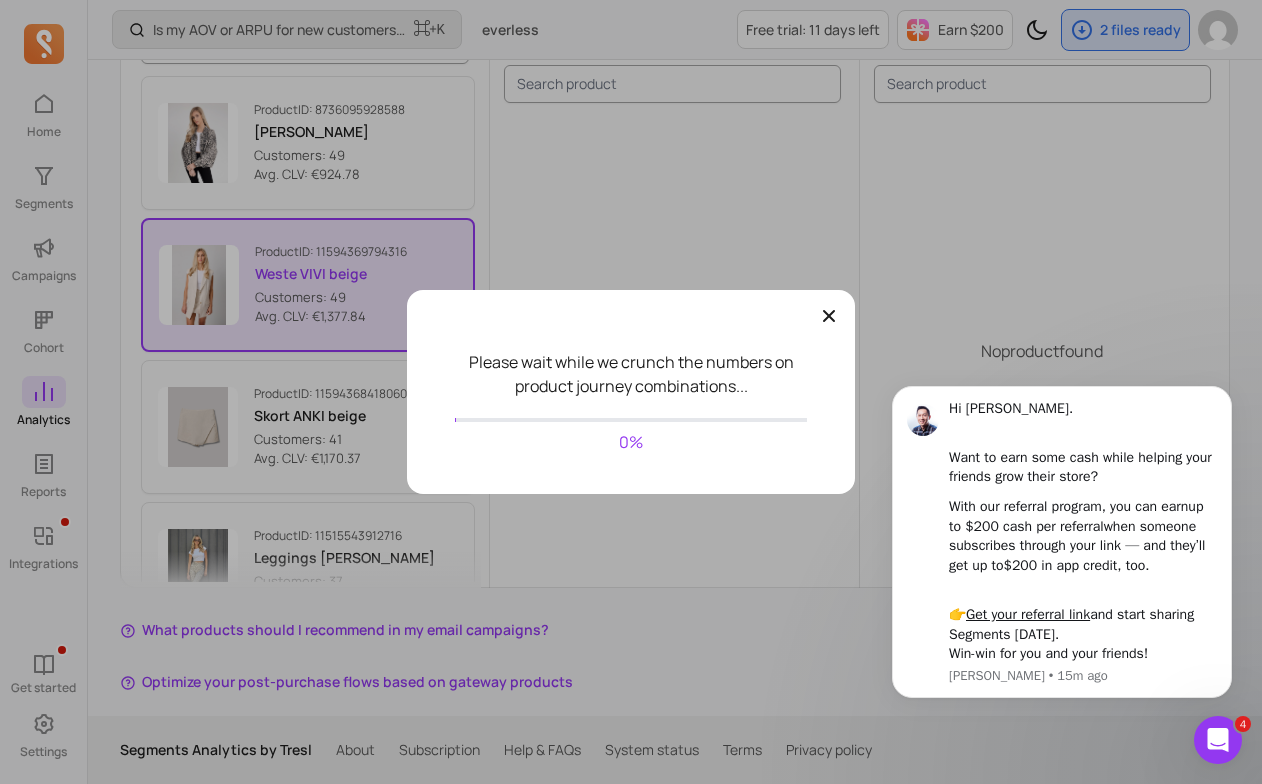 scroll, scrollTop: 852, scrollLeft: 0, axis: vertical 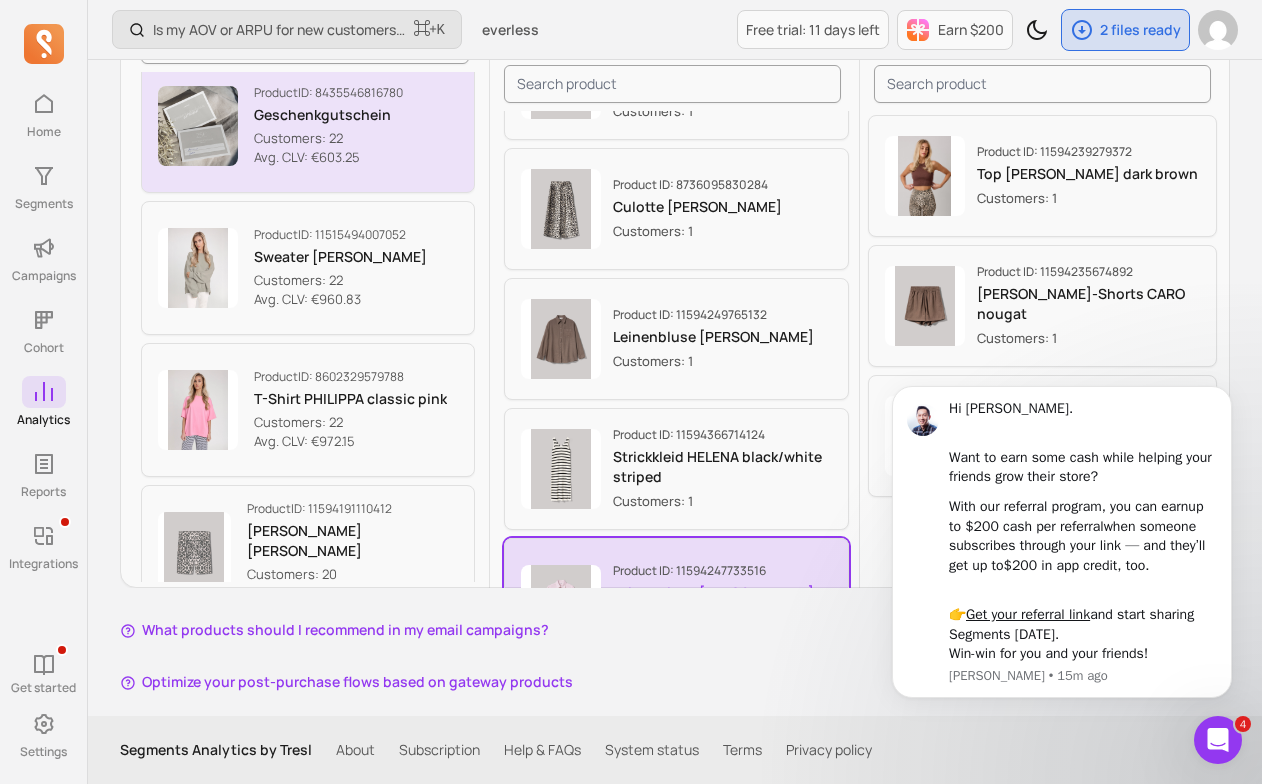 click on "Customers: 22" at bounding box center [328, 139] 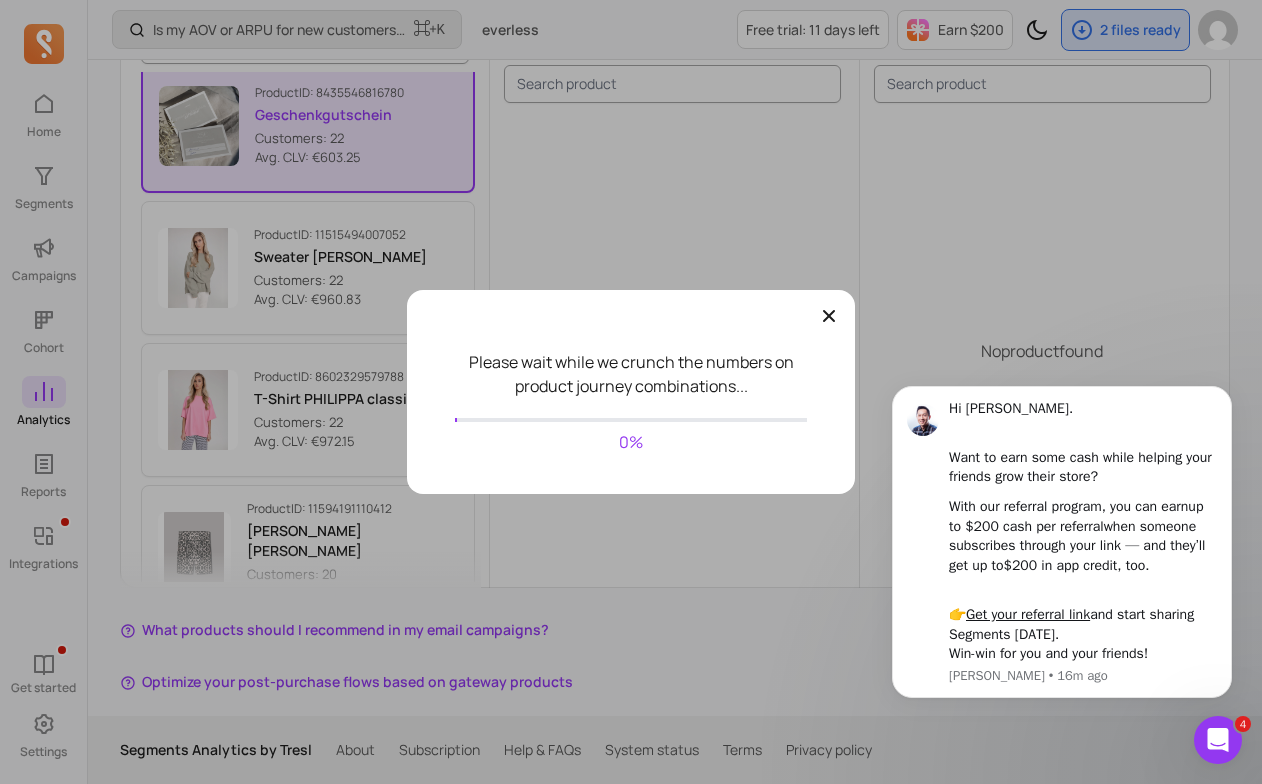 scroll, scrollTop: 2130, scrollLeft: 0, axis: vertical 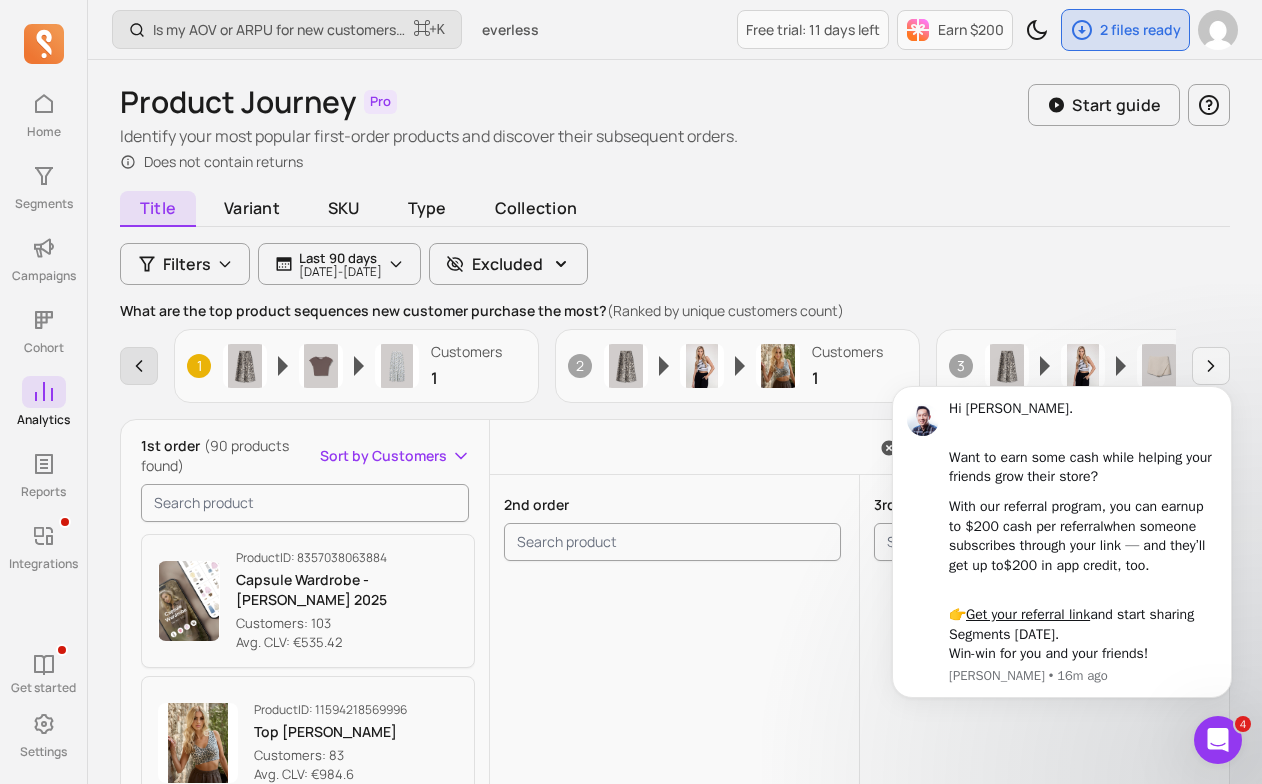click 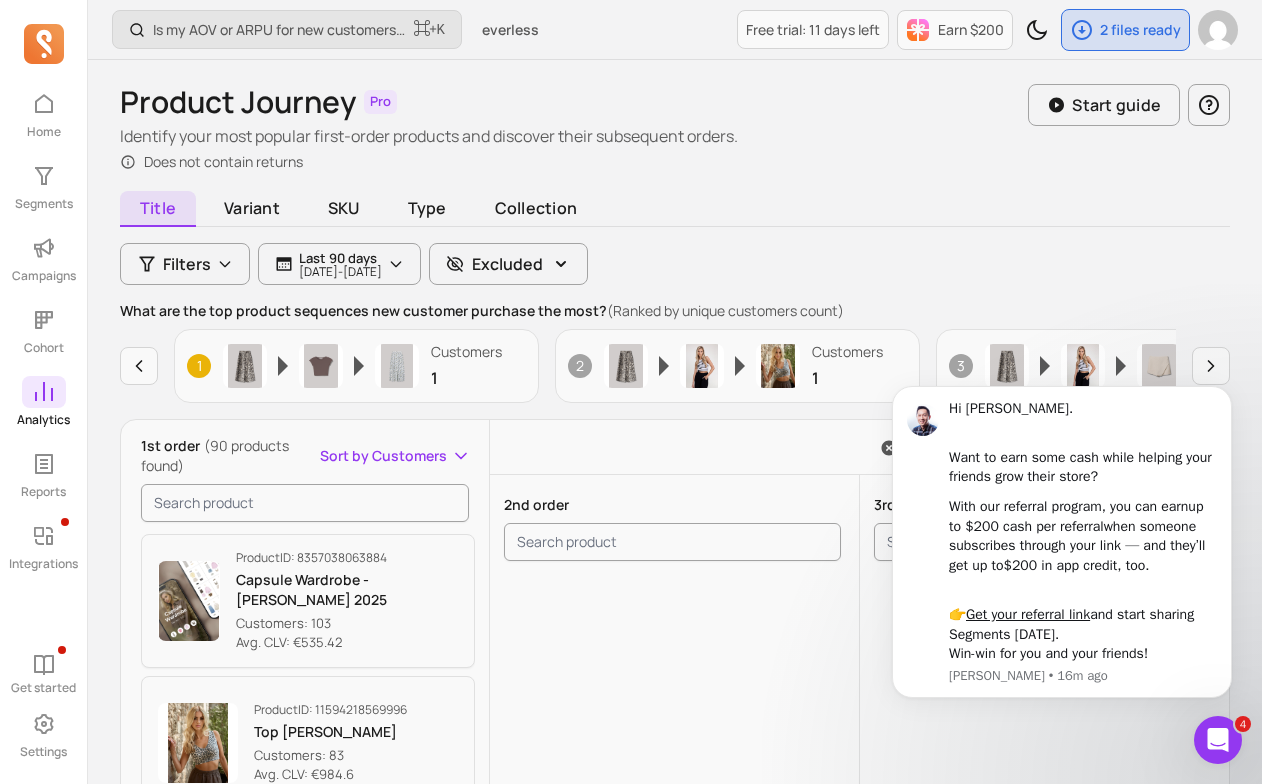 click 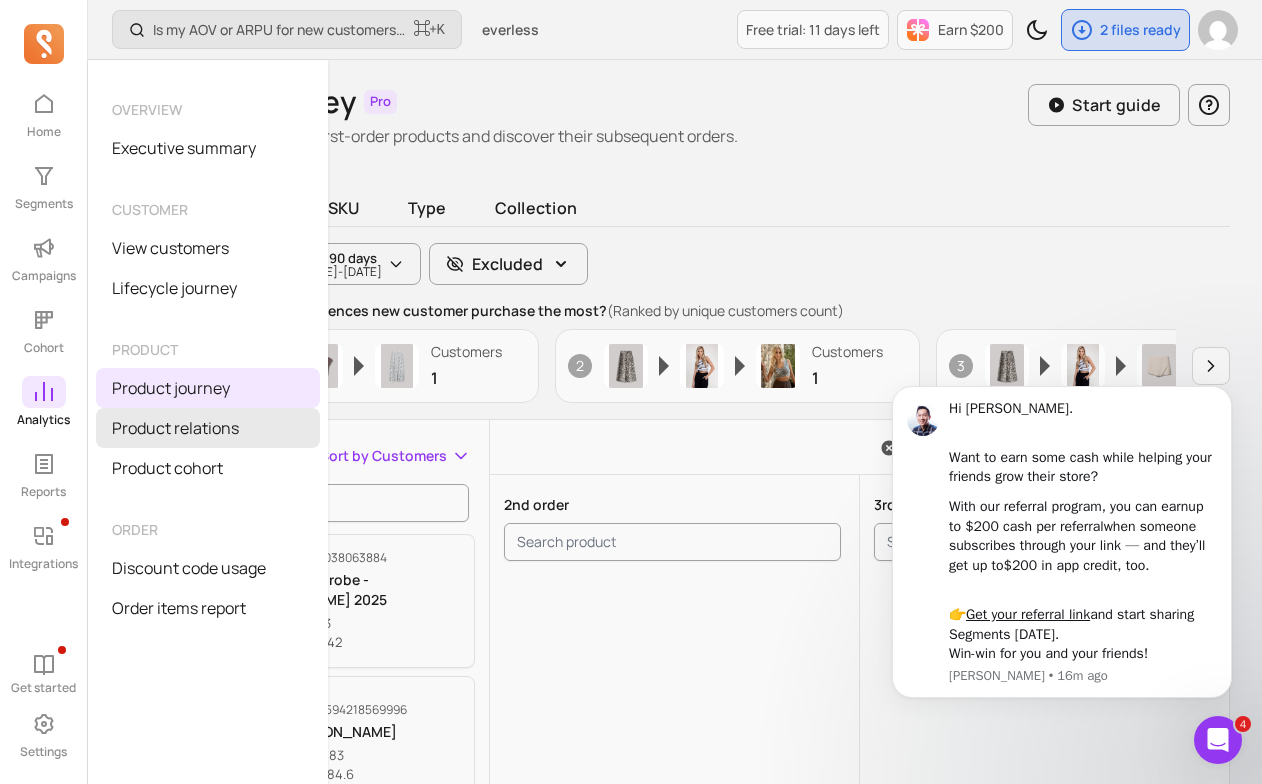 click on "Product relations" at bounding box center (208, 428) 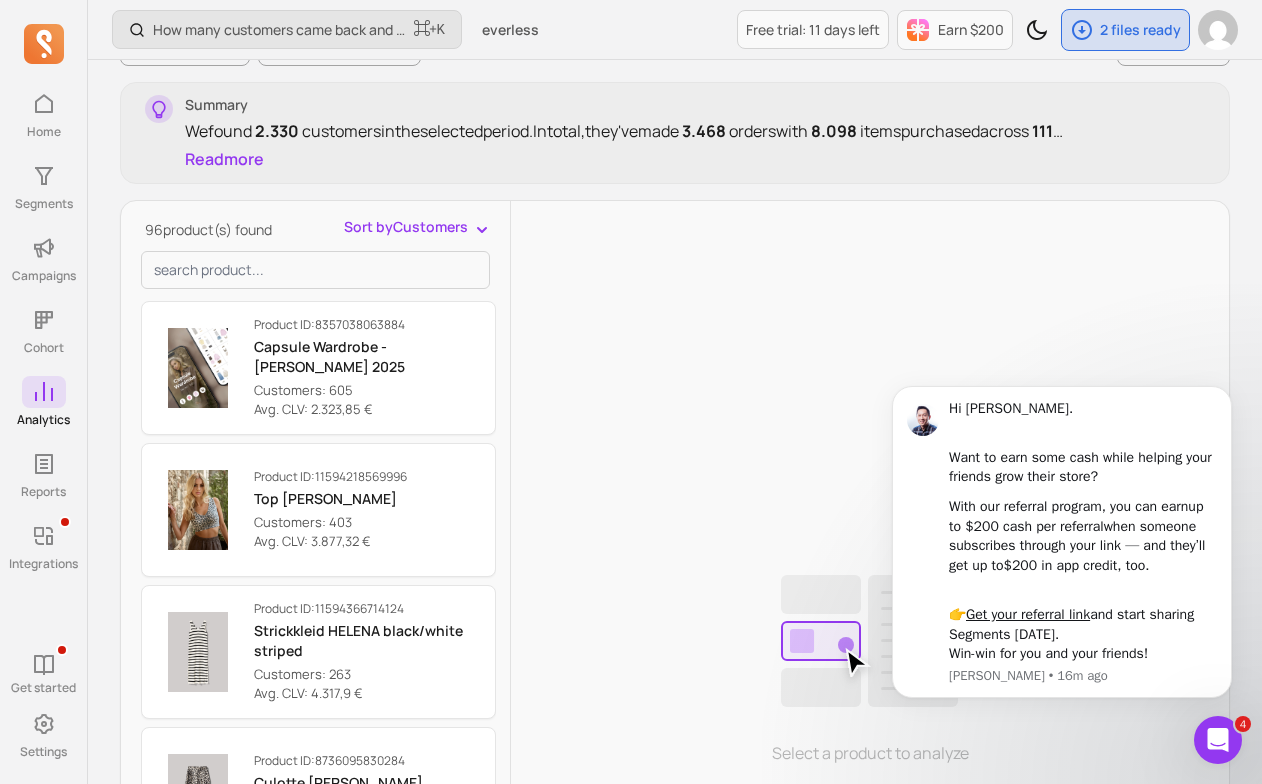 scroll, scrollTop: 173, scrollLeft: 0, axis: vertical 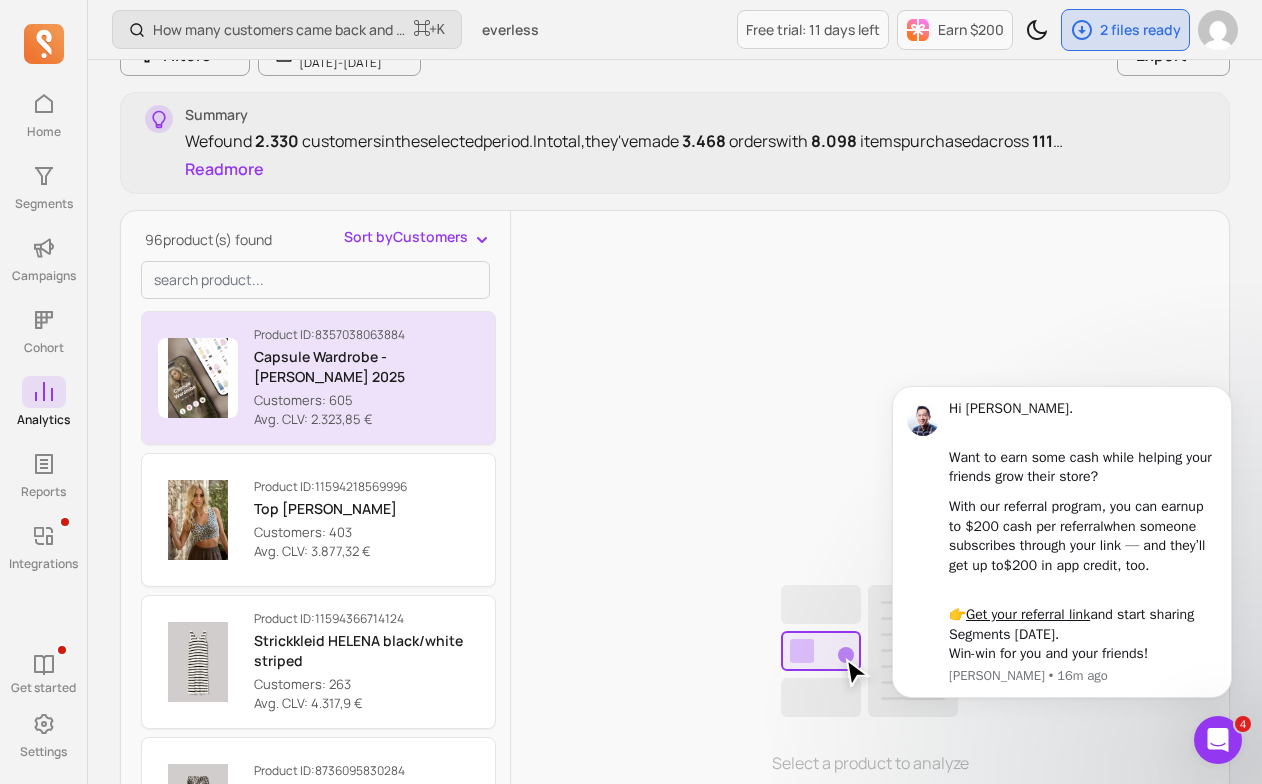 click on "Capsule Wardrobe - [PERSON_NAME] 2025" at bounding box center [366, 367] 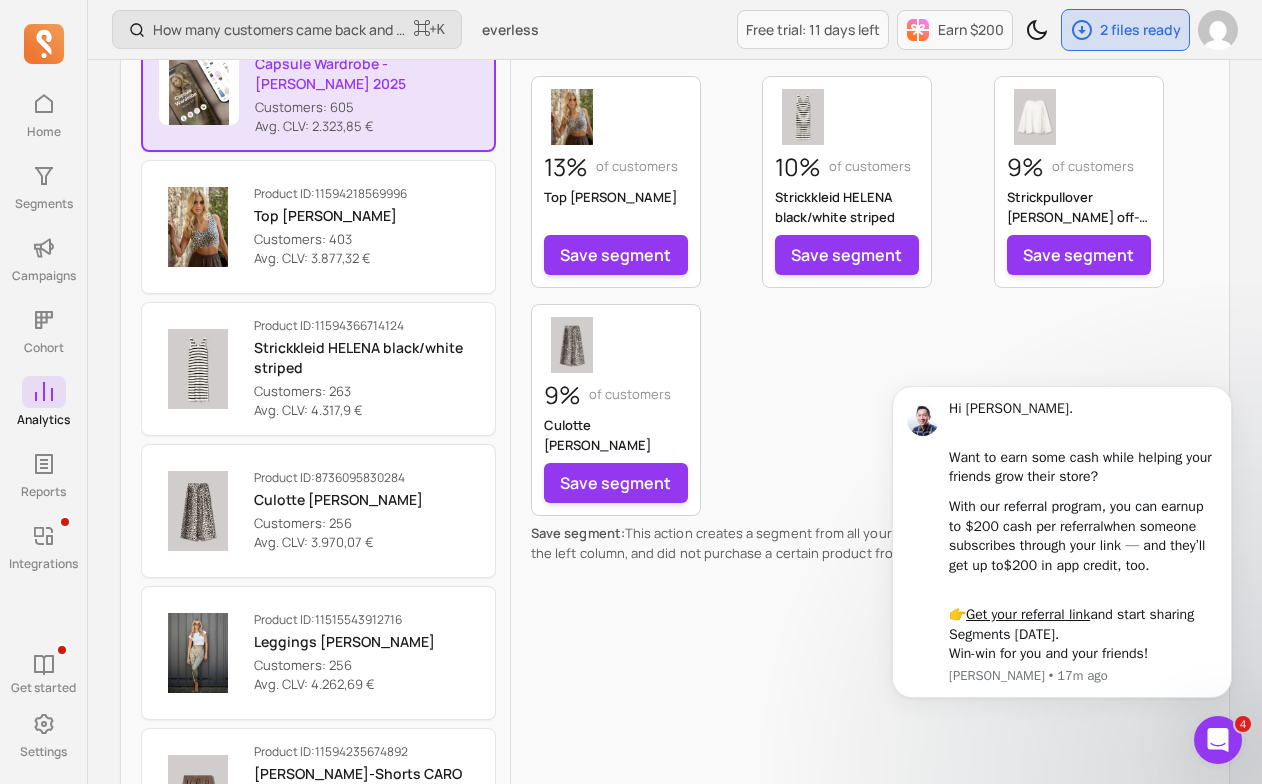 scroll, scrollTop: 463, scrollLeft: 0, axis: vertical 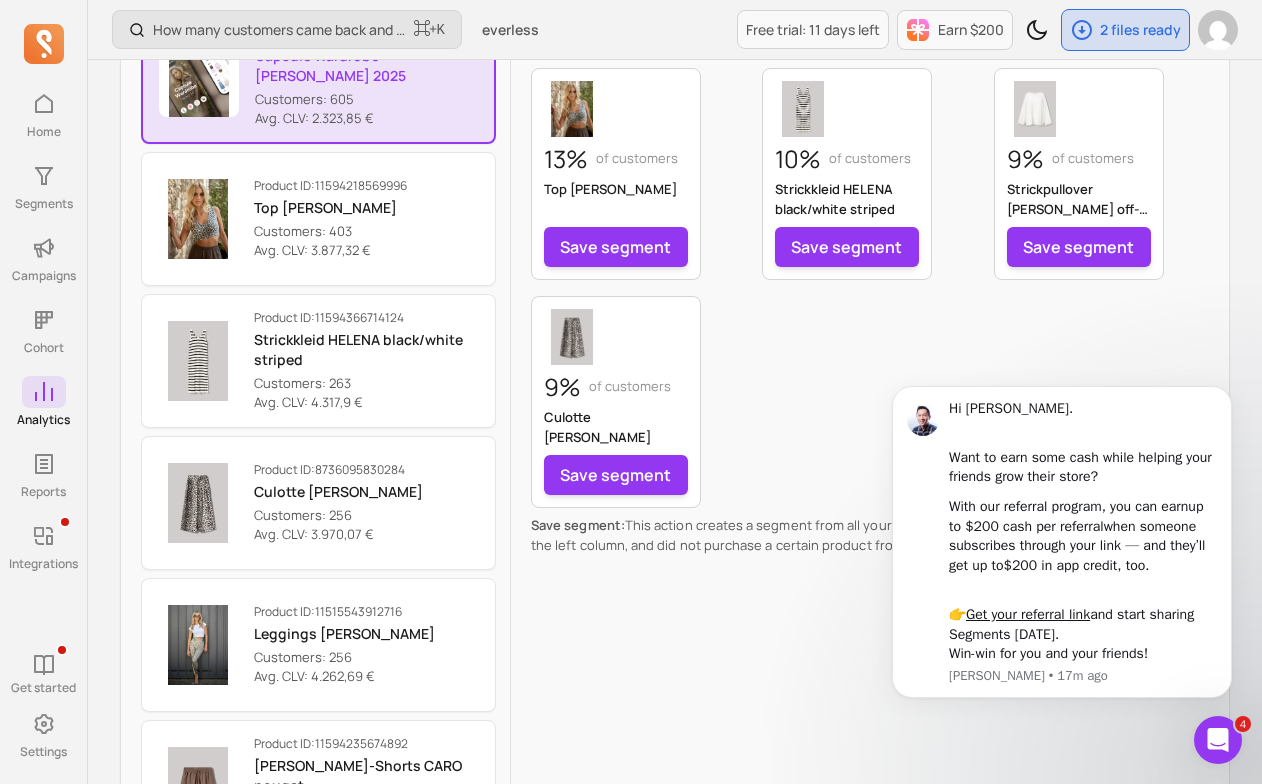 click on "Avg. CLV:   3.877,32 €" at bounding box center [330, 251] 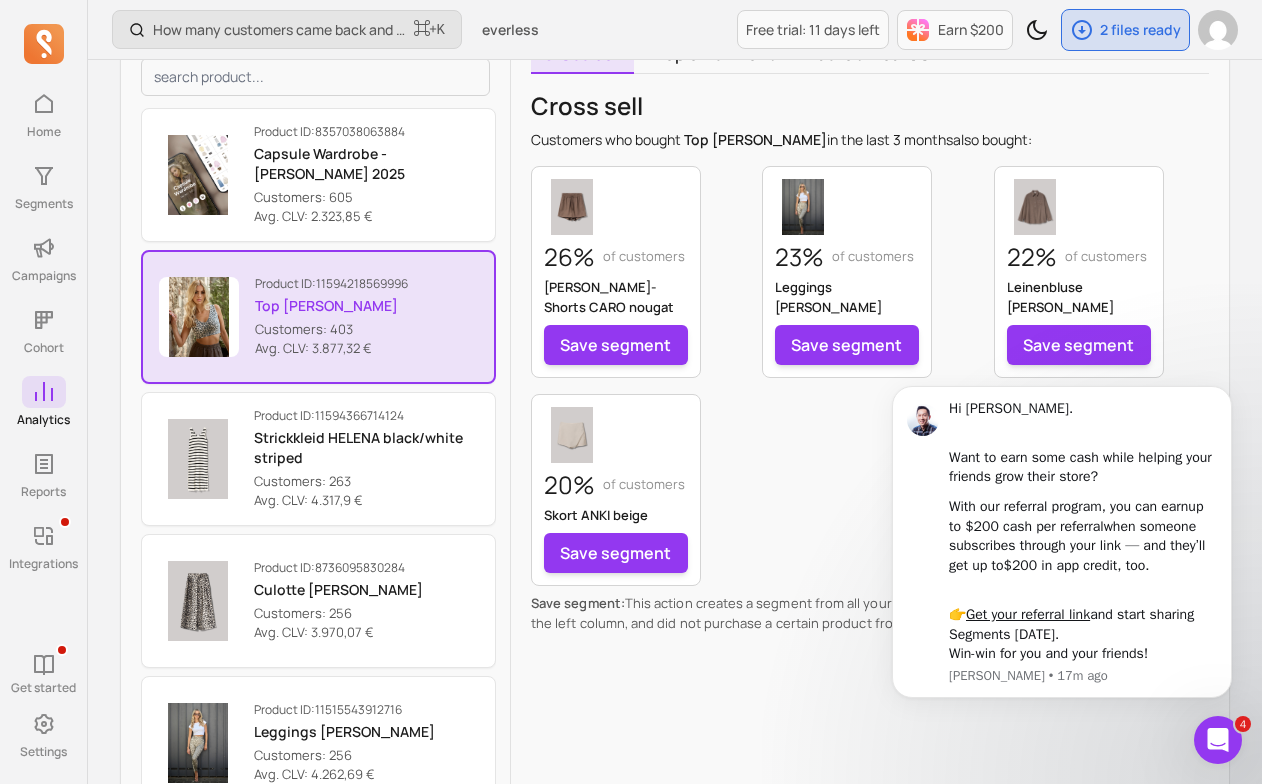 scroll, scrollTop: 335, scrollLeft: 0, axis: vertical 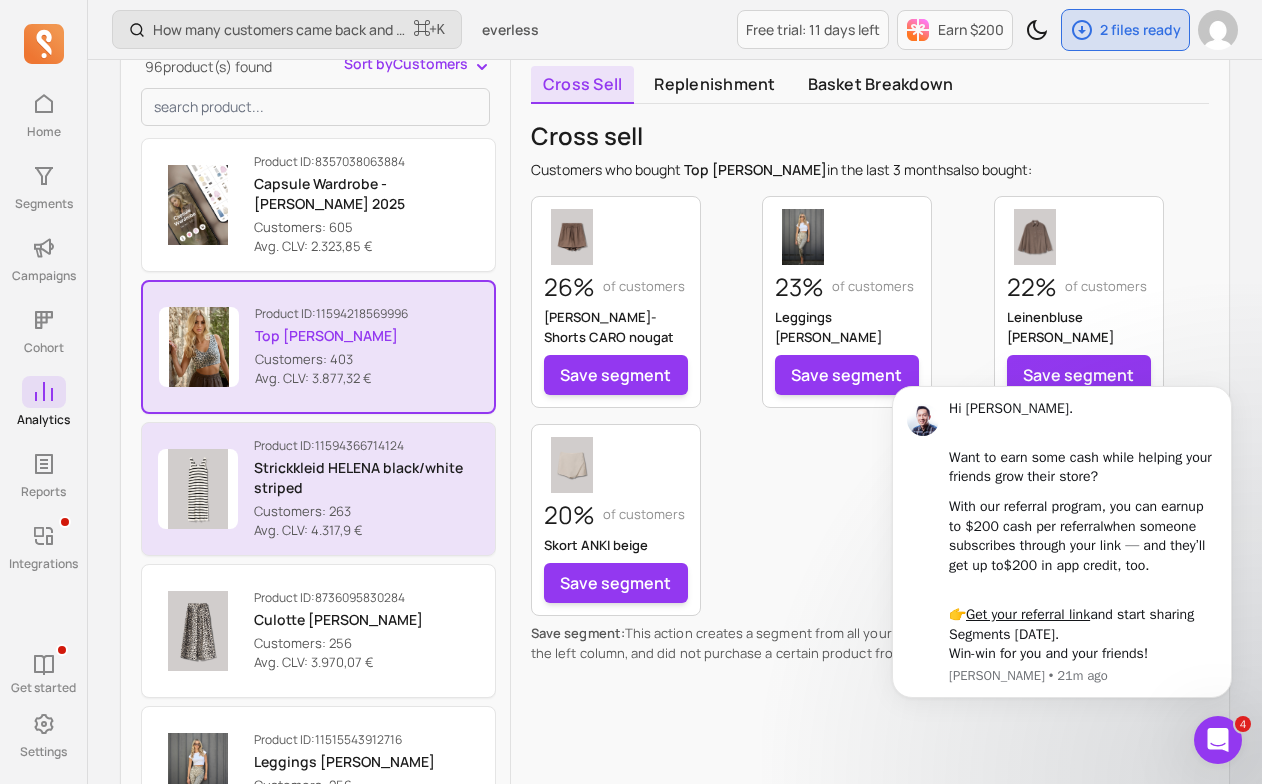 click on "Product ID:  11594366714124 Strickkleid HELENA black/white striped Customers:   263   Avg. CLV:   4.317,9 €" at bounding box center [366, 489] 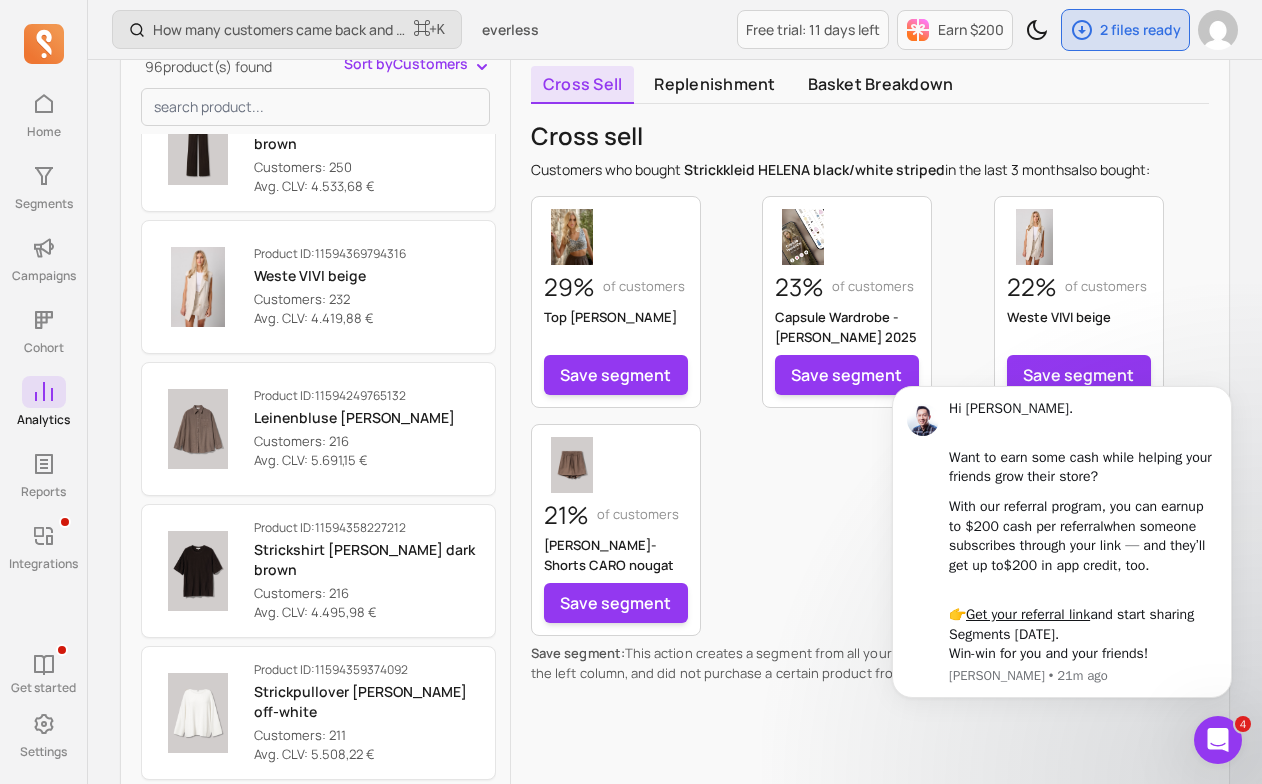 scroll, scrollTop: 922, scrollLeft: 0, axis: vertical 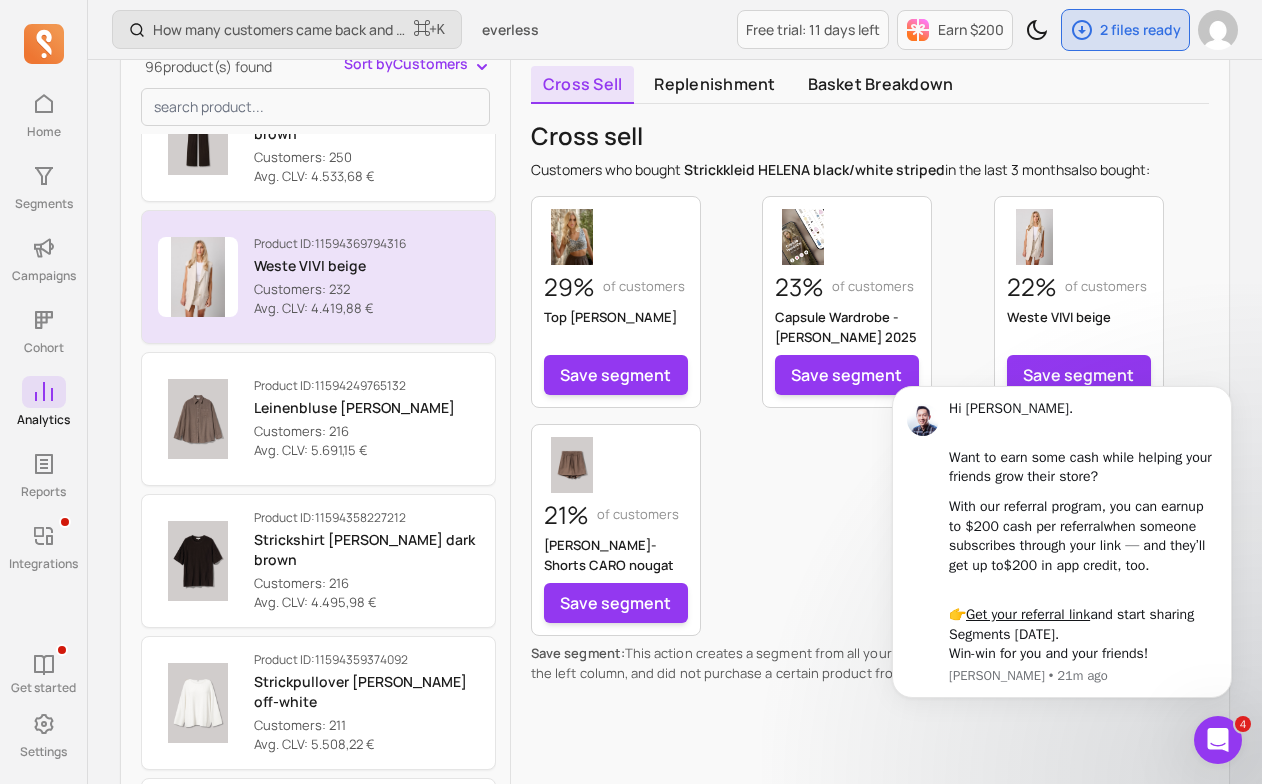 click on "Product ID:  11594369794316 Weste VIVI beige Customers:   232   Avg. CLV:   4.419,88 €" at bounding box center (318, 277) 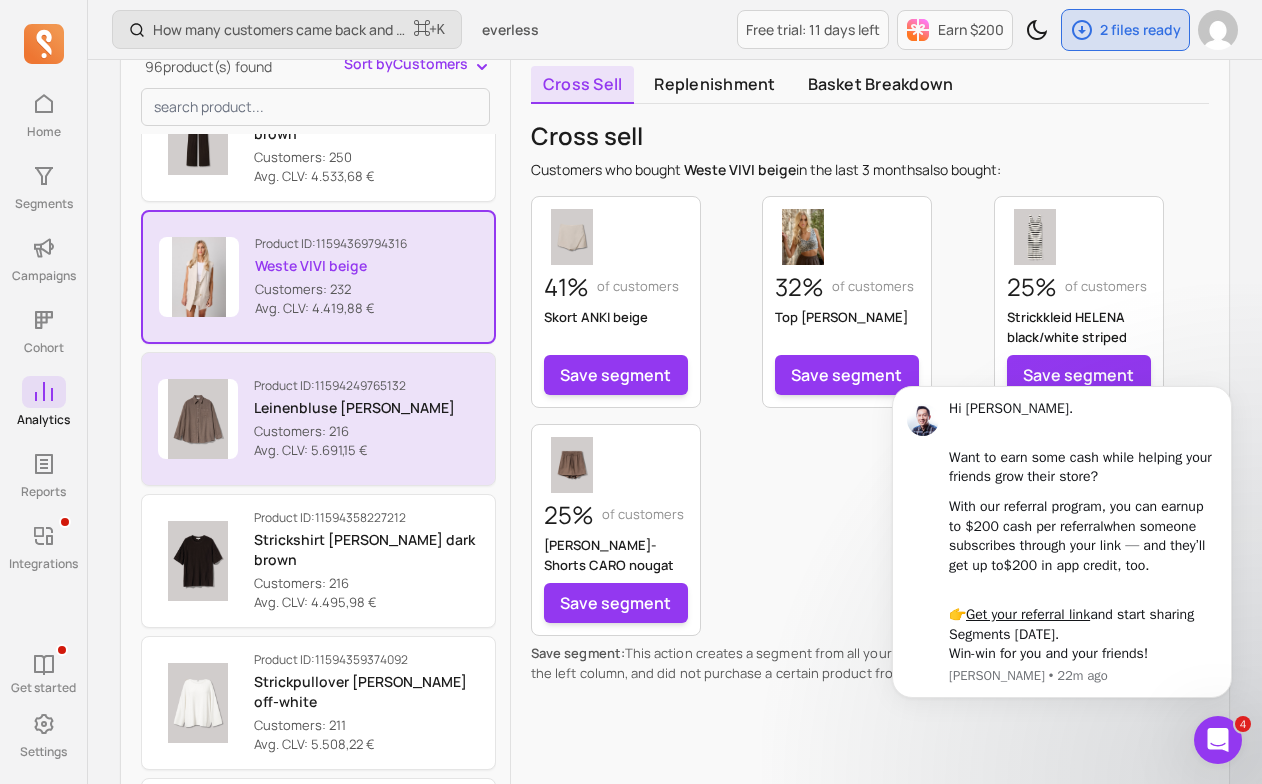 click on "Leinenbluse [PERSON_NAME]" at bounding box center (354, 408) 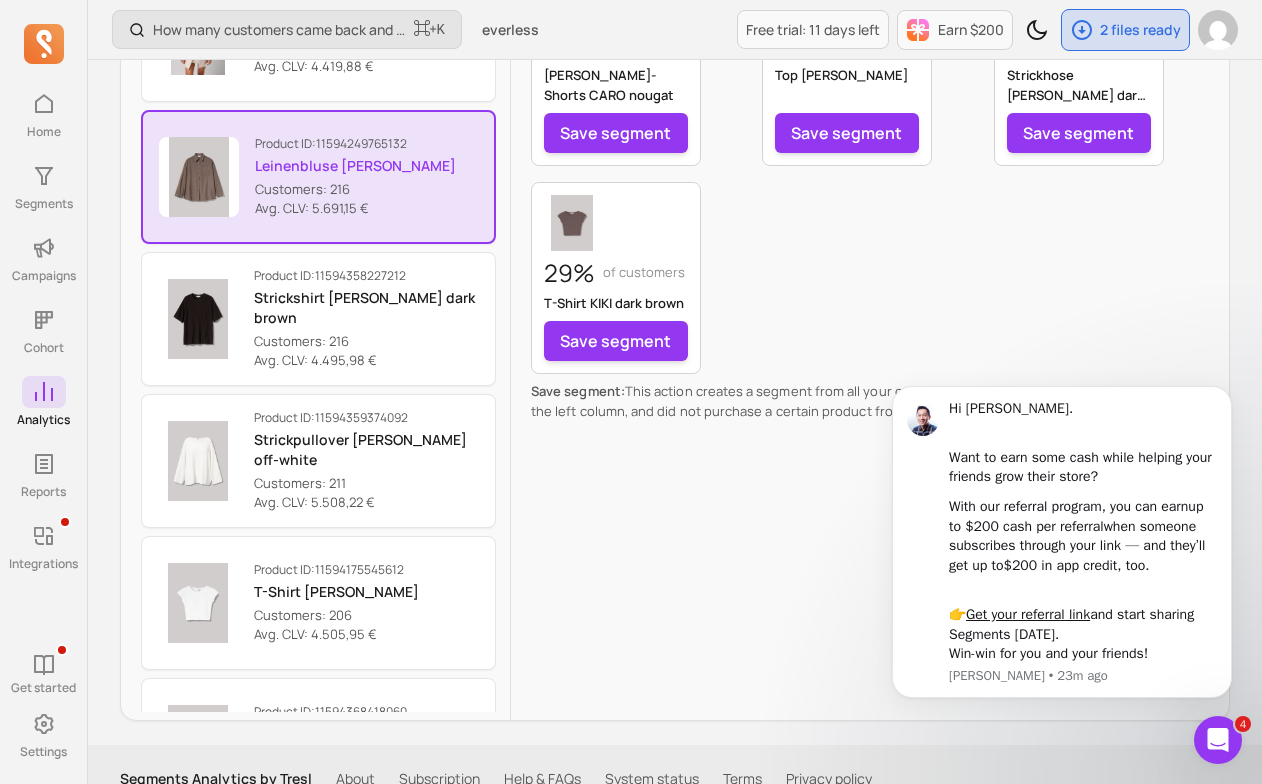scroll, scrollTop: 582, scrollLeft: 0, axis: vertical 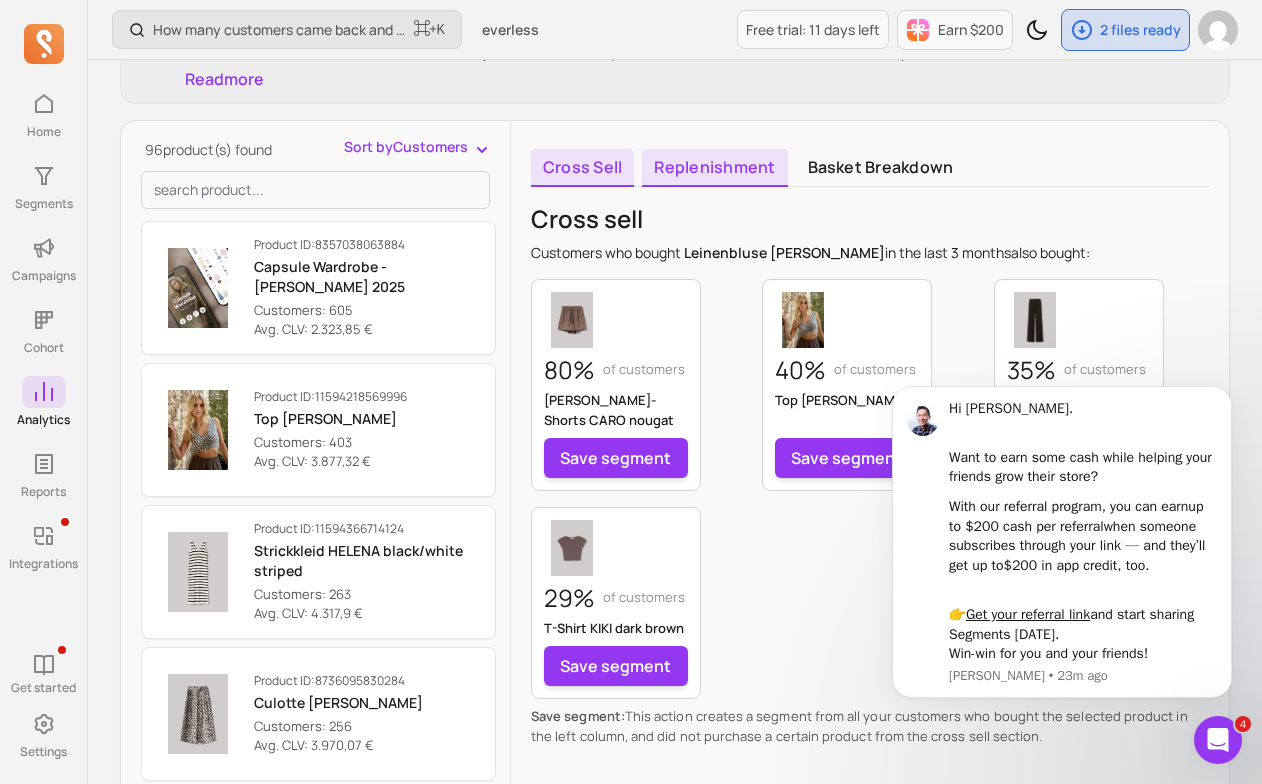 click on "Replenishment" at bounding box center [714, 168] 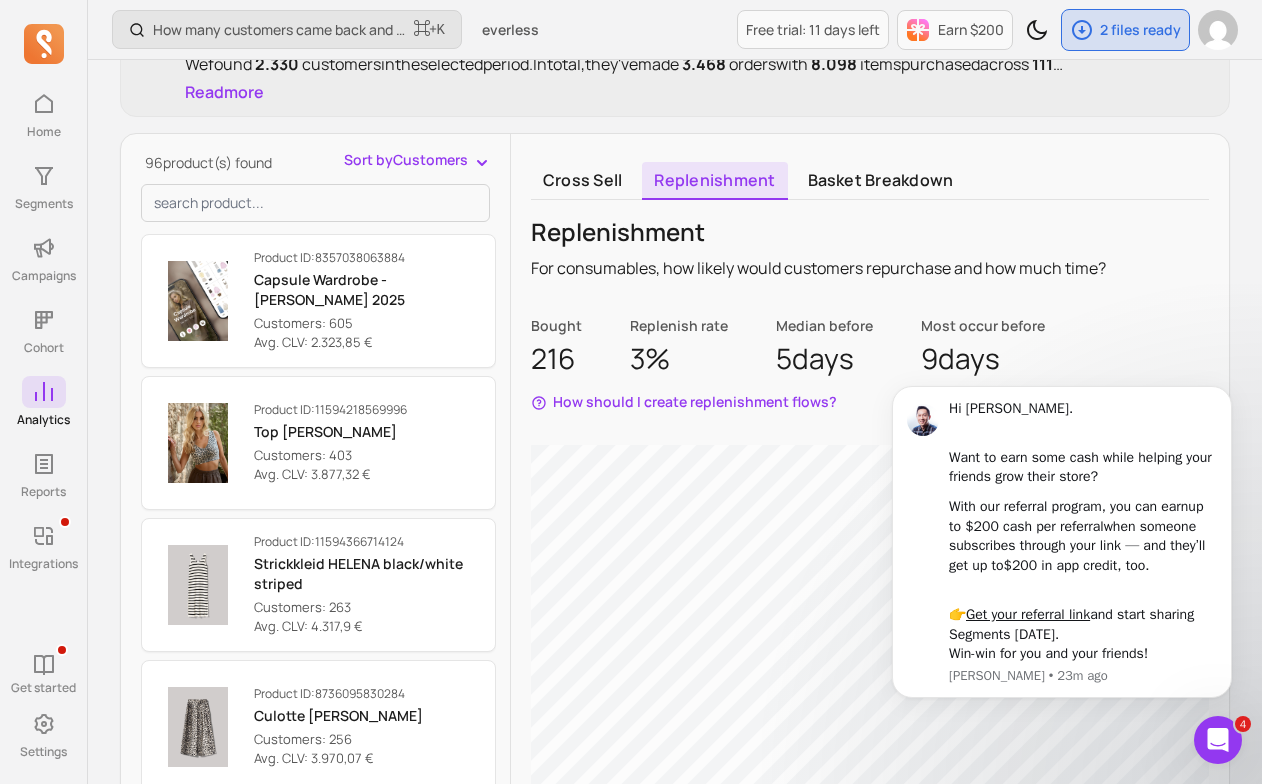 scroll, scrollTop: 237, scrollLeft: 0, axis: vertical 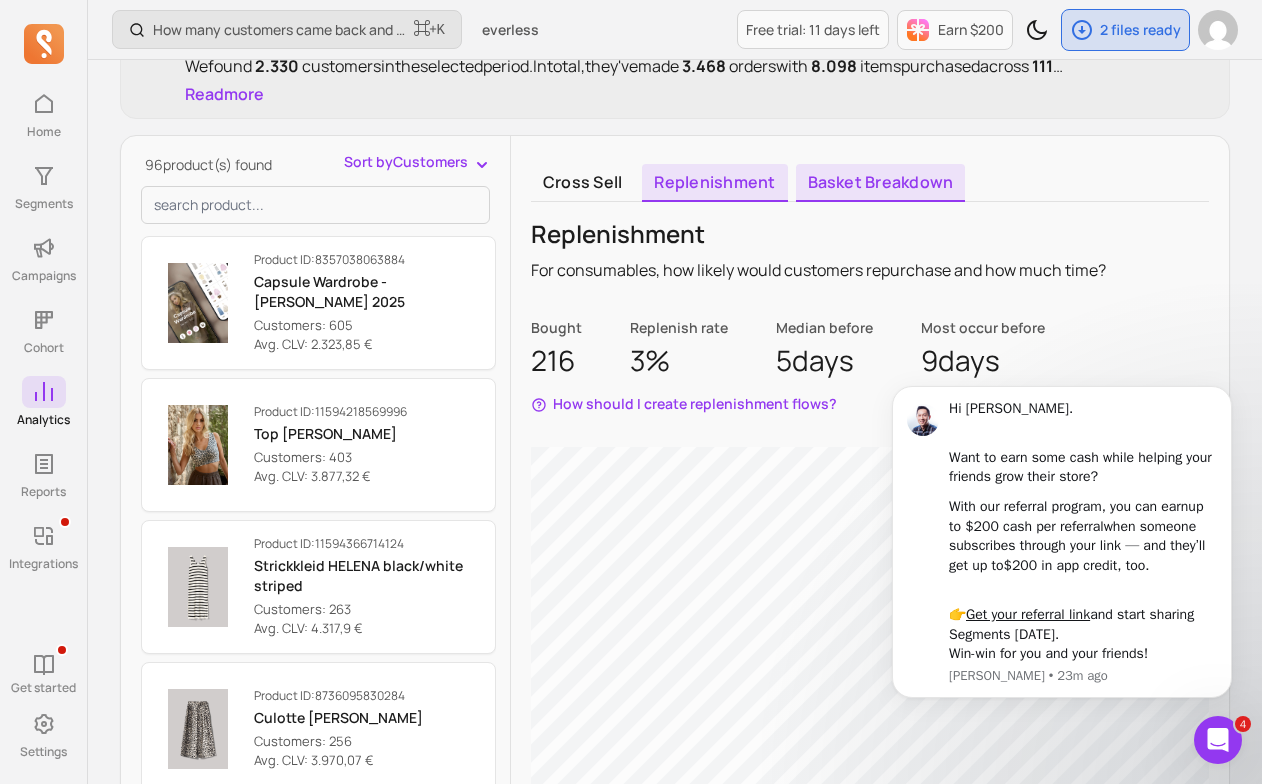 click on "Basket breakdown" at bounding box center (881, 183) 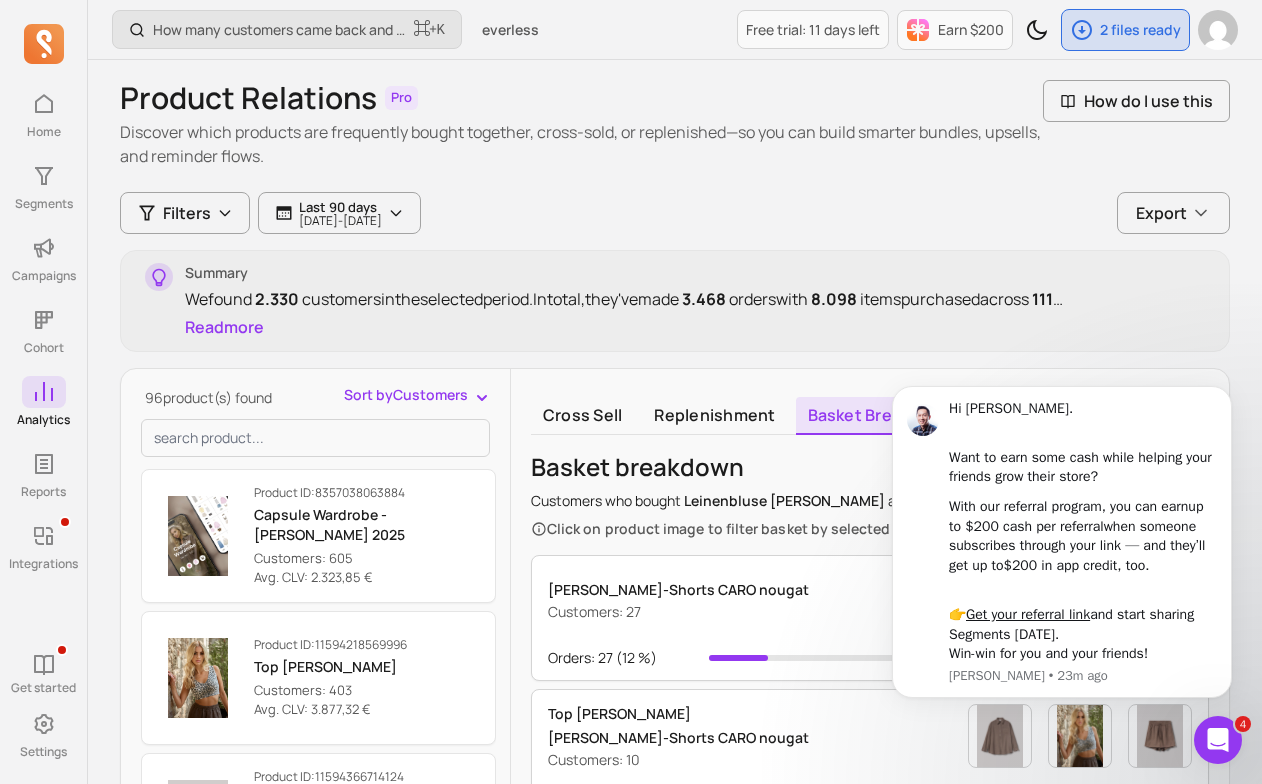 scroll, scrollTop: 4, scrollLeft: 0, axis: vertical 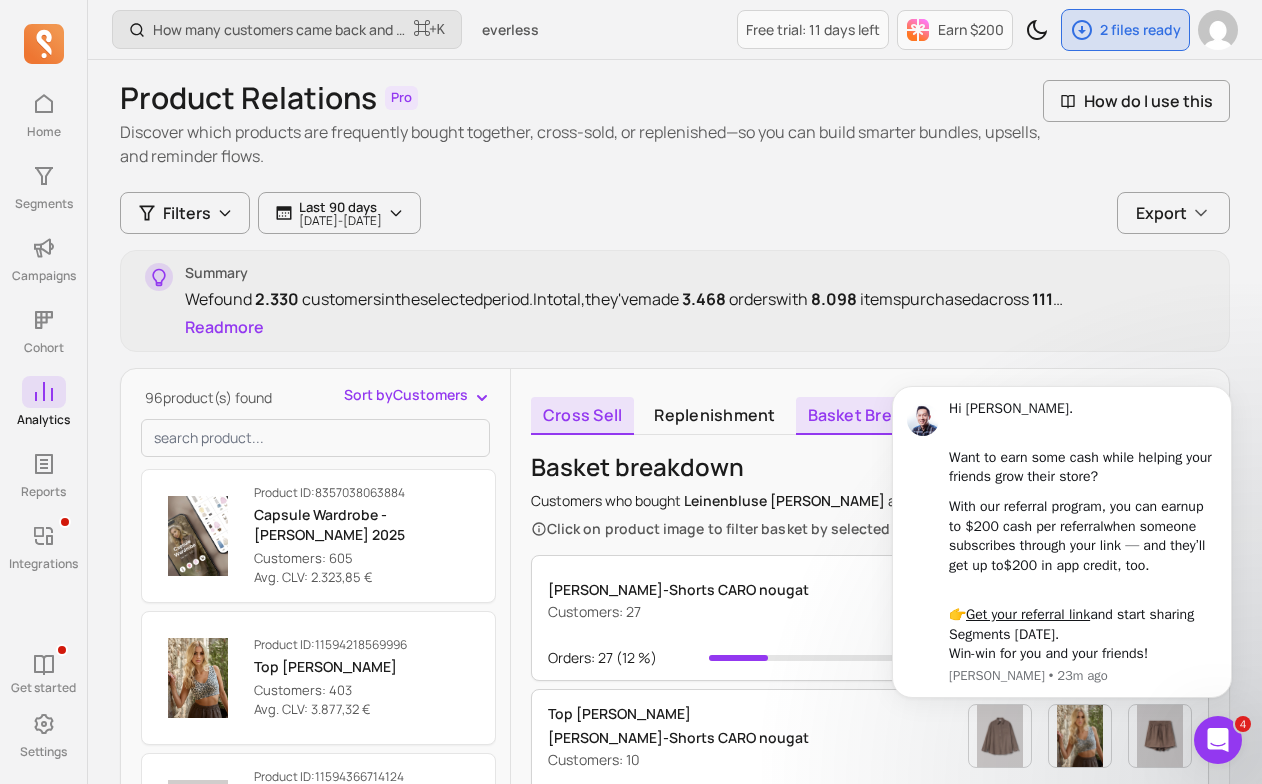 click on "Cross sell" at bounding box center [582, 416] 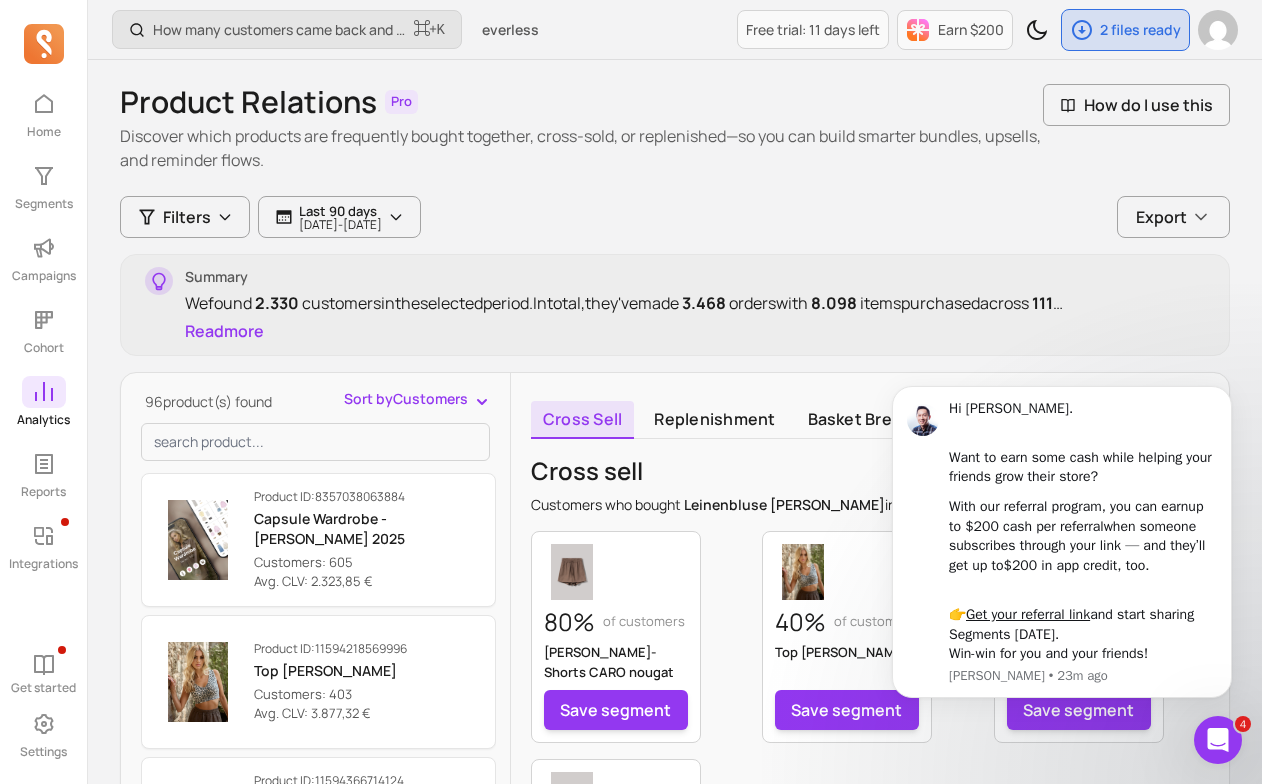 click 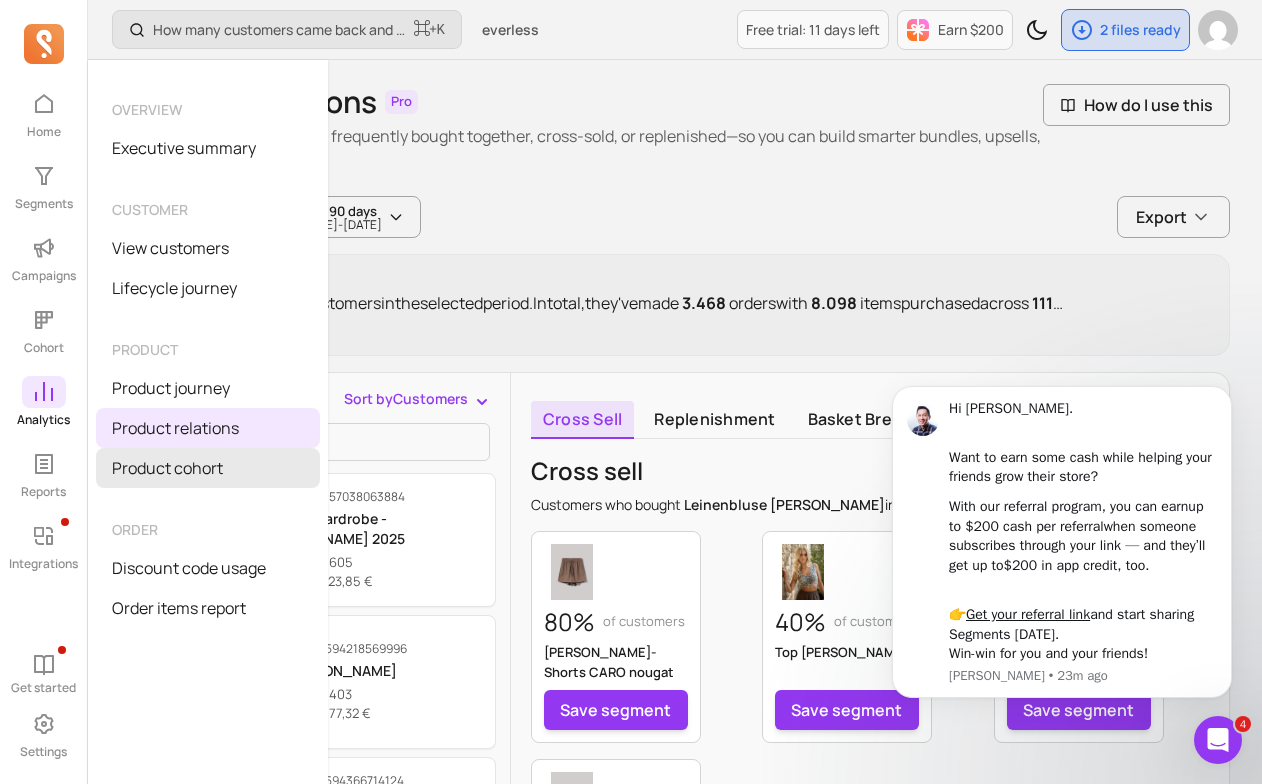 click on "Product cohort" at bounding box center [208, 468] 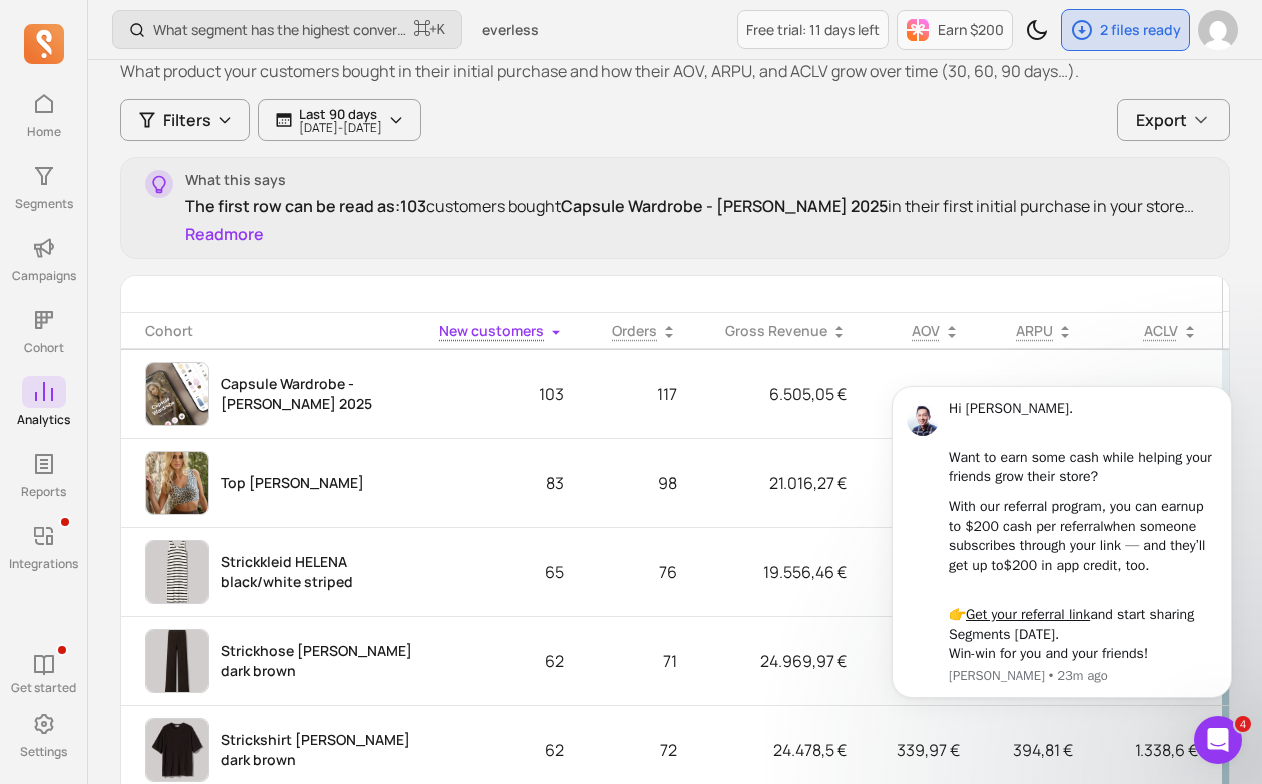 scroll, scrollTop: 212, scrollLeft: 0, axis: vertical 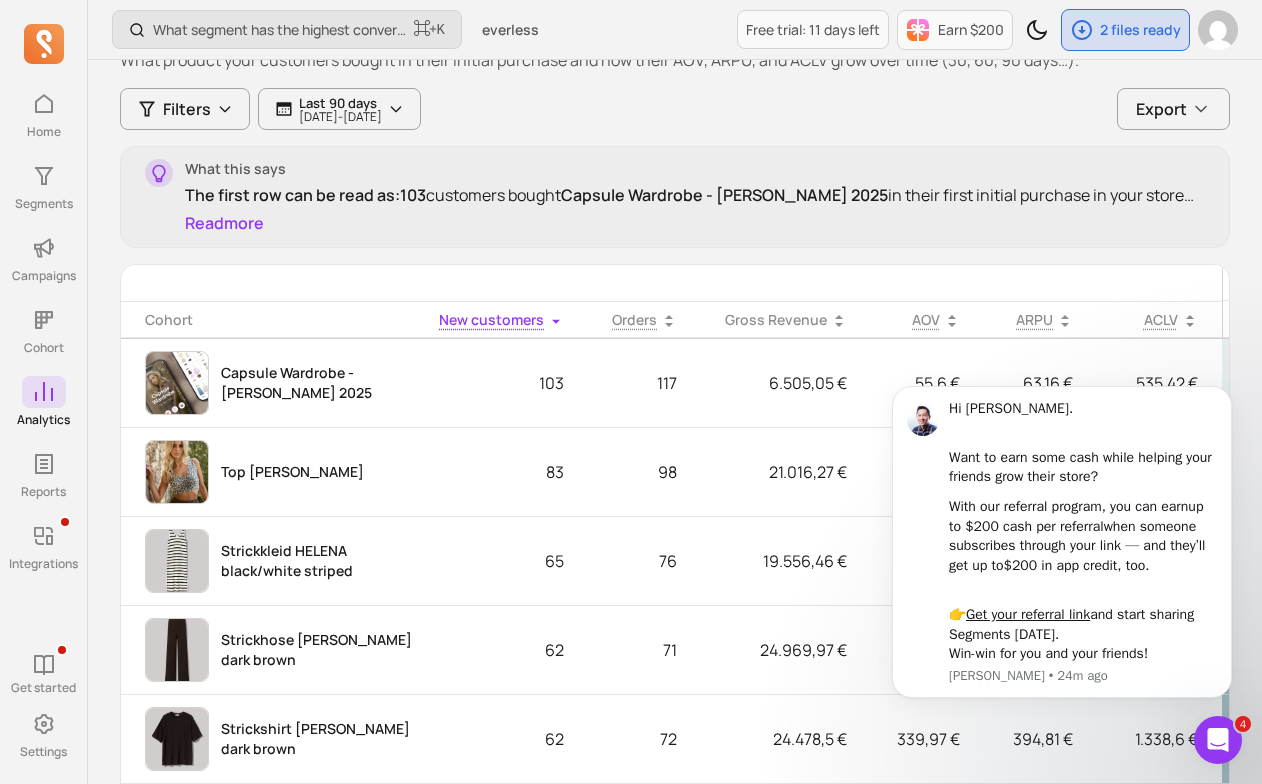 click on "Read  more" at bounding box center (224, 223) 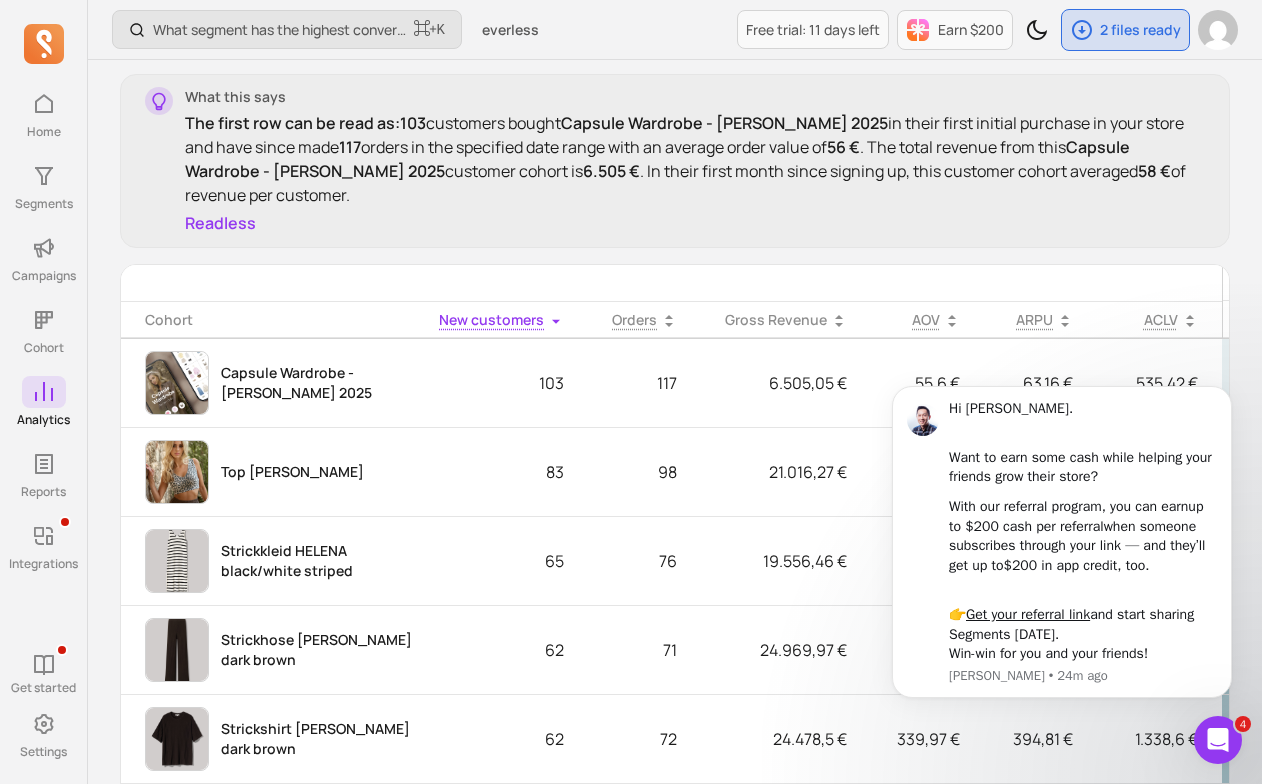 scroll, scrollTop: 276, scrollLeft: 0, axis: vertical 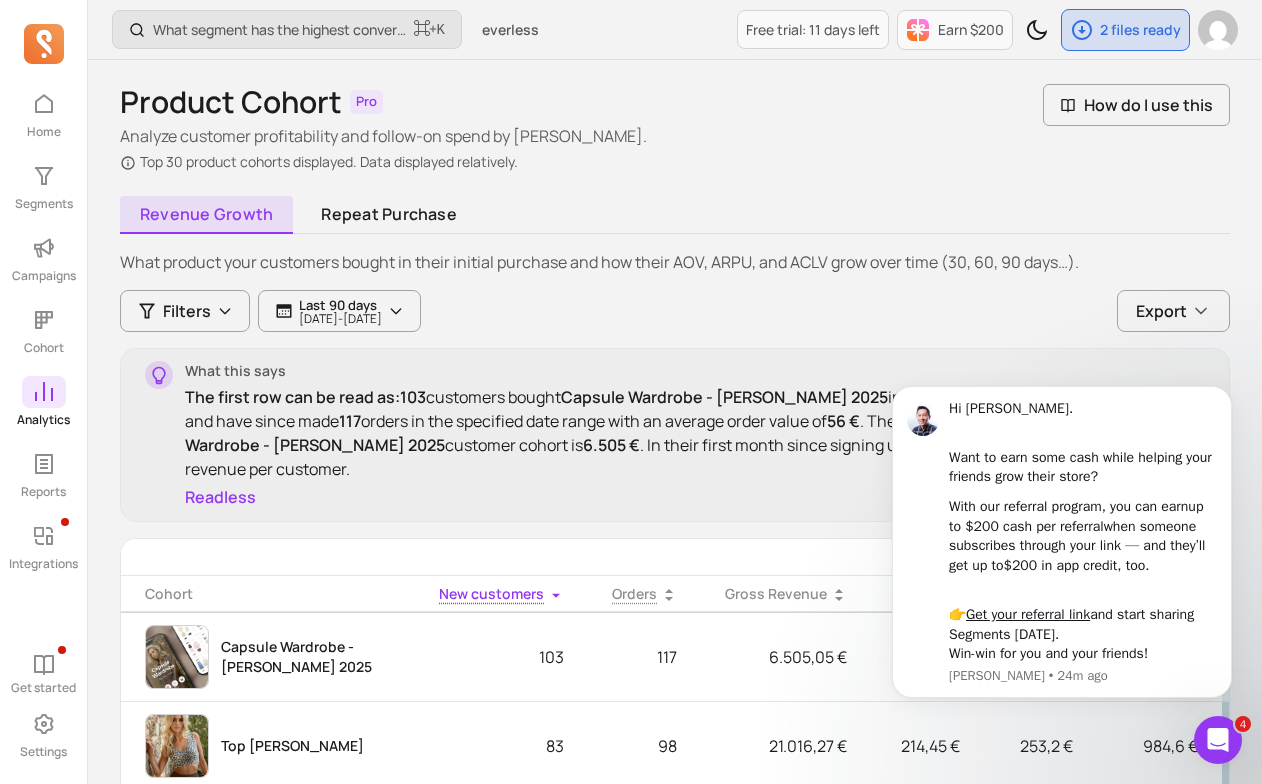 click 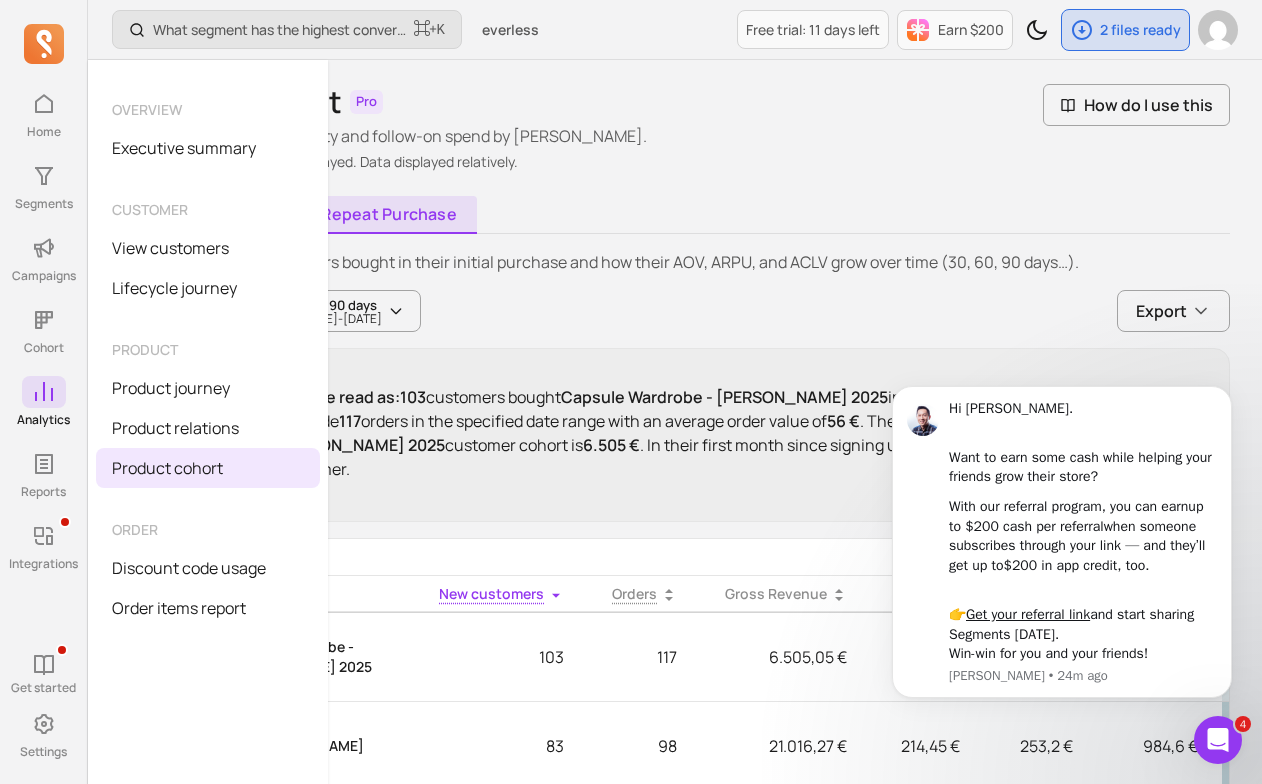 click on "Repeat purchase" at bounding box center (389, 215) 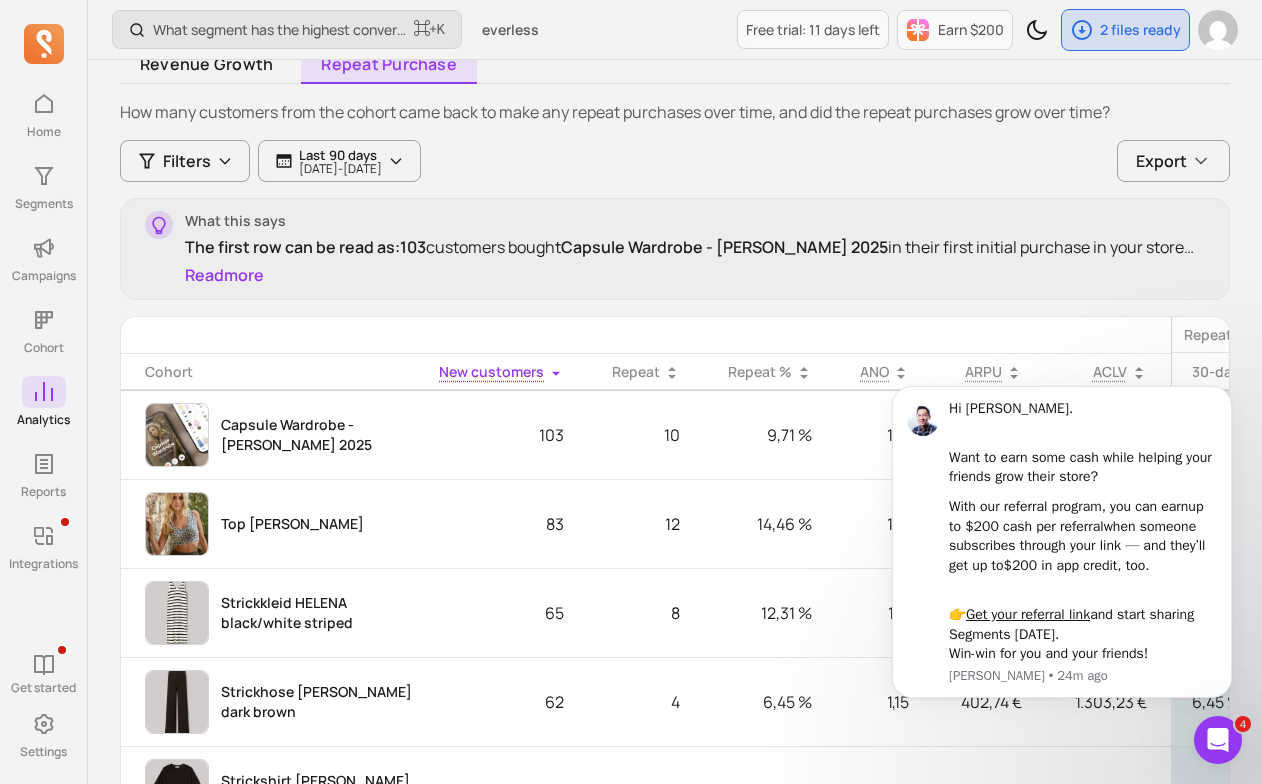 scroll, scrollTop: 162, scrollLeft: 0, axis: vertical 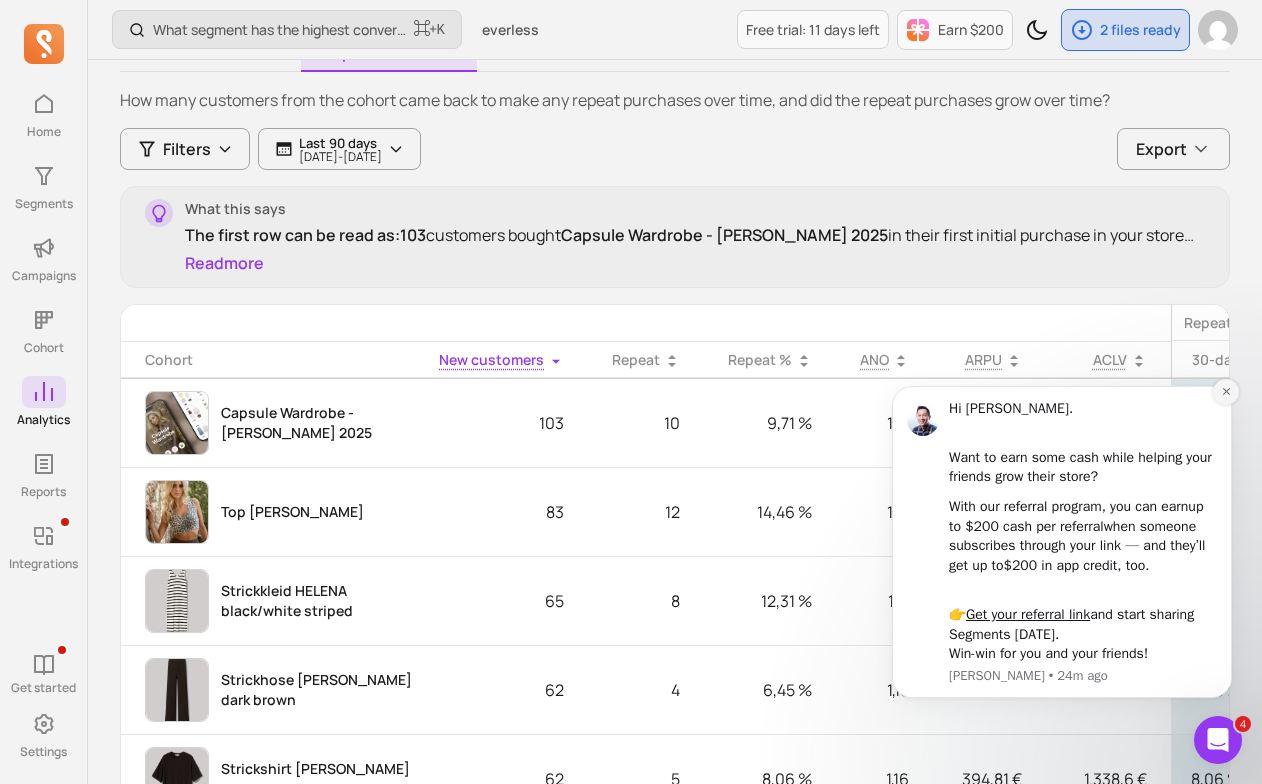 click 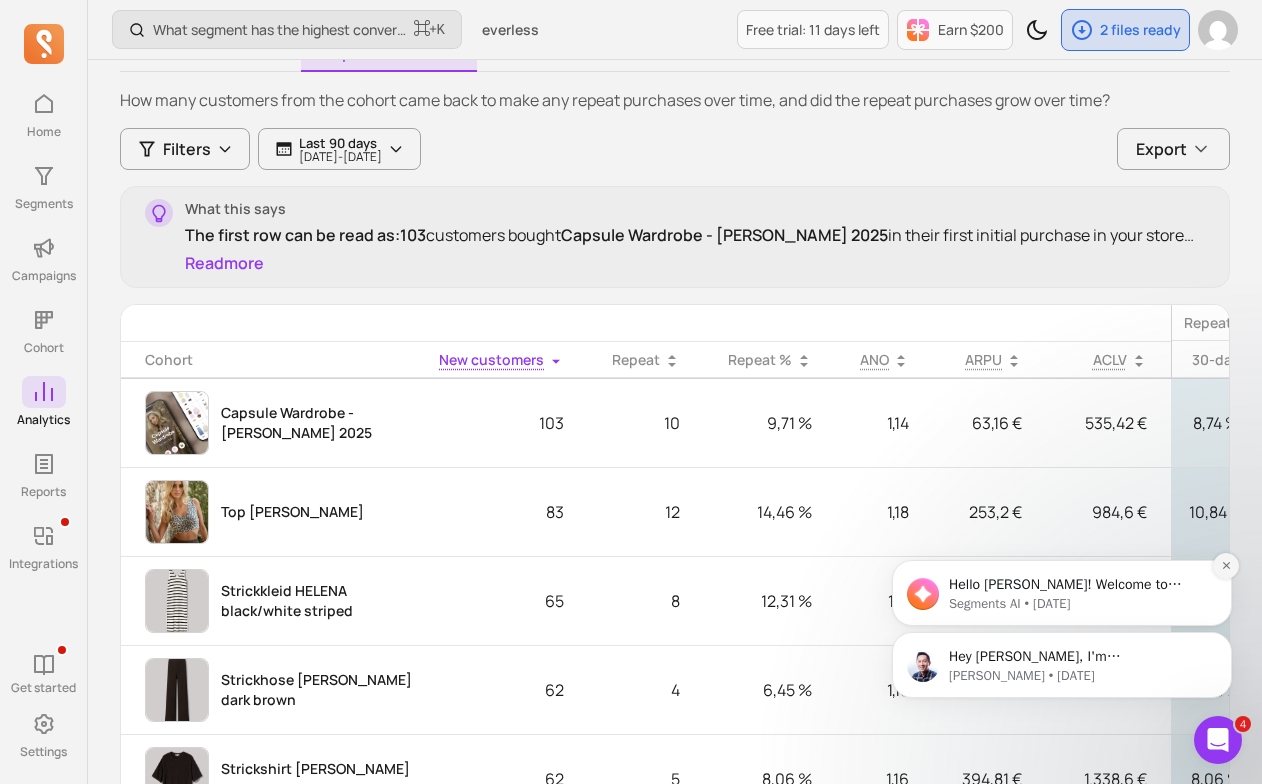 click 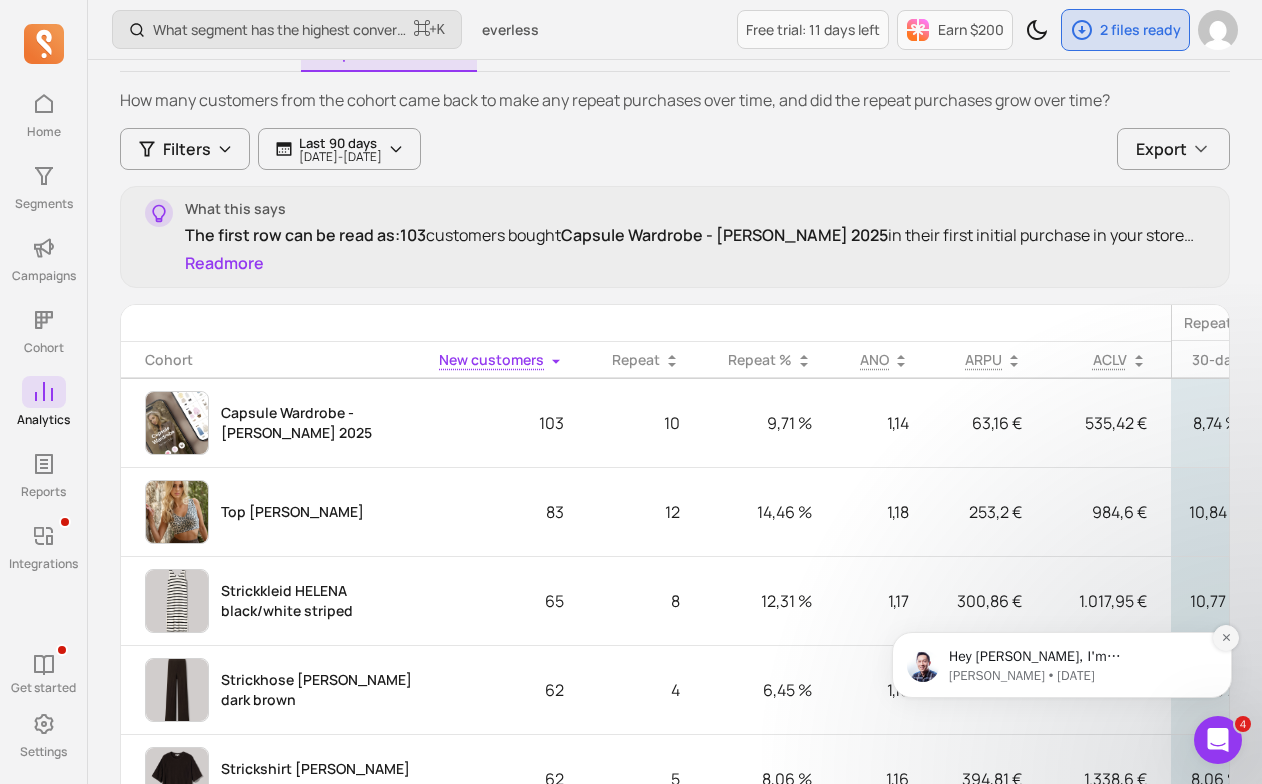 click 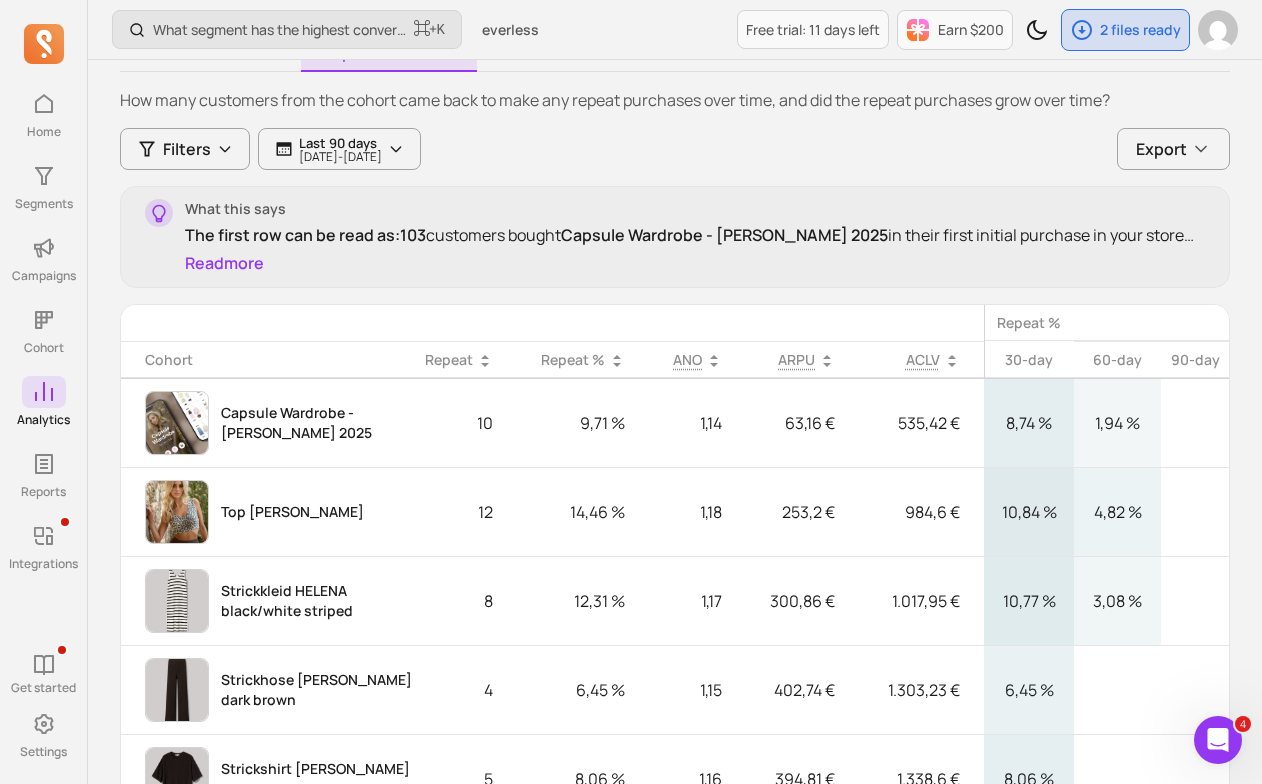 scroll, scrollTop: 0, scrollLeft: 187, axis: horizontal 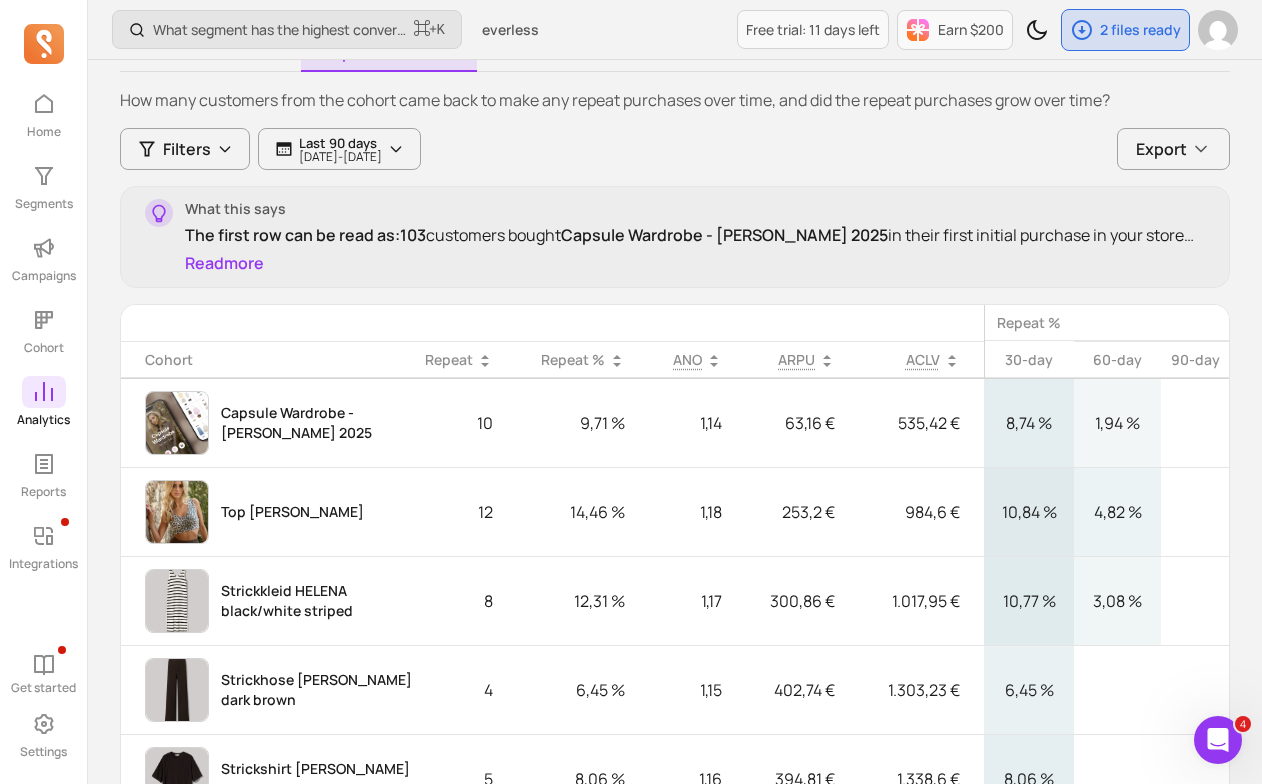 click 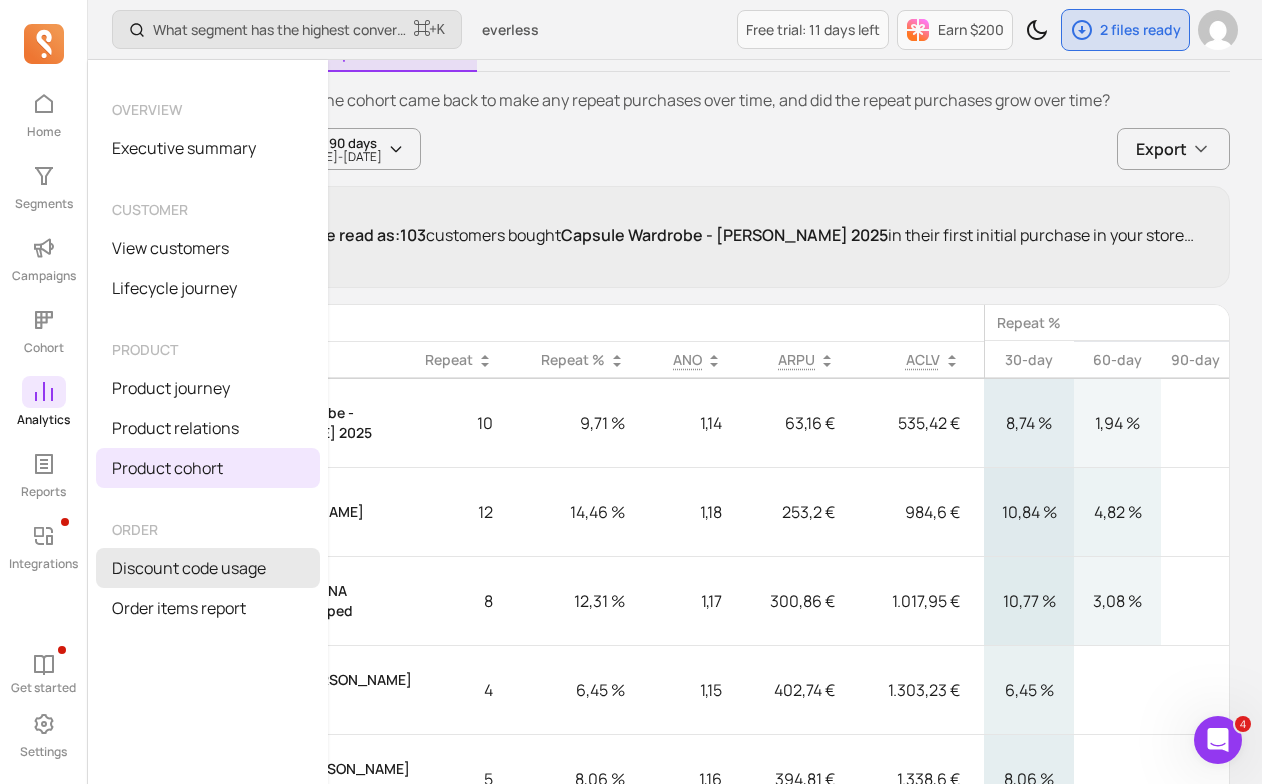 click on "Discount code usage" at bounding box center (208, 568) 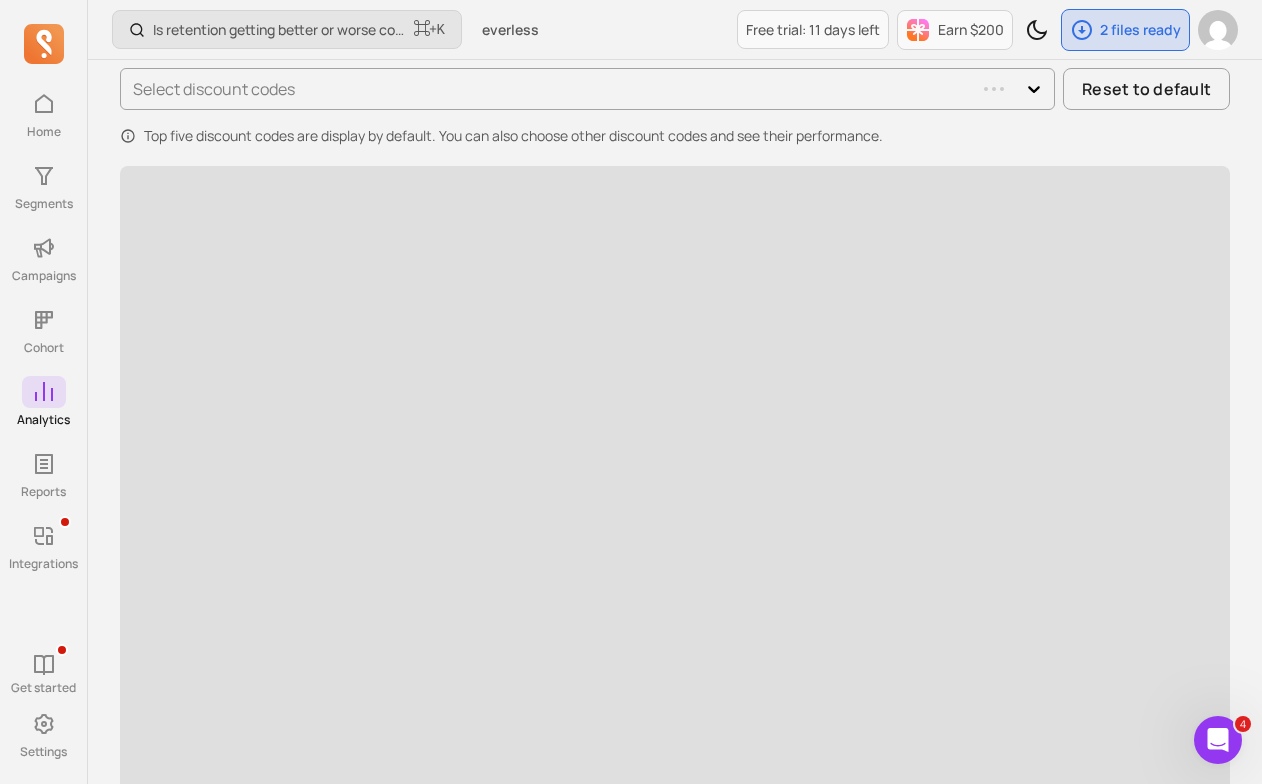 scroll, scrollTop: 0, scrollLeft: 0, axis: both 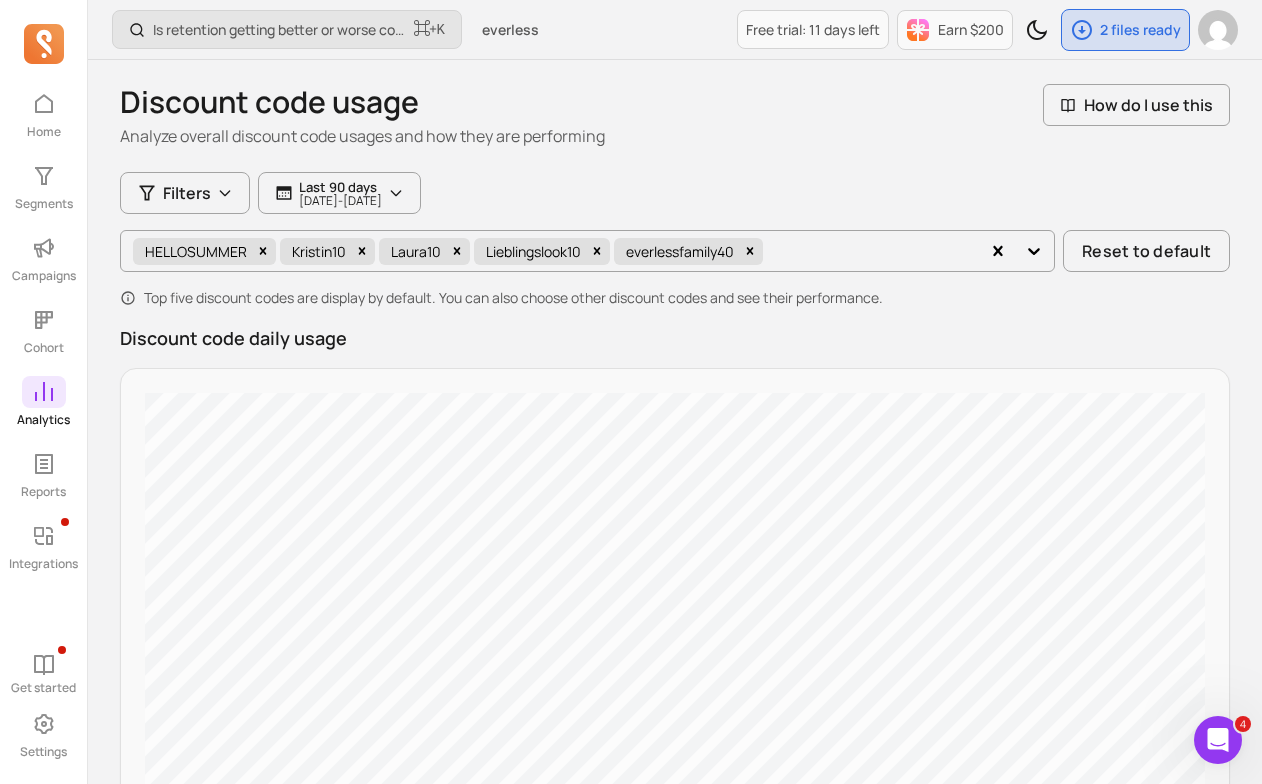 click 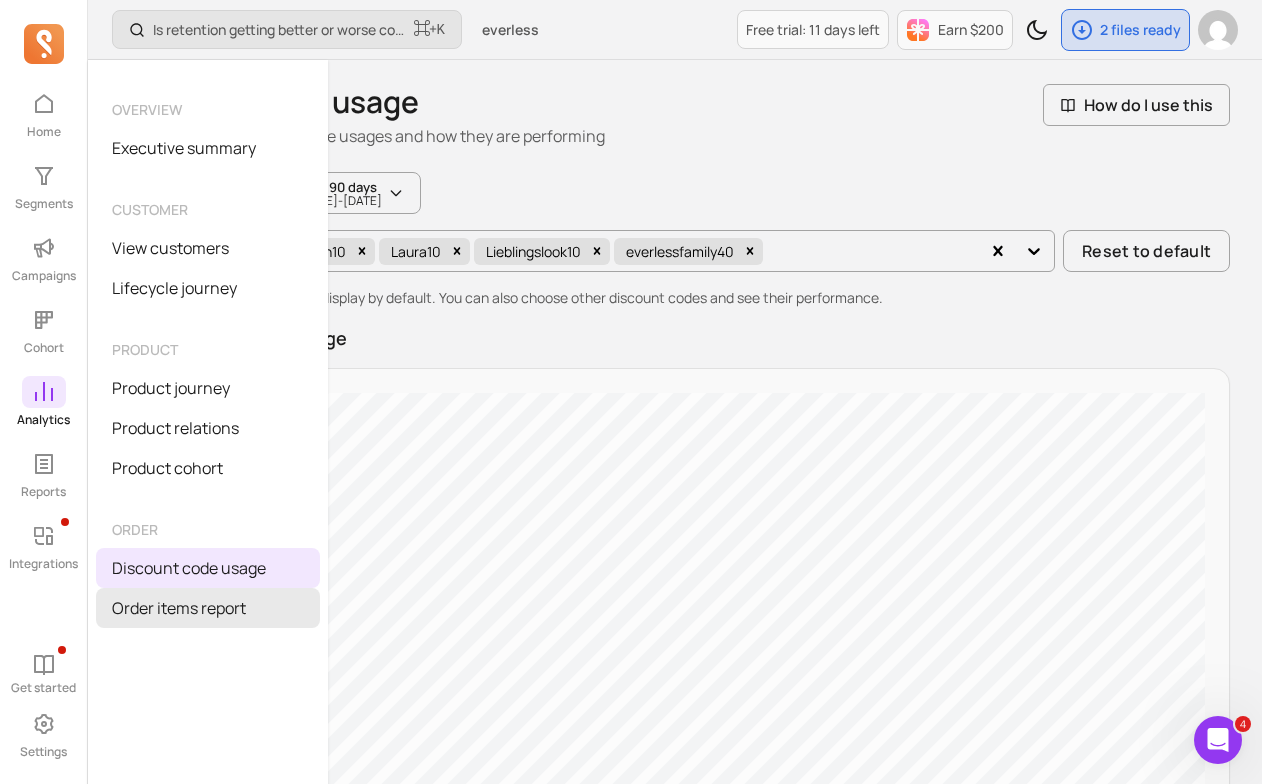 click on "Order items report" at bounding box center (208, 608) 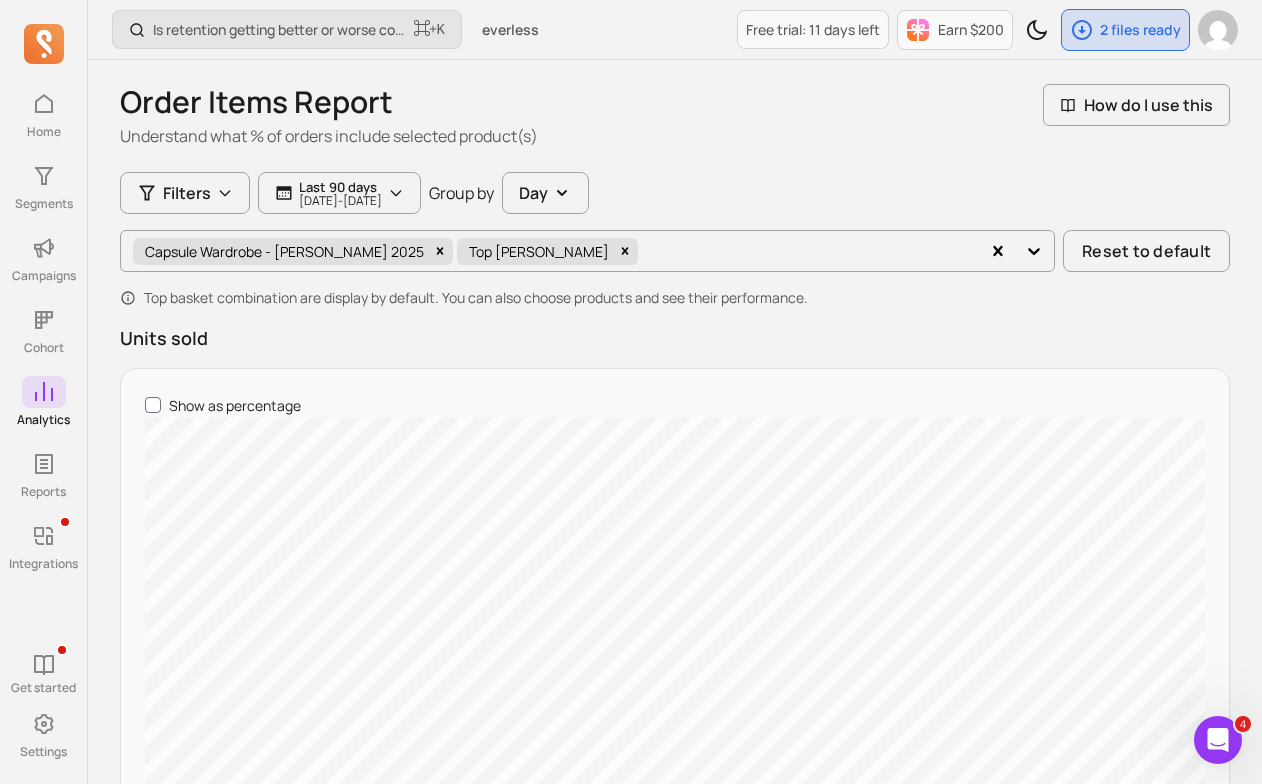 scroll, scrollTop: 0, scrollLeft: 0, axis: both 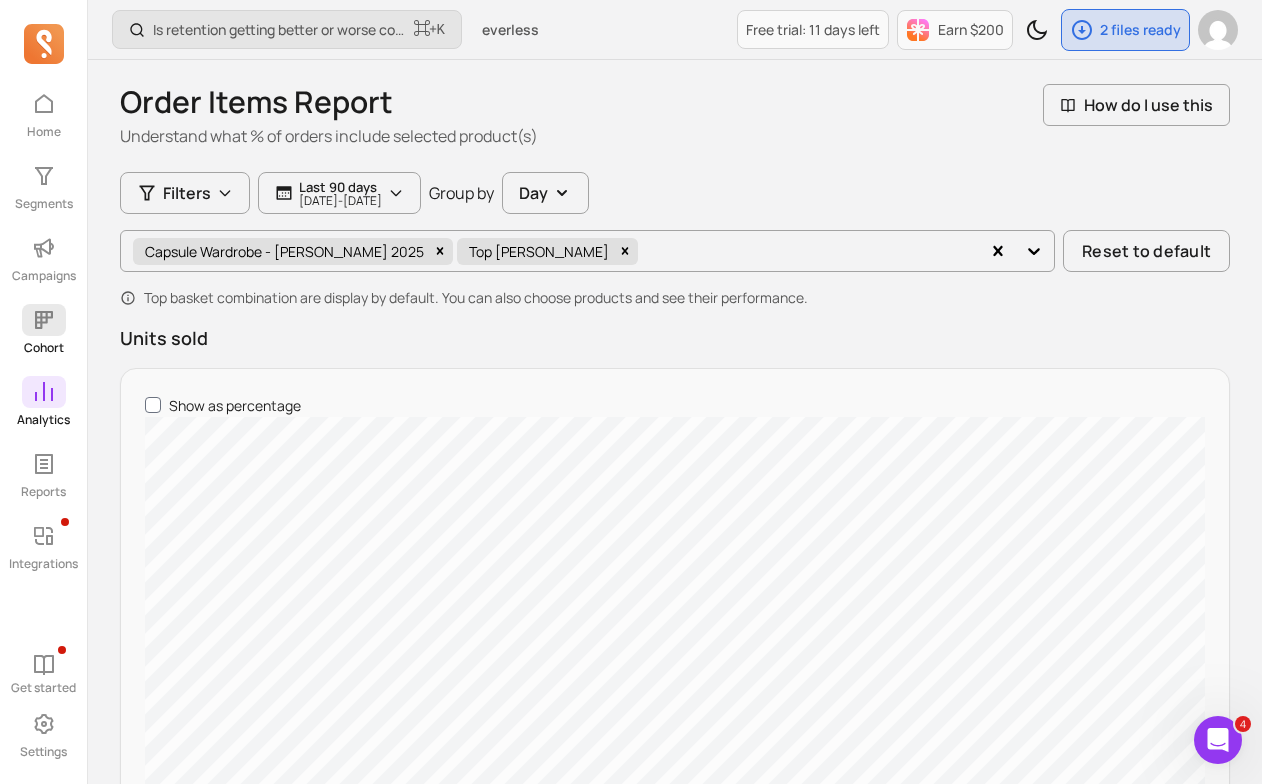 click 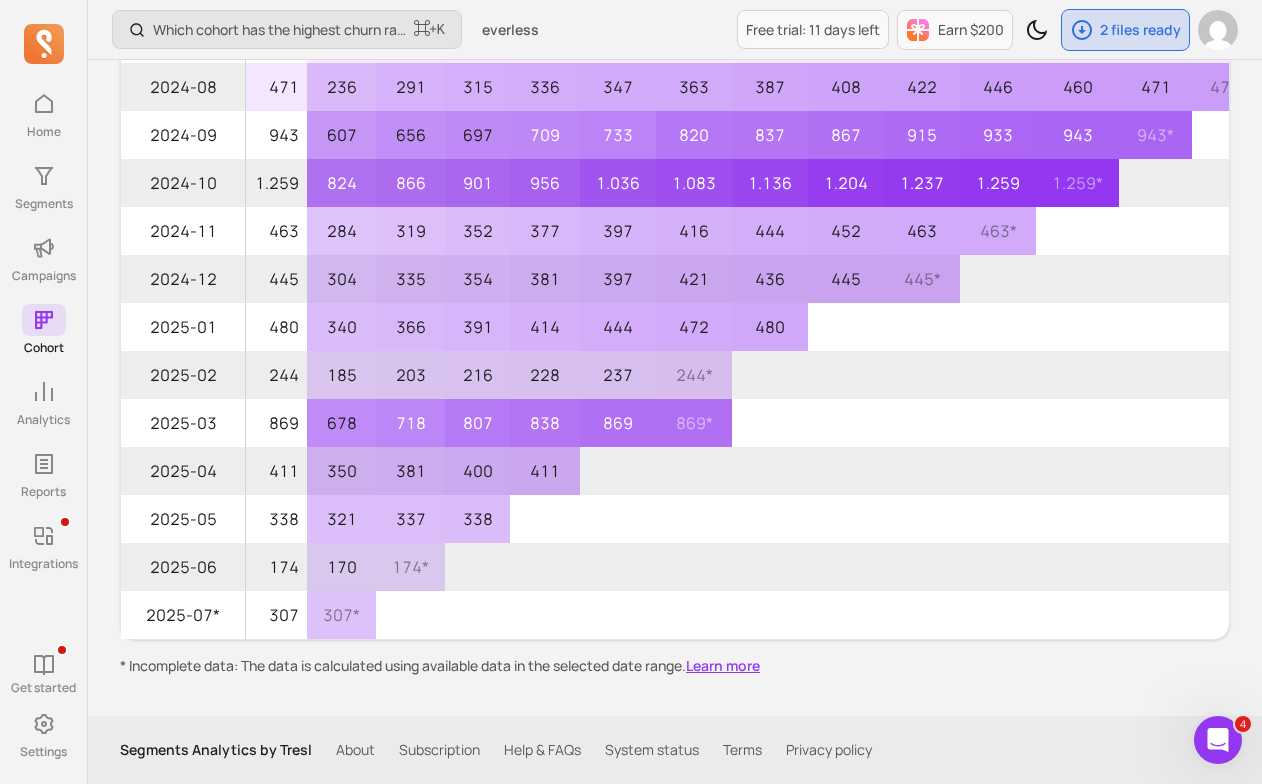 scroll, scrollTop: 359, scrollLeft: 0, axis: vertical 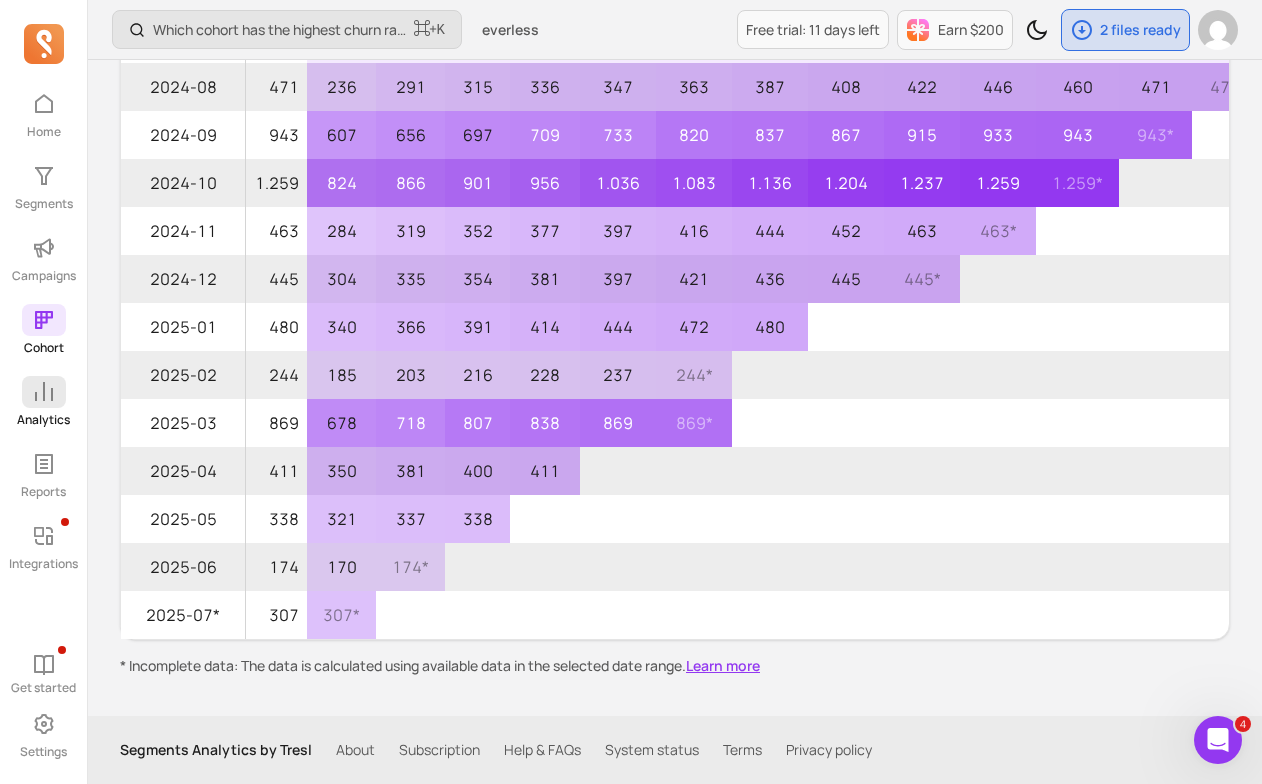 click 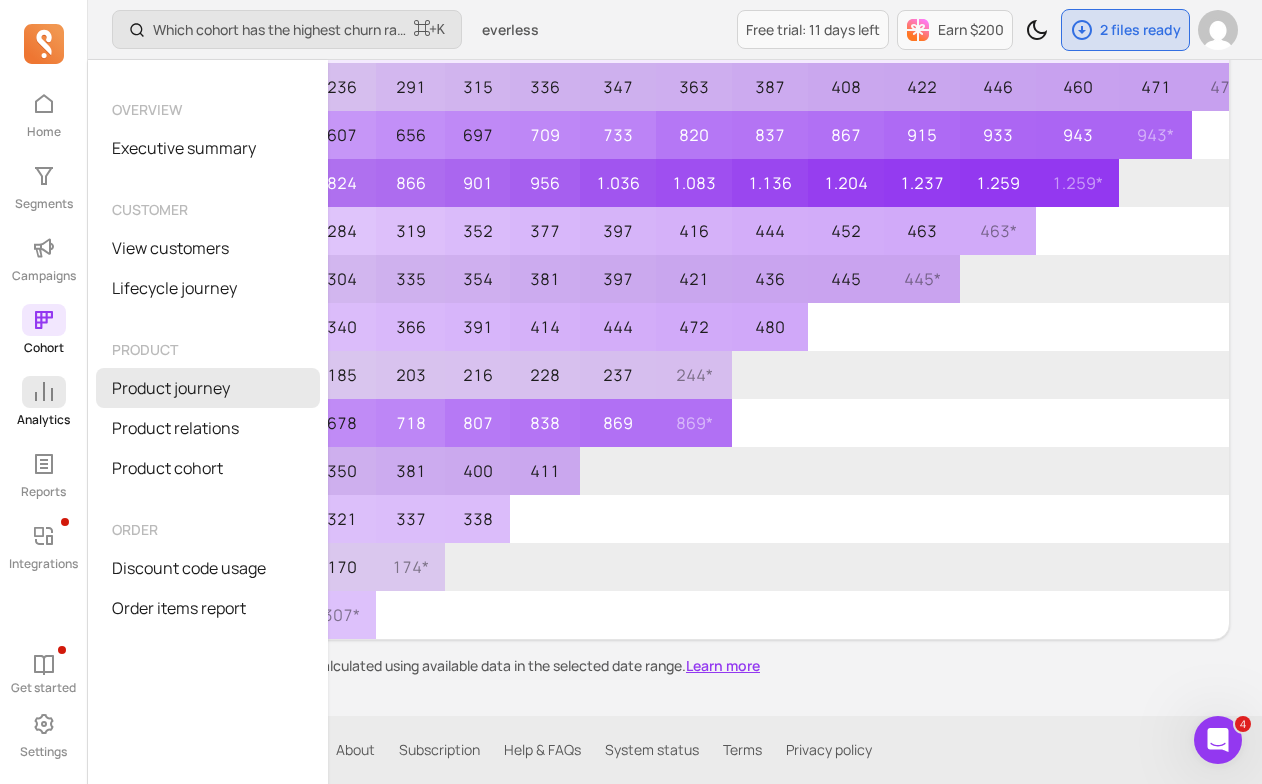 click on "Product journey" at bounding box center (208, 388) 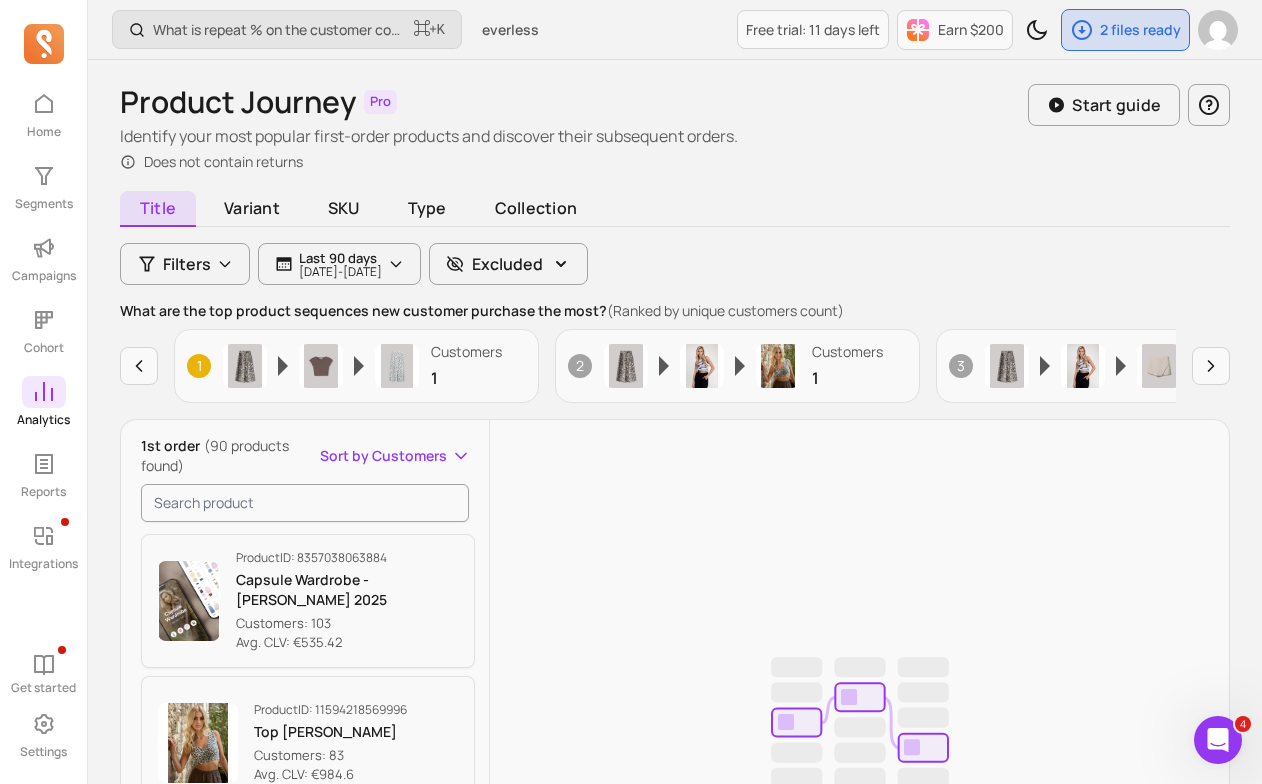 click 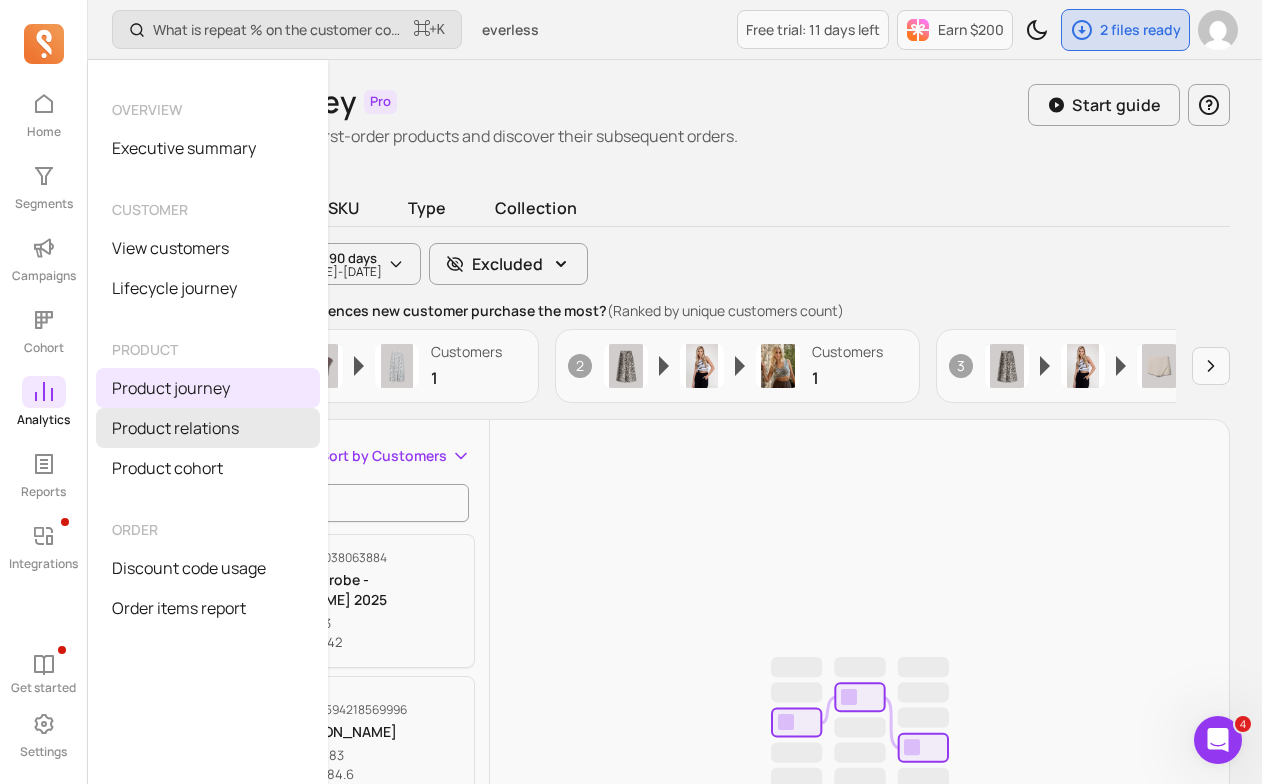 click on "Product relations" at bounding box center [208, 428] 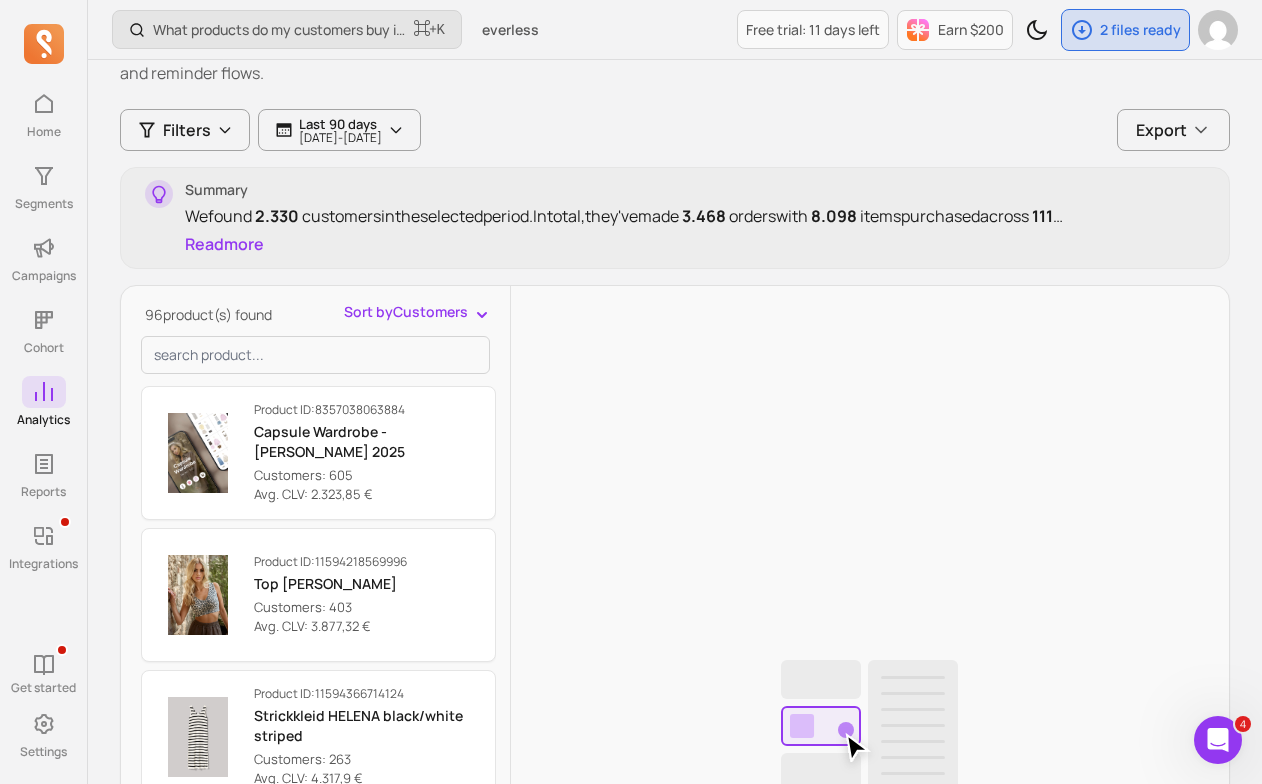 scroll, scrollTop: 102, scrollLeft: 0, axis: vertical 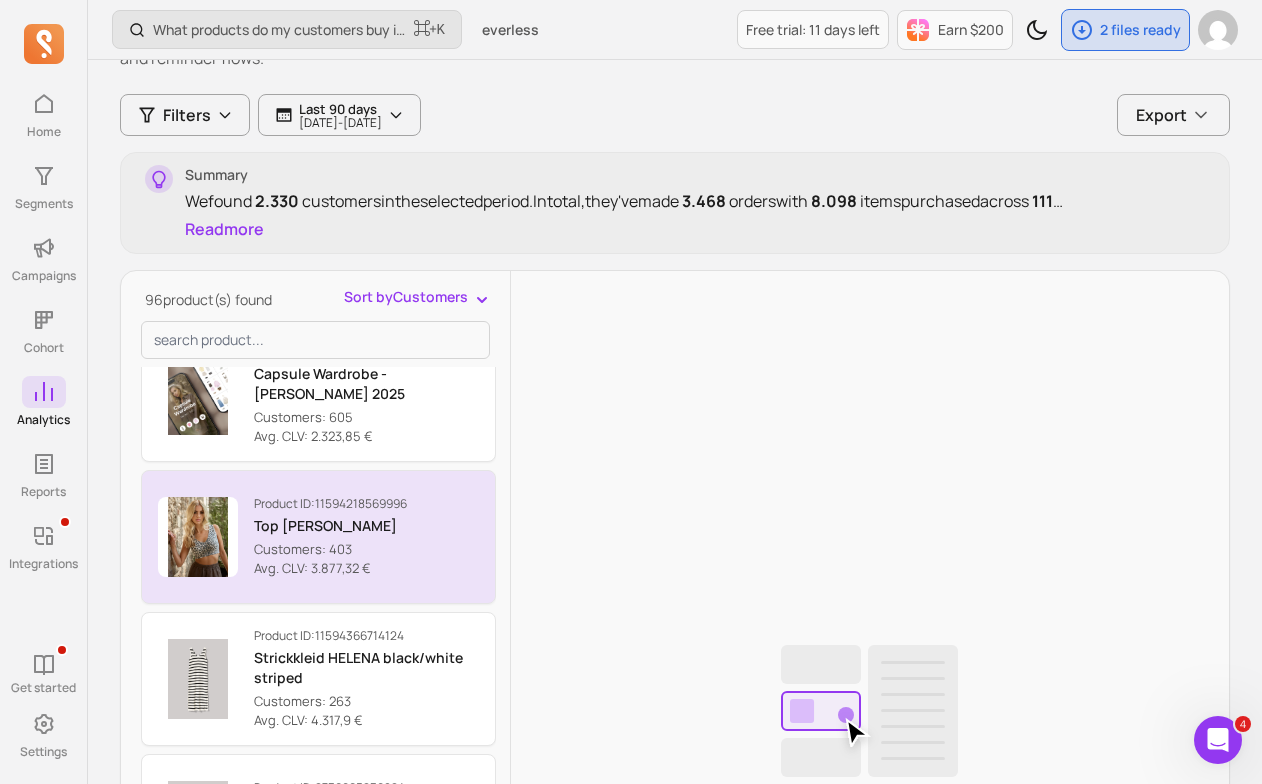 click at bounding box center [198, 537] 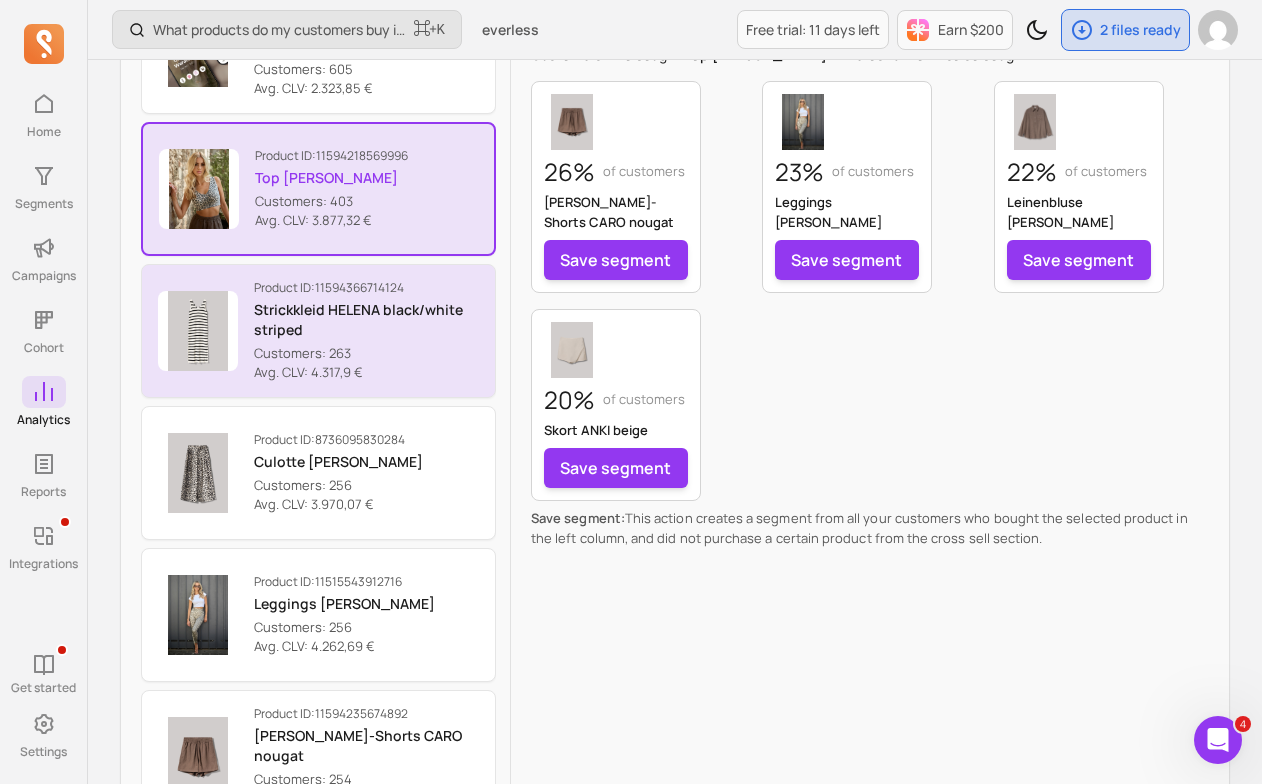 scroll, scrollTop: 452, scrollLeft: 0, axis: vertical 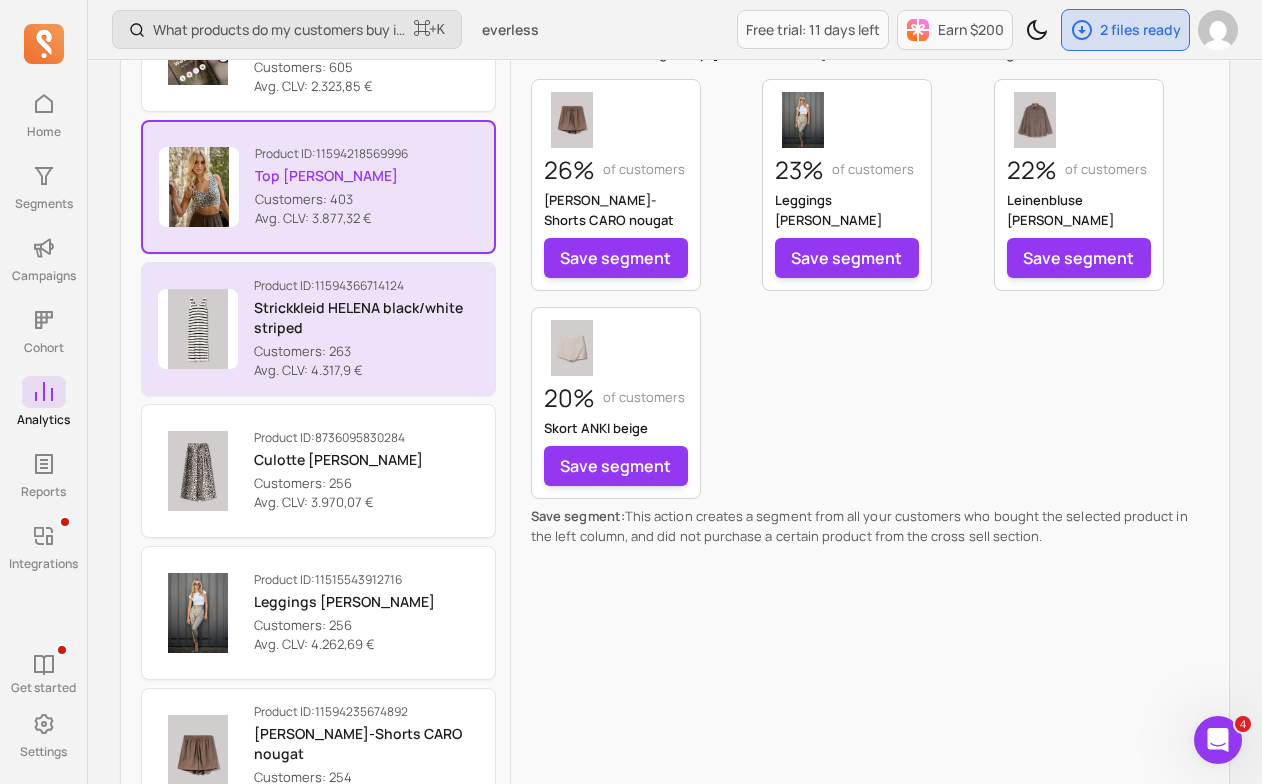 click on "Strickkleid HELENA black/white striped" at bounding box center (366, 318) 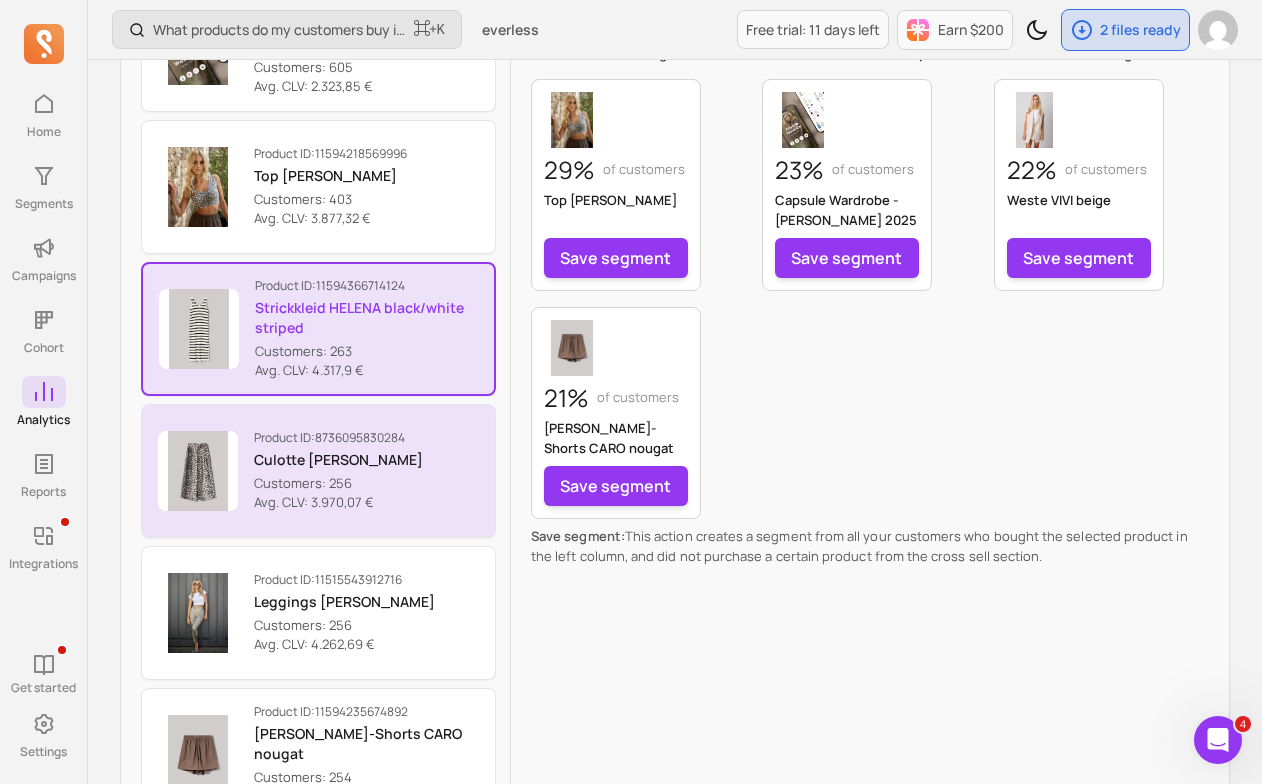 click on "Avg. CLV:   3.970,07 €" at bounding box center (338, 503) 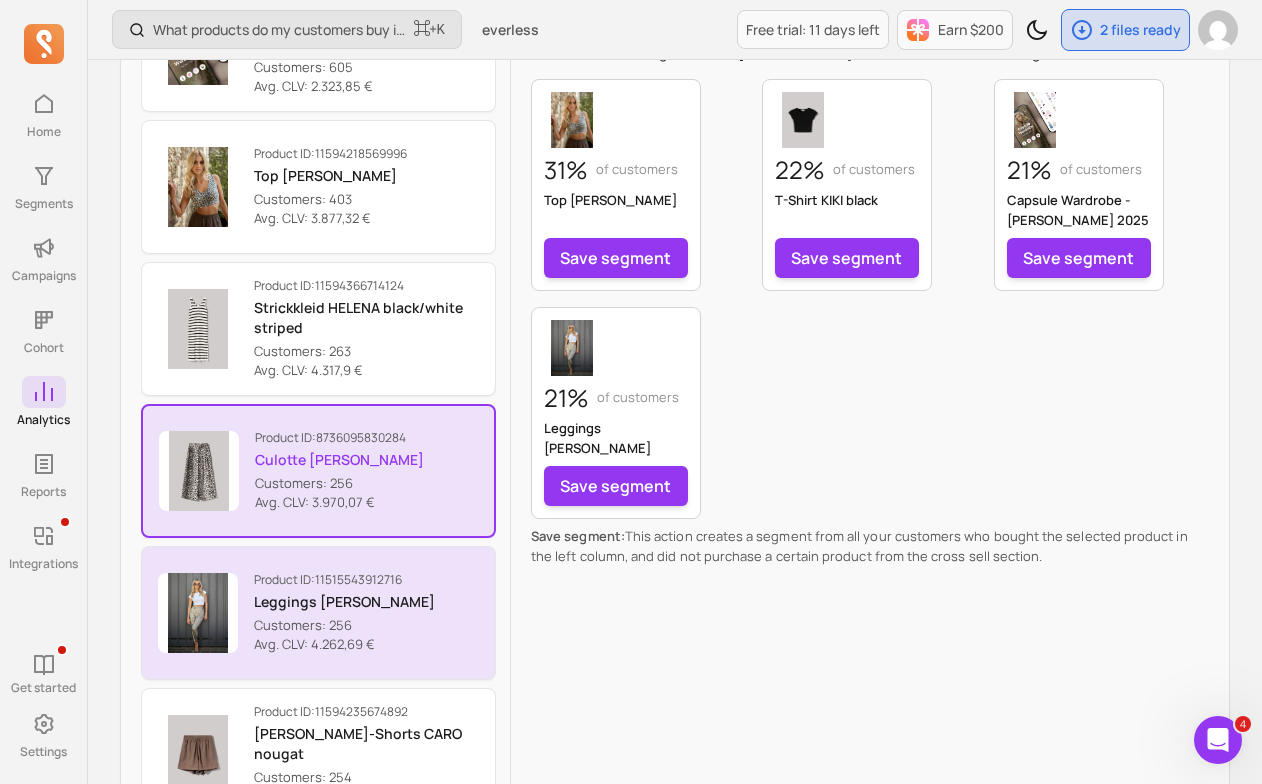 click on "Leggings [PERSON_NAME]" at bounding box center [344, 602] 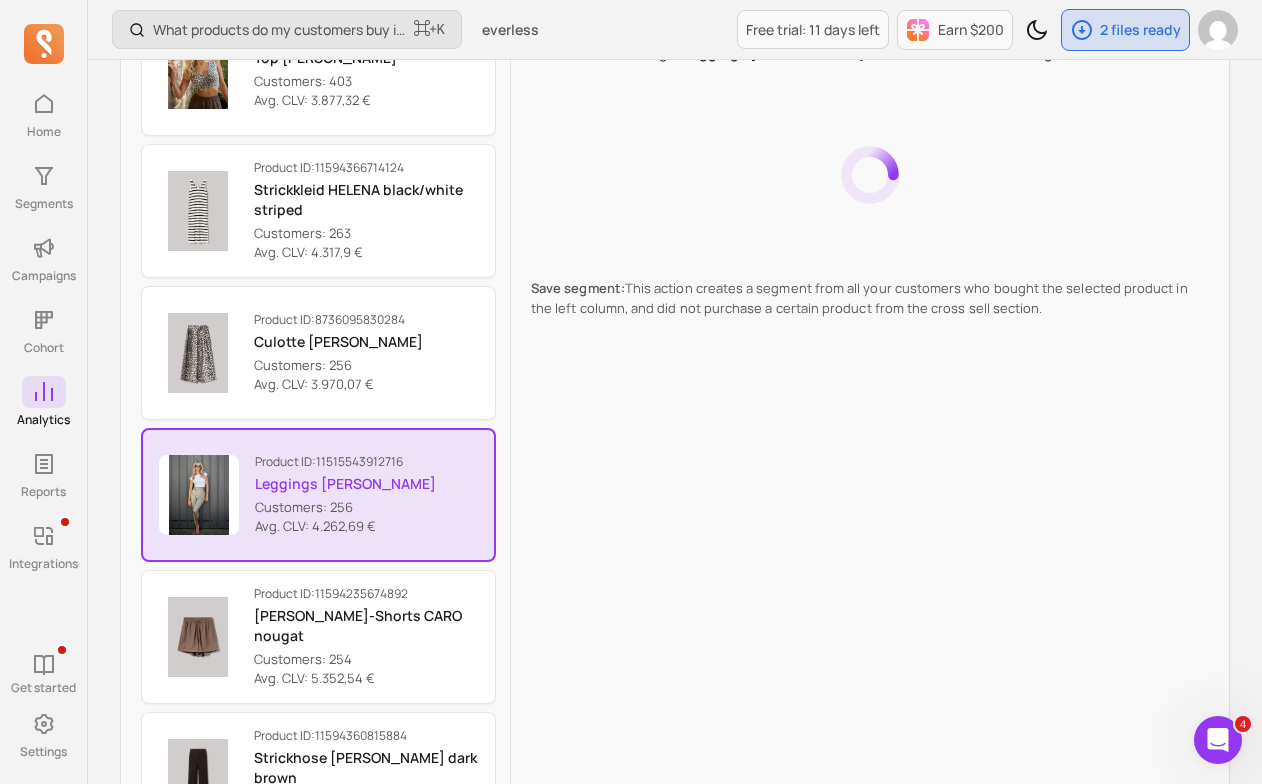 scroll, scrollTop: 212, scrollLeft: 0, axis: vertical 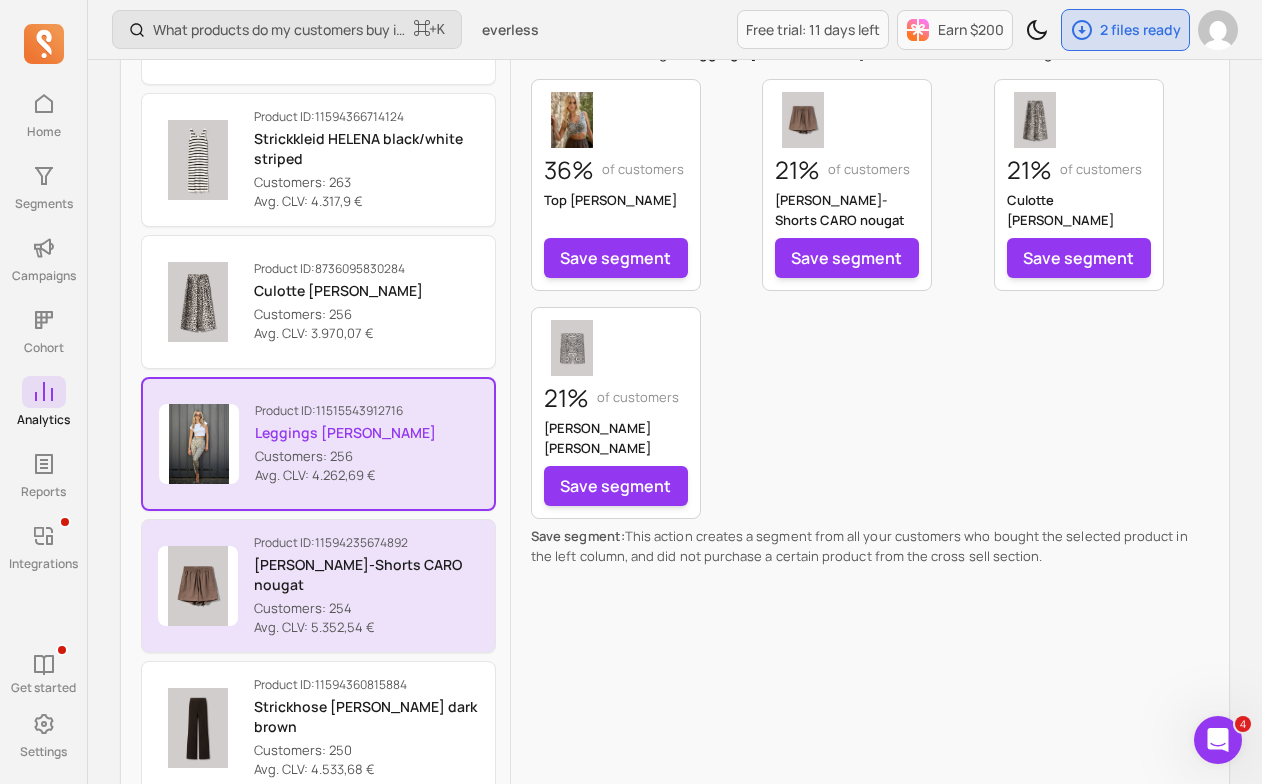 click on "Customers:   254" at bounding box center [366, 609] 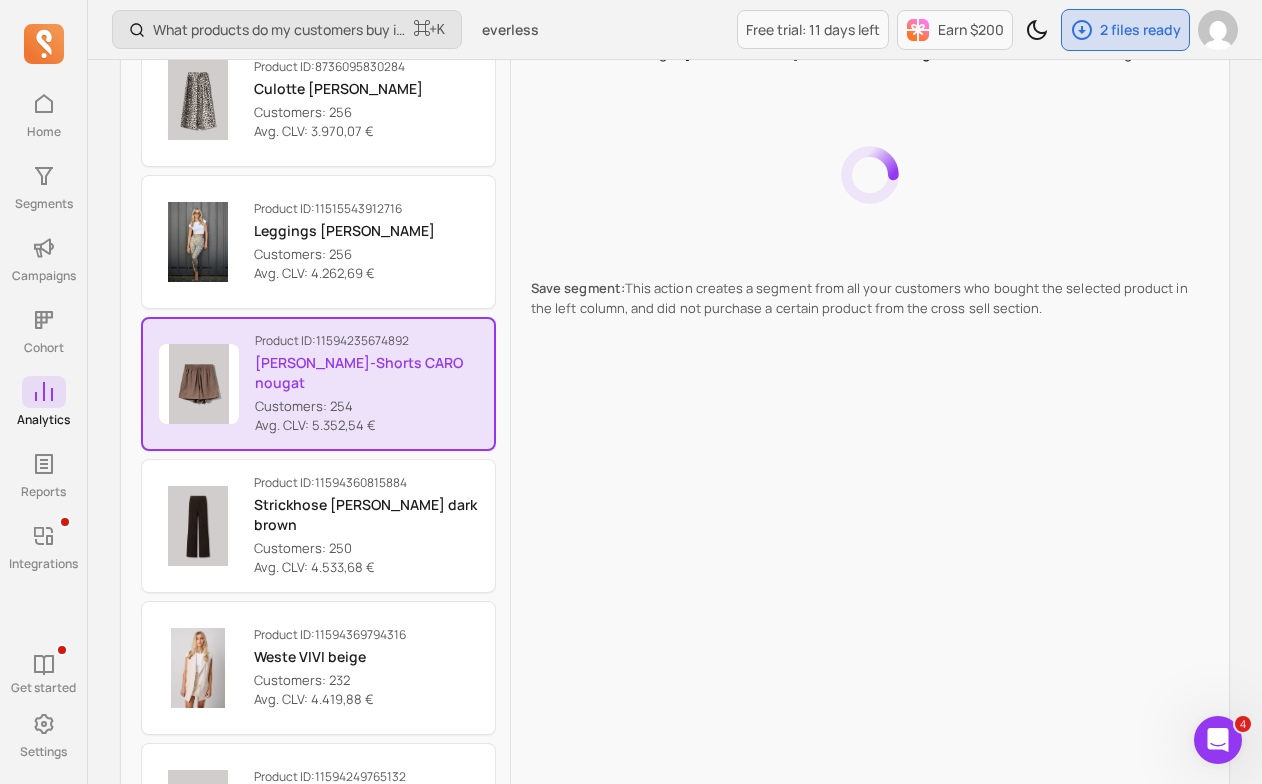 scroll, scrollTop: 423, scrollLeft: 0, axis: vertical 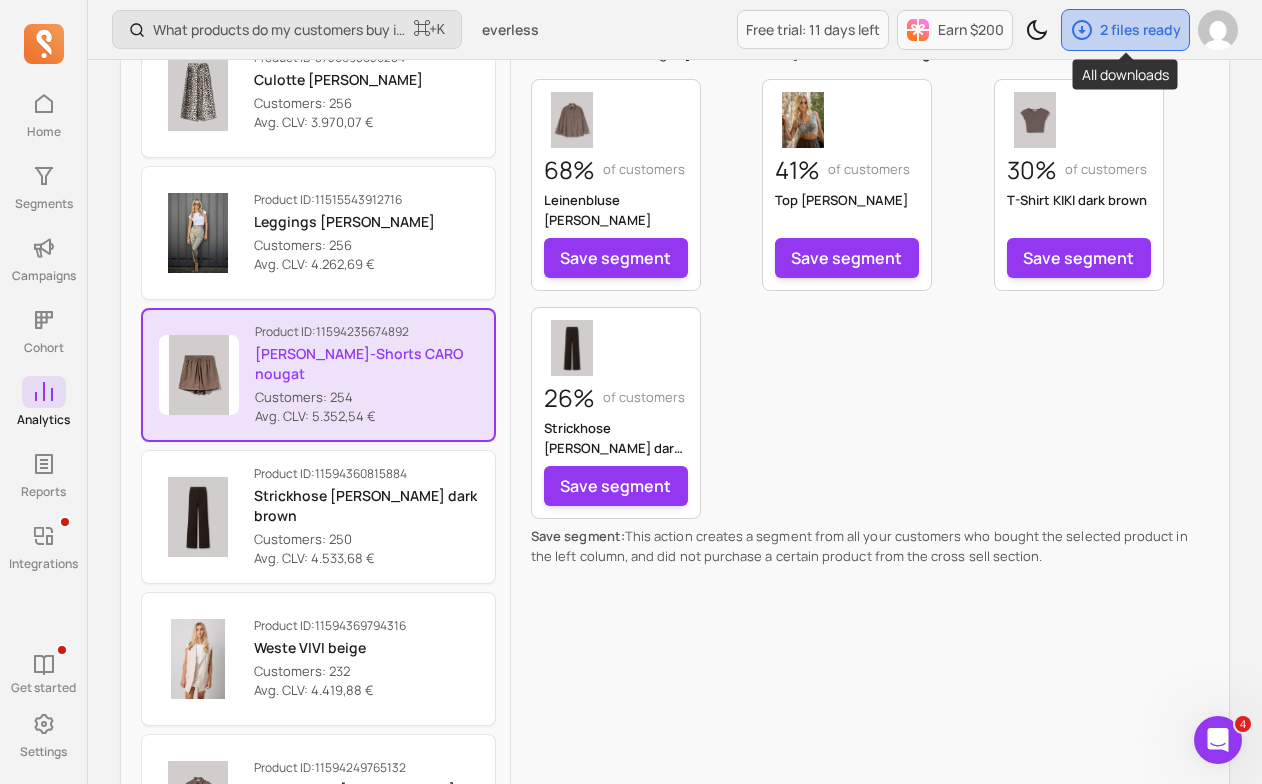 click on "2   files ready" at bounding box center [1140, 30] 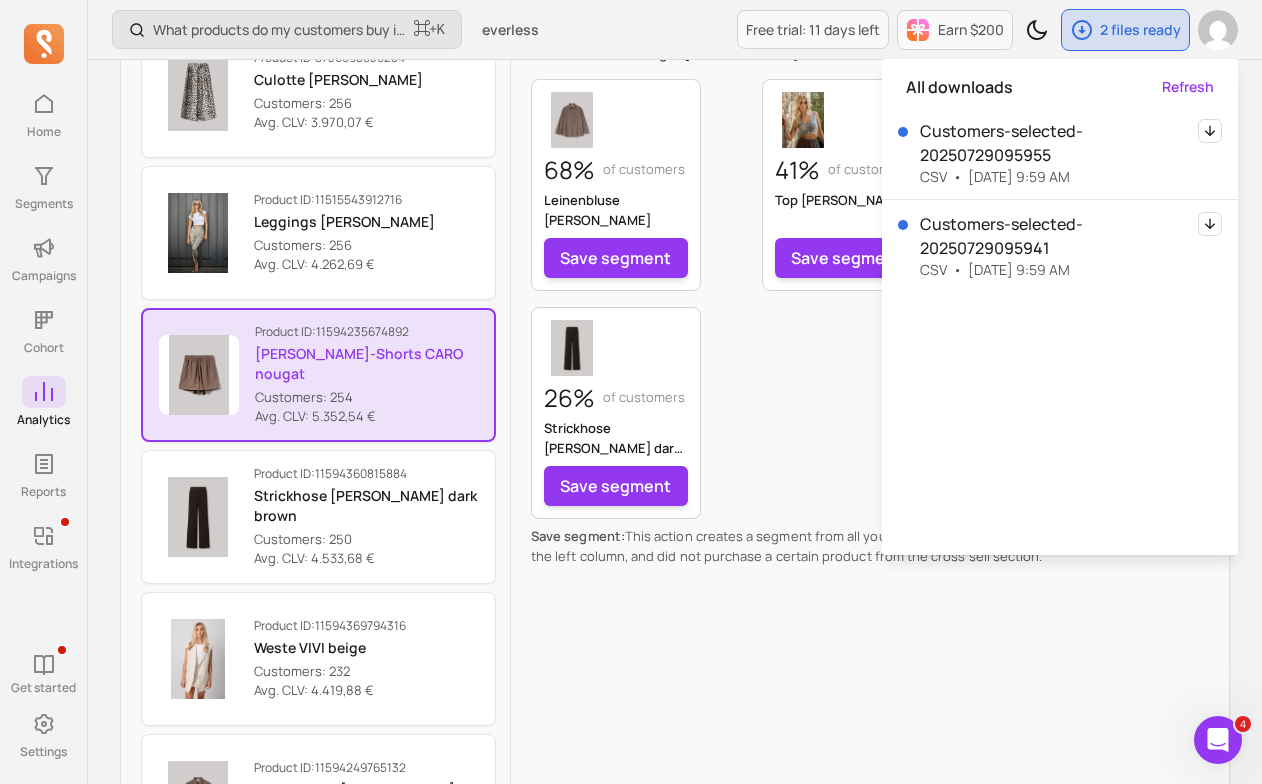 click 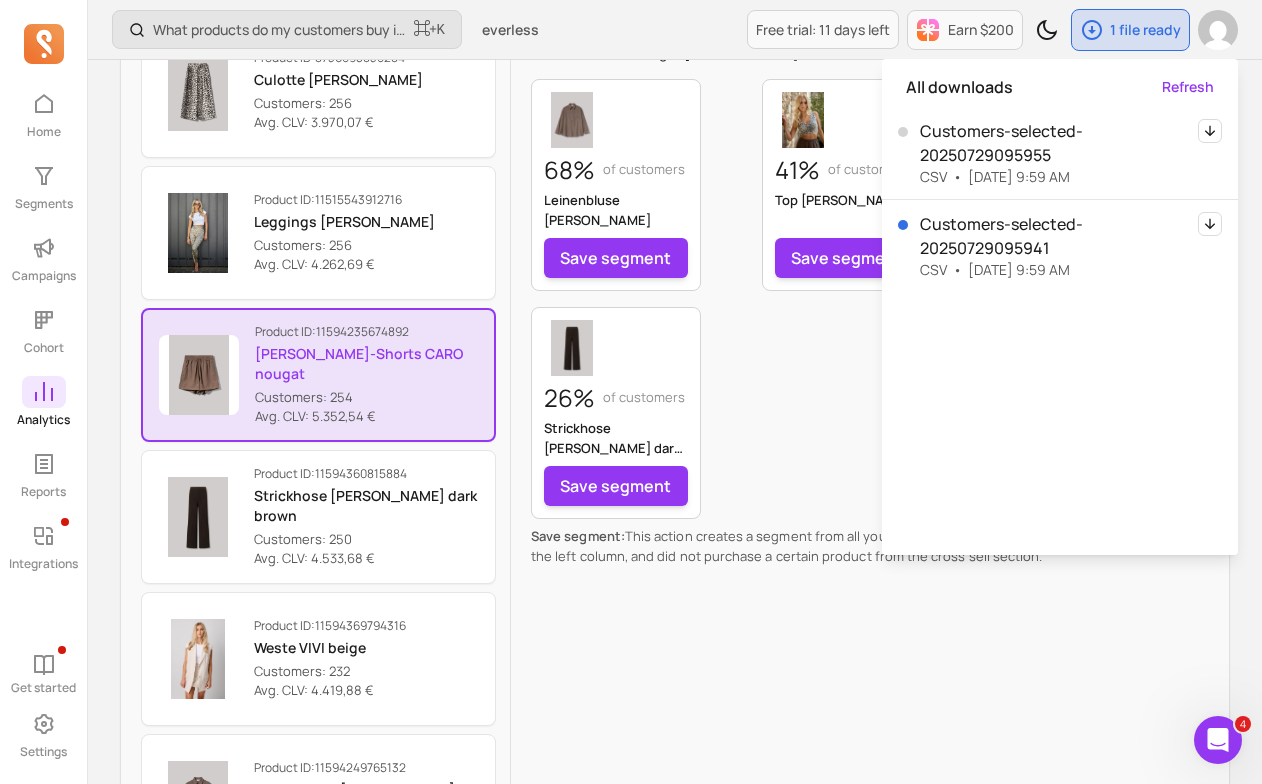 click at bounding box center [44, 392] 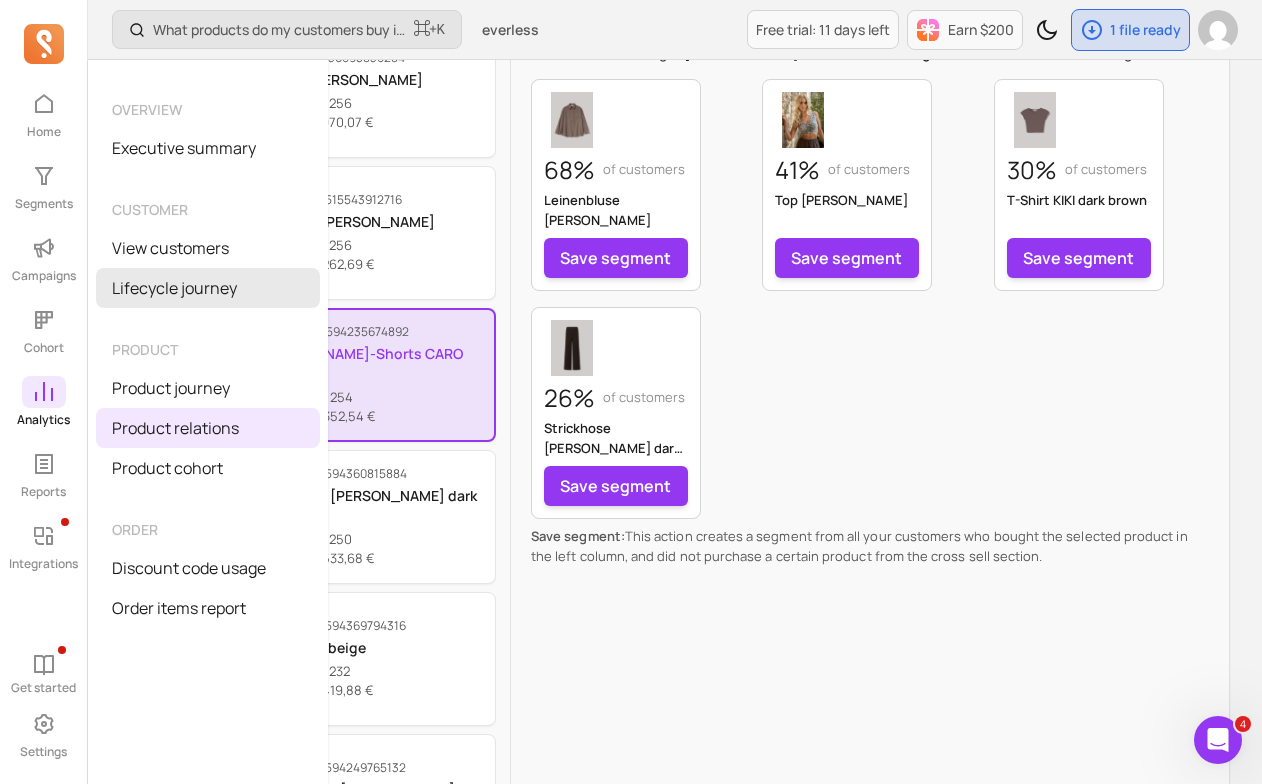 click on "Lifecycle journey" at bounding box center [208, 288] 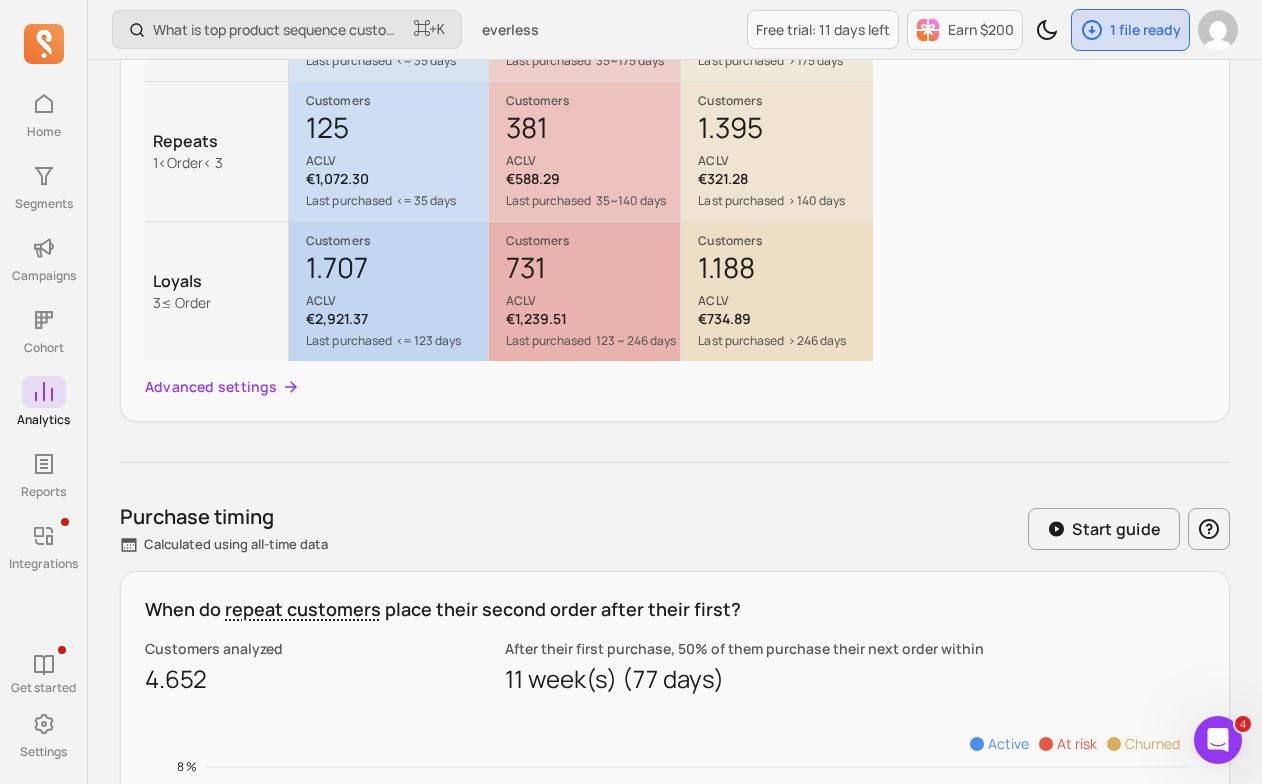 scroll, scrollTop: 0, scrollLeft: 0, axis: both 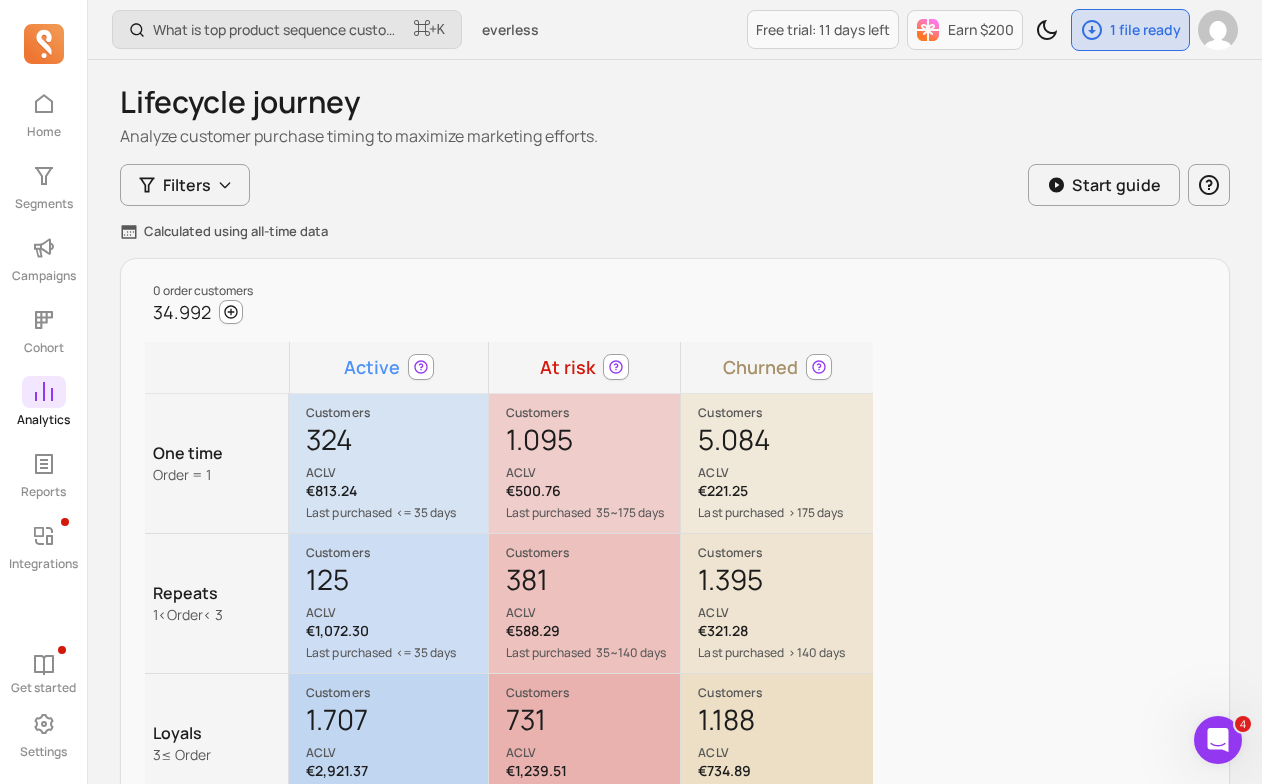 click at bounding box center (44, 392) 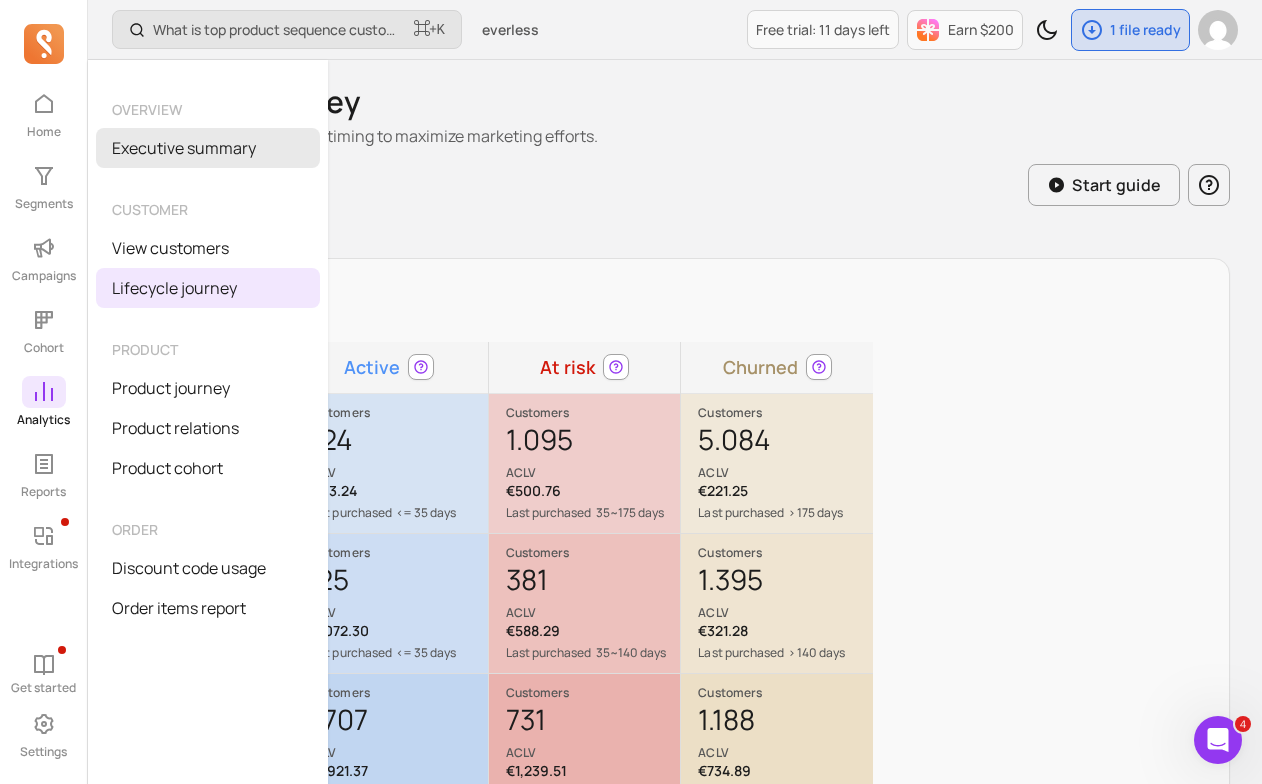 click on "Executive summary" at bounding box center (208, 148) 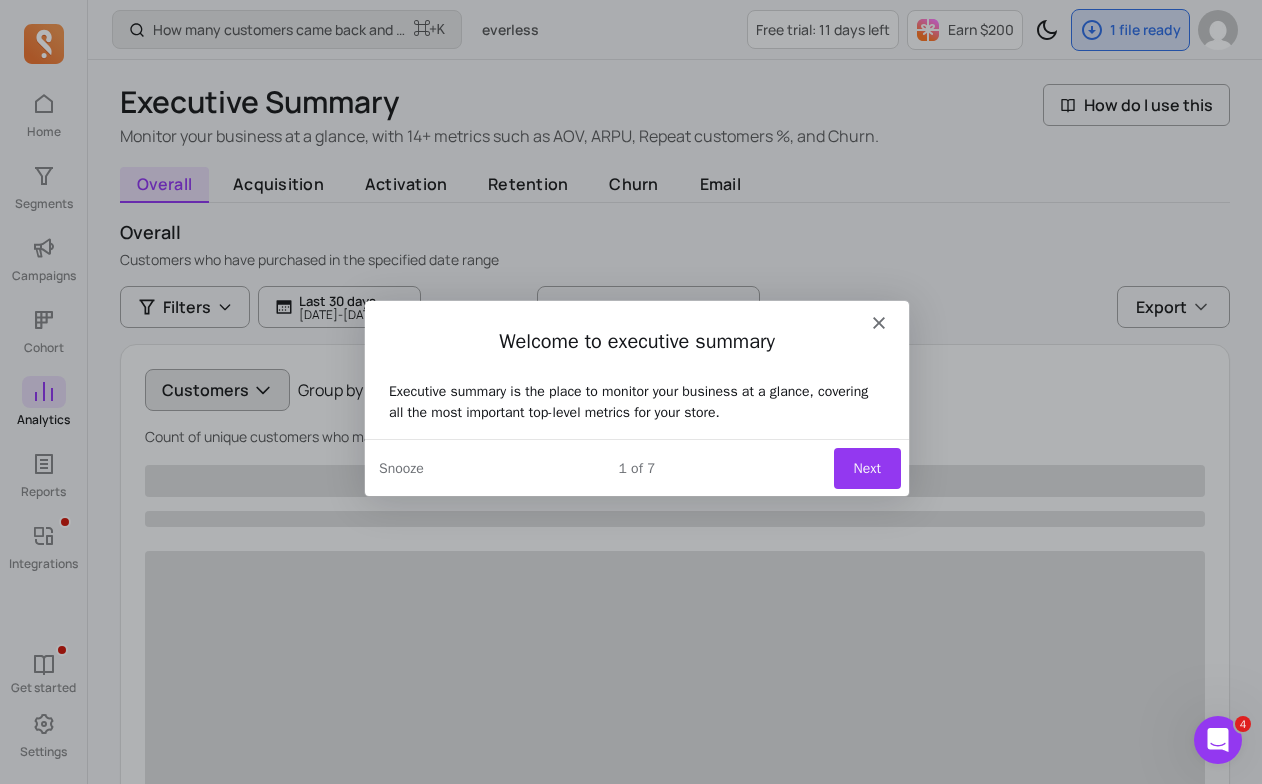 scroll, scrollTop: 0, scrollLeft: 0, axis: both 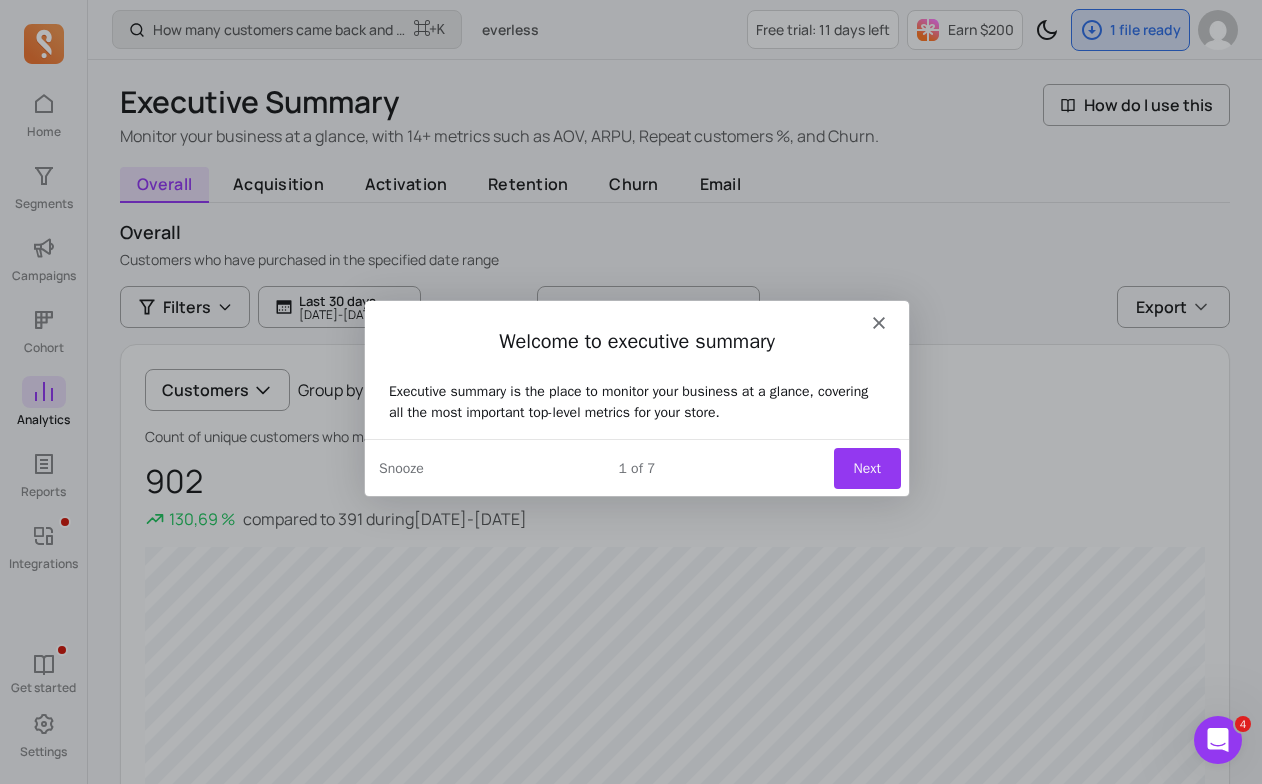 click on "Next" at bounding box center (866, 466) 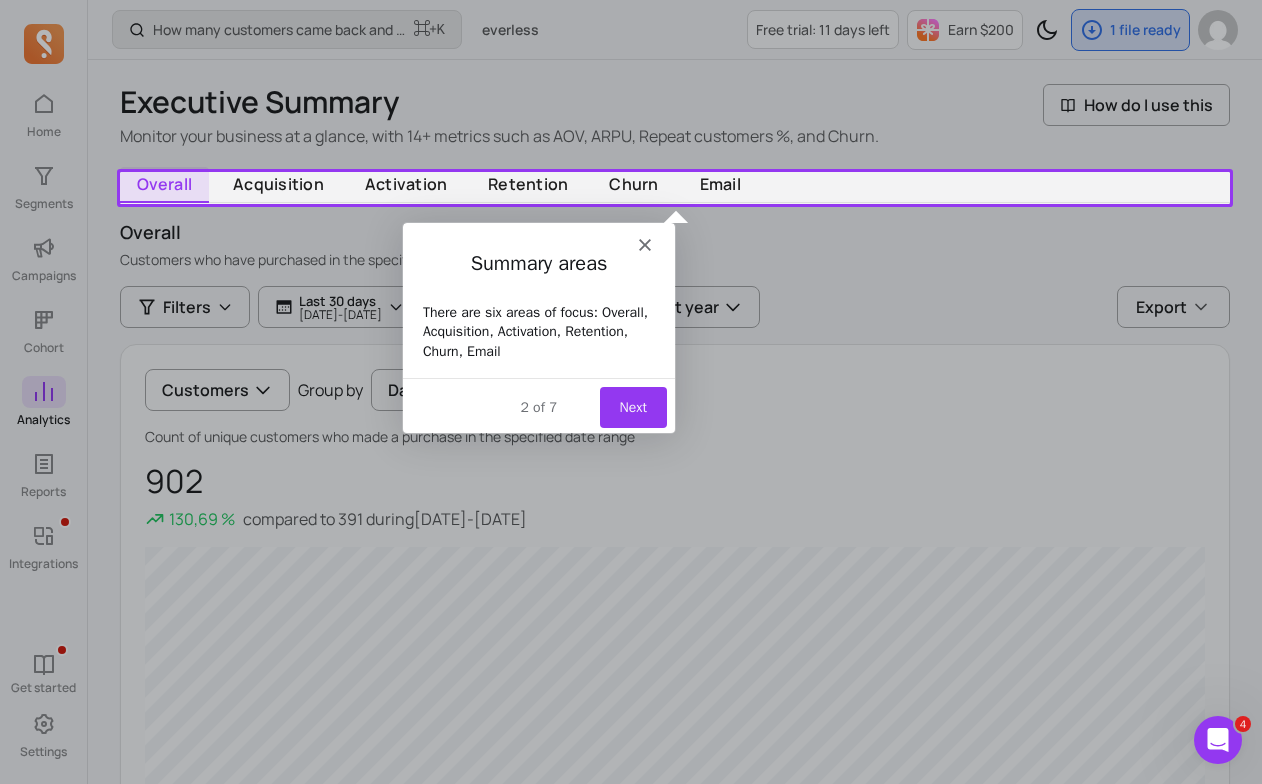 scroll, scrollTop: 0, scrollLeft: 0, axis: both 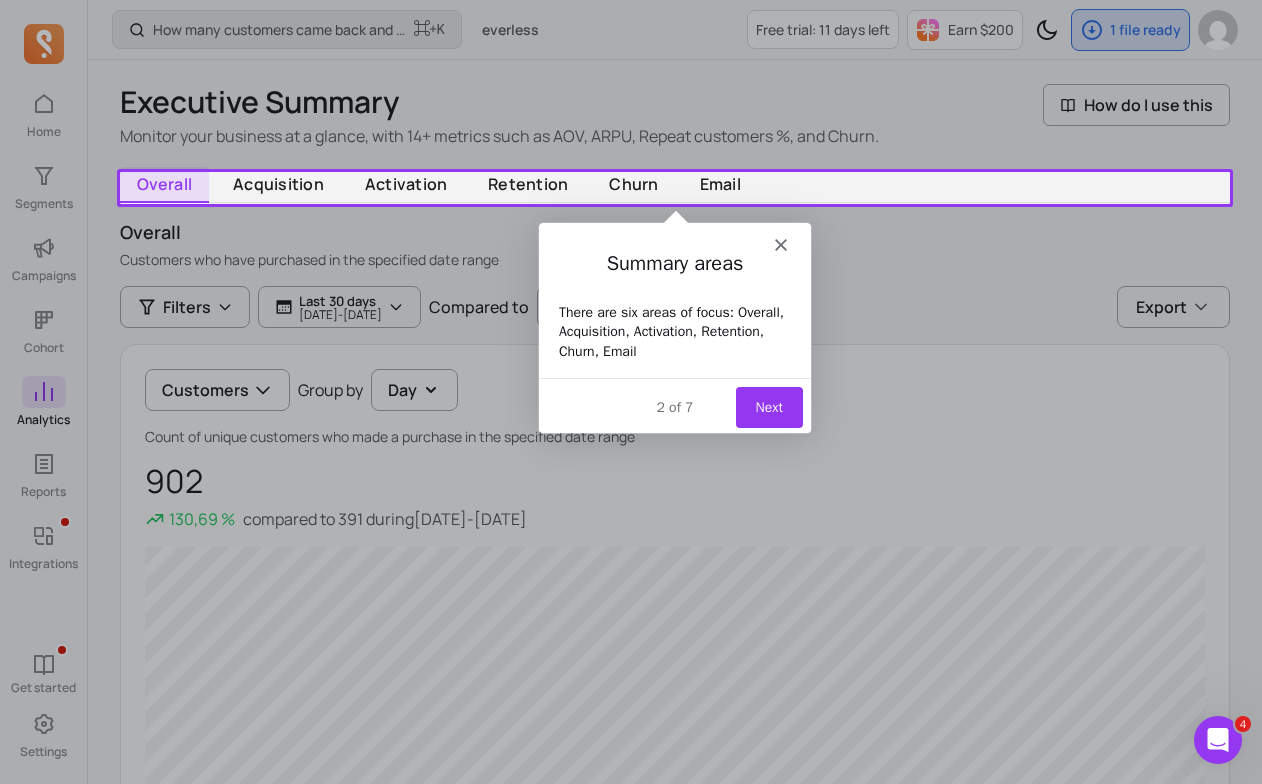 click at bounding box center [674, 236] 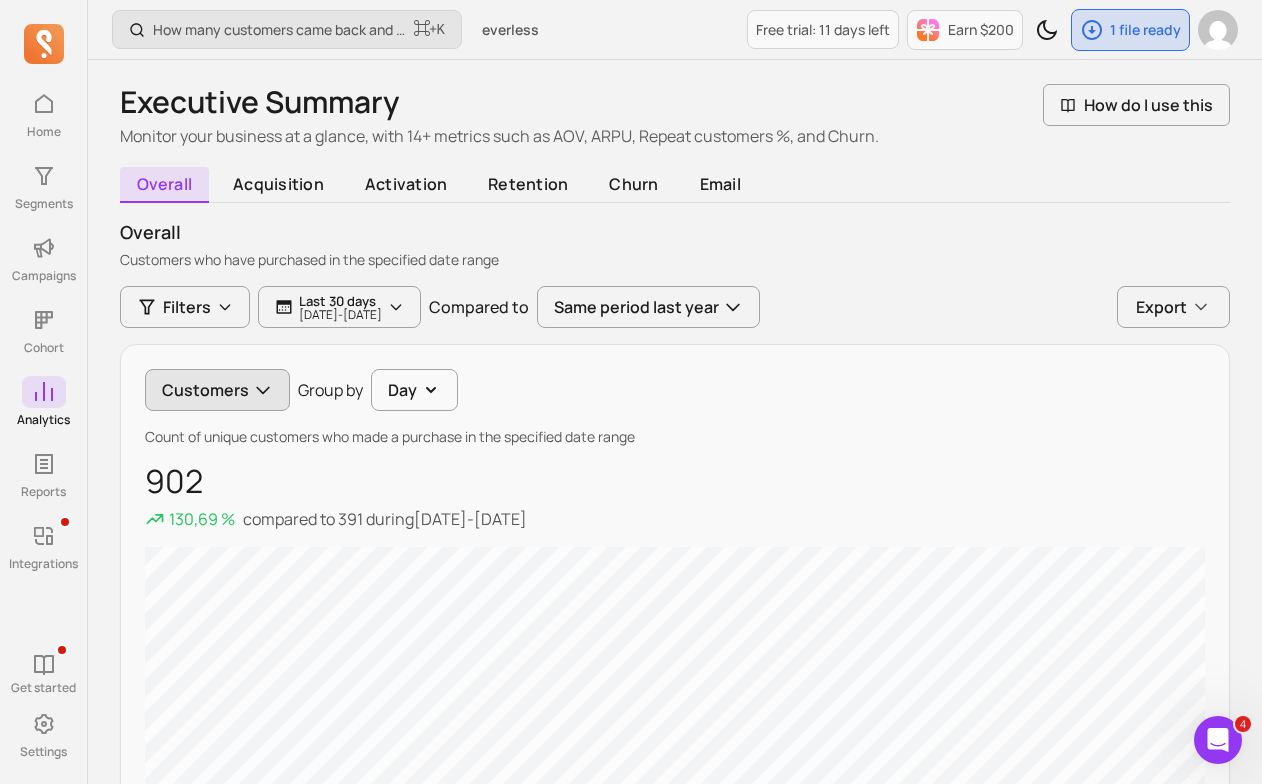 scroll, scrollTop: 0, scrollLeft: 0, axis: both 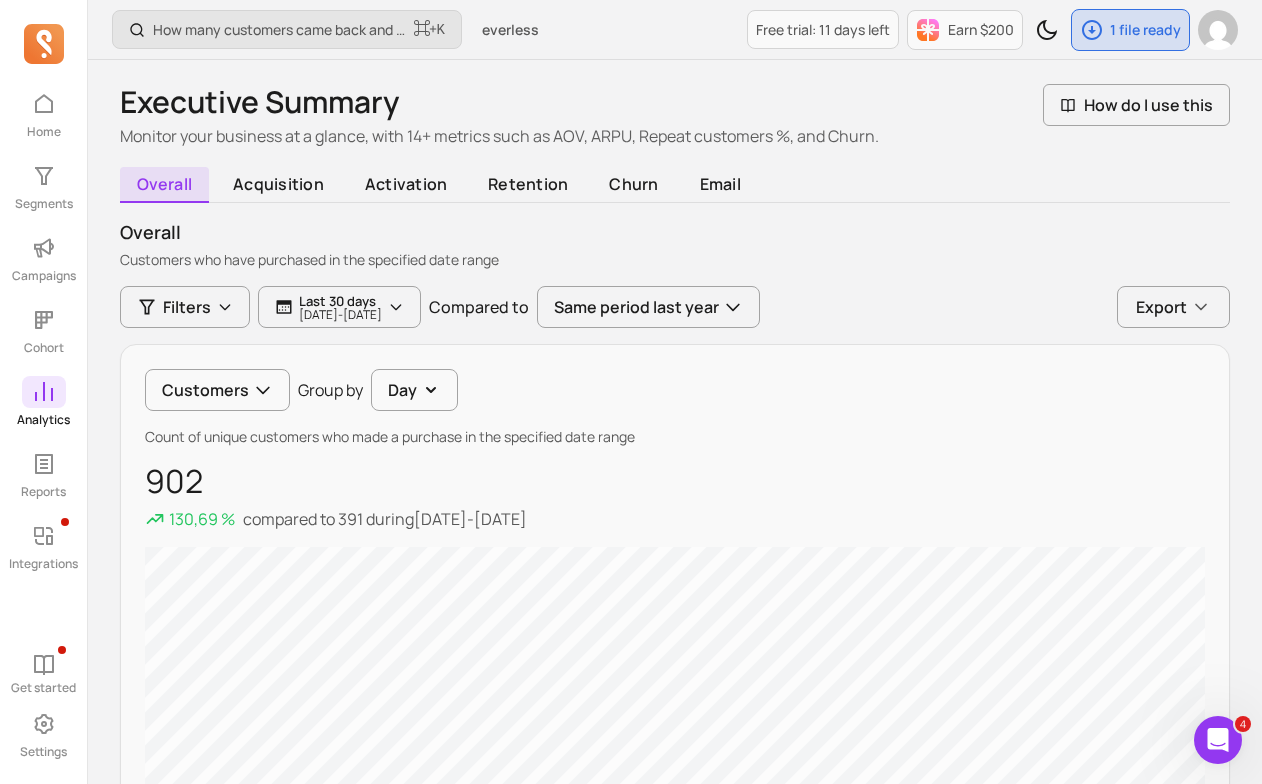 click 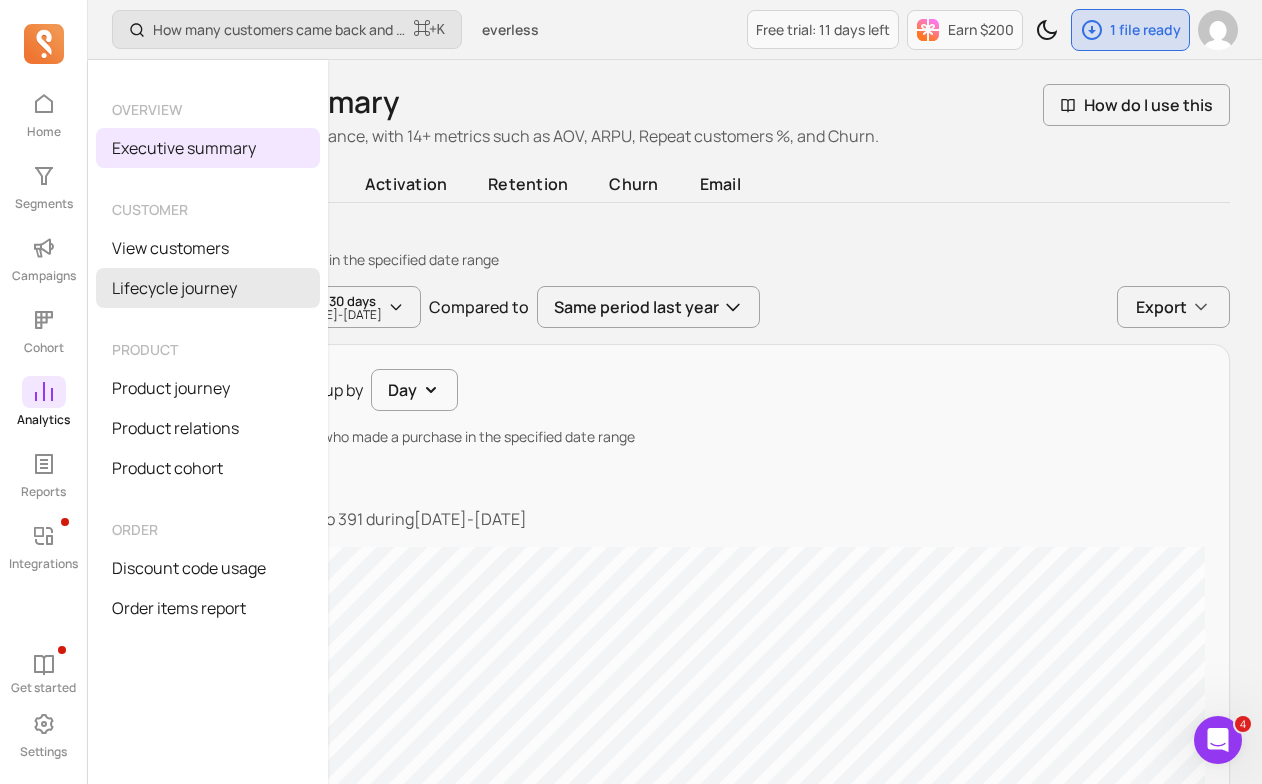 click on "Lifecycle journey" at bounding box center (208, 288) 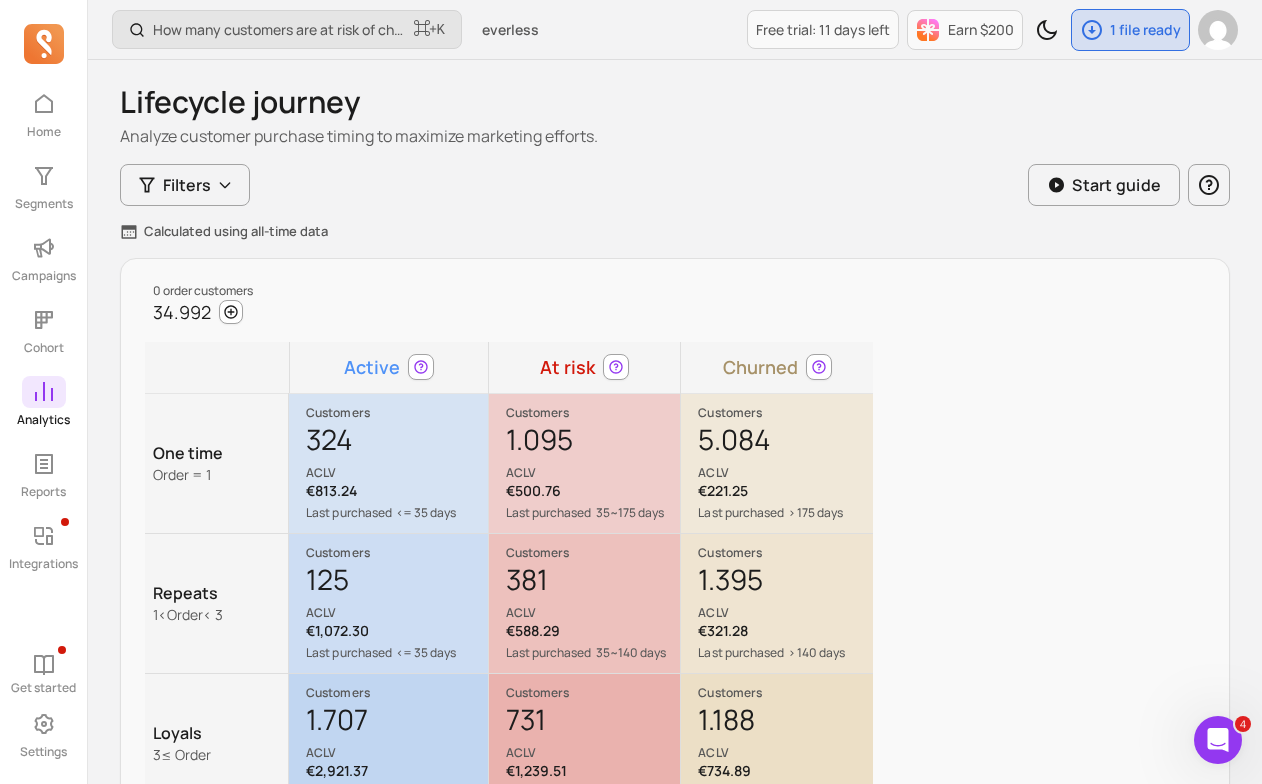 click at bounding box center [44, 392] 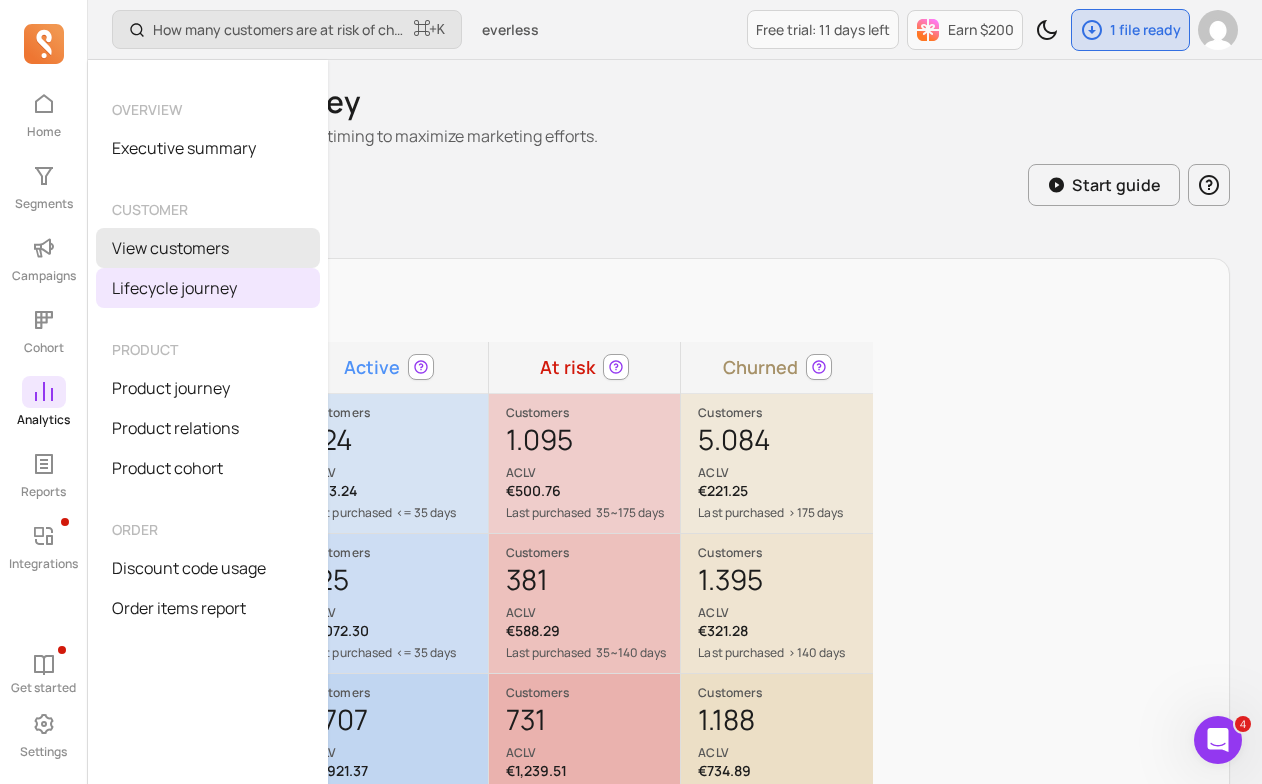 click on "View customers" at bounding box center (208, 248) 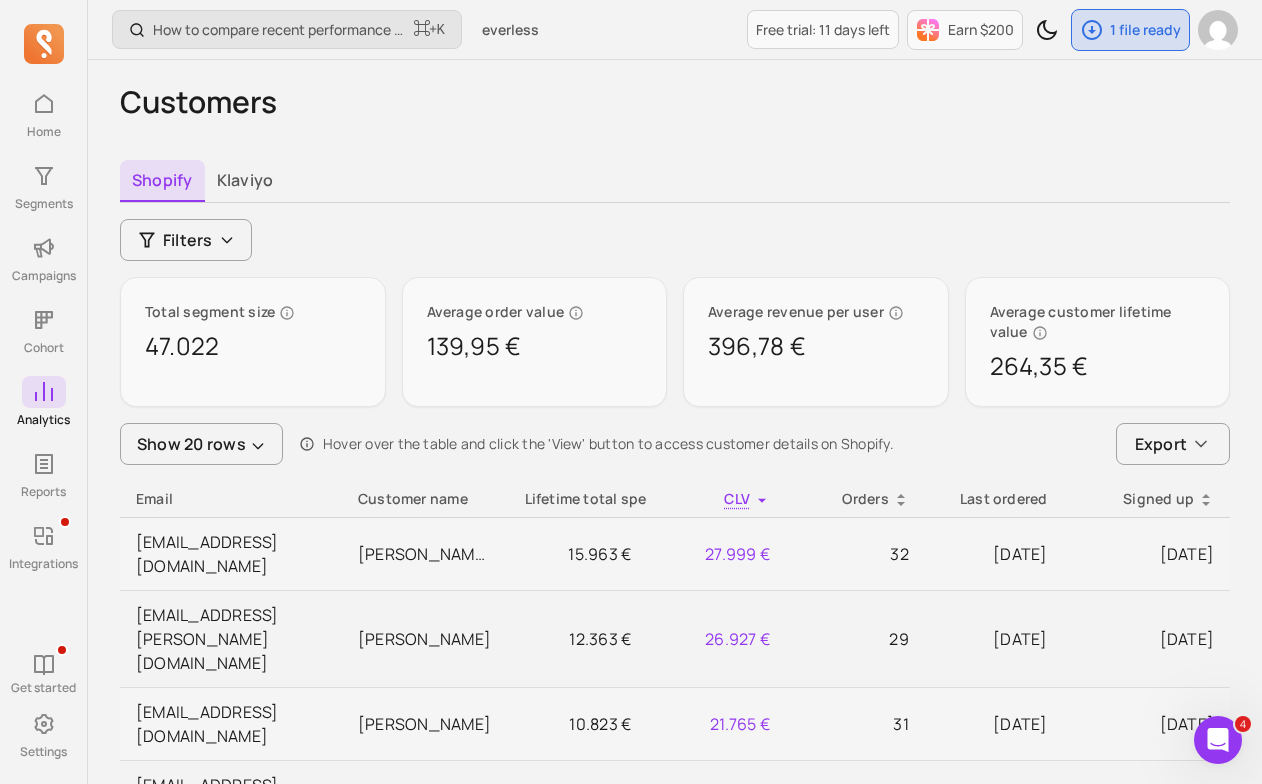 click on "CLV" at bounding box center (737, 498) 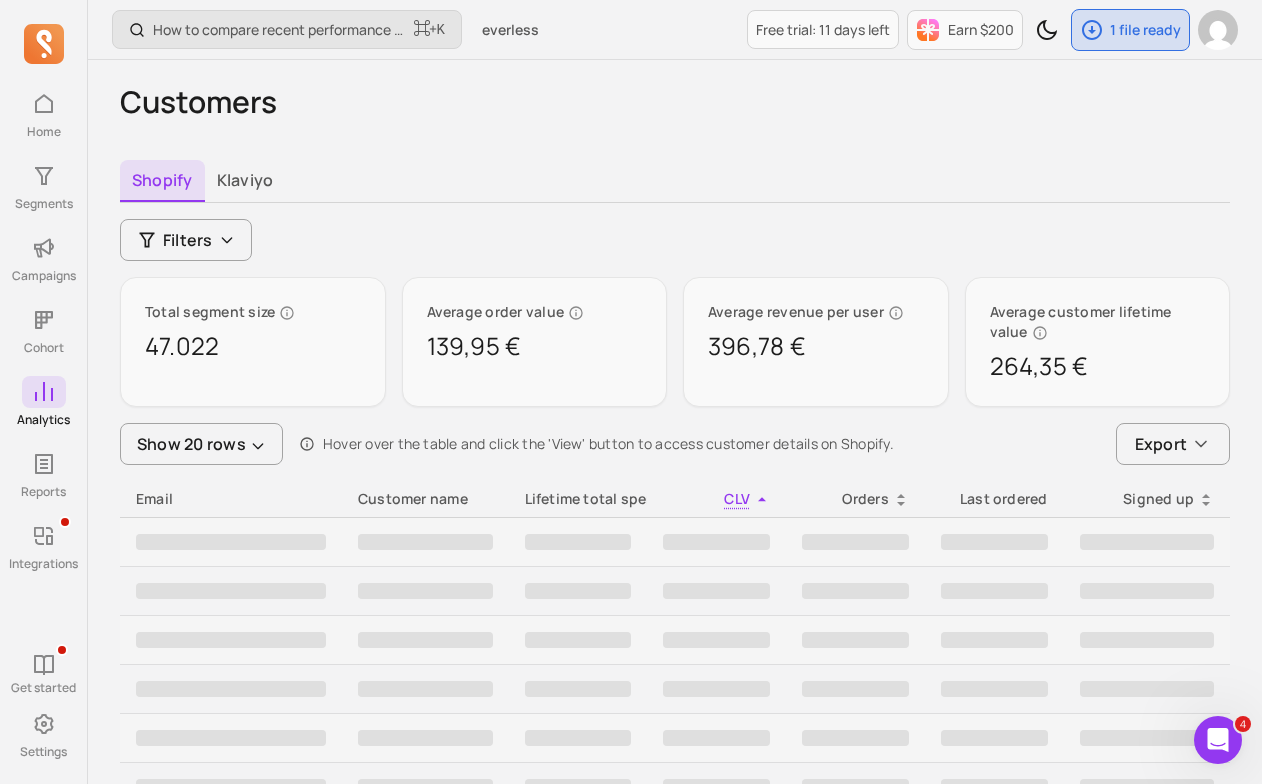 click on "CLV" at bounding box center (737, 498) 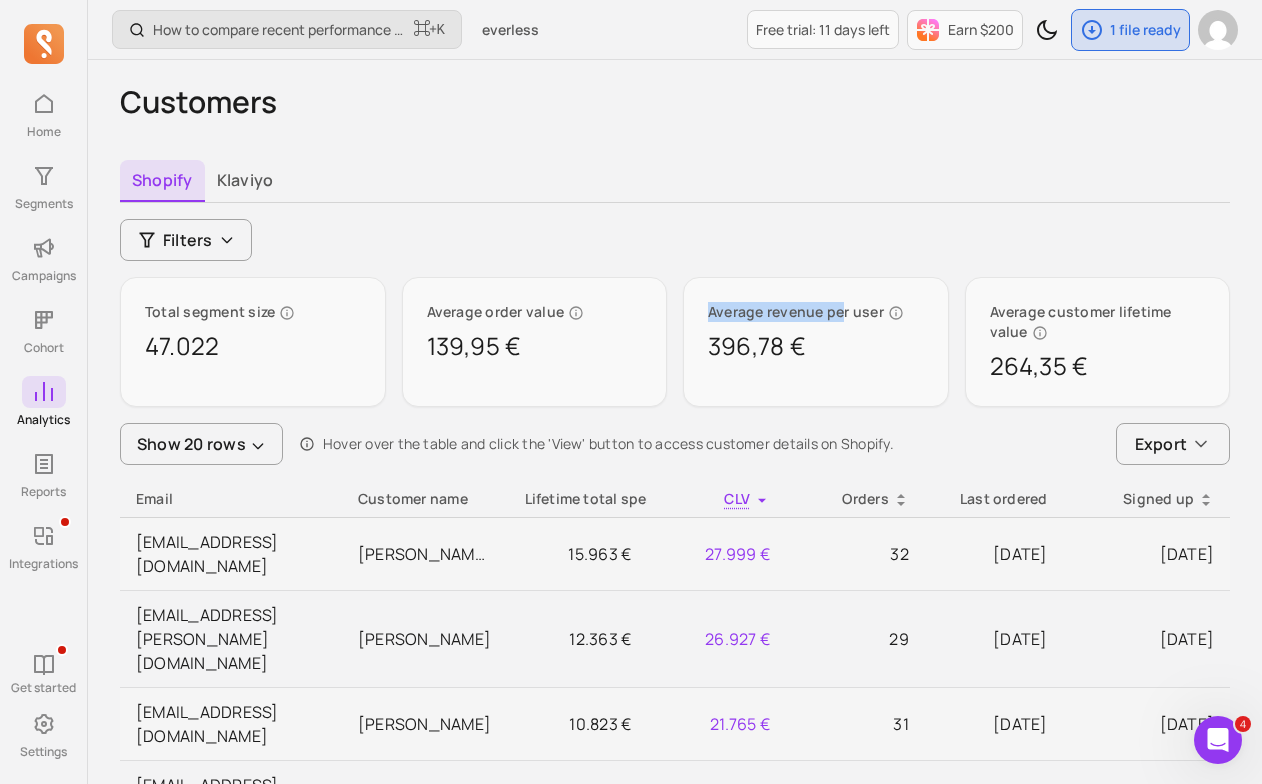 drag, startPoint x: 843, startPoint y: 309, endPoint x: 708, endPoint y: 302, distance: 135.18137 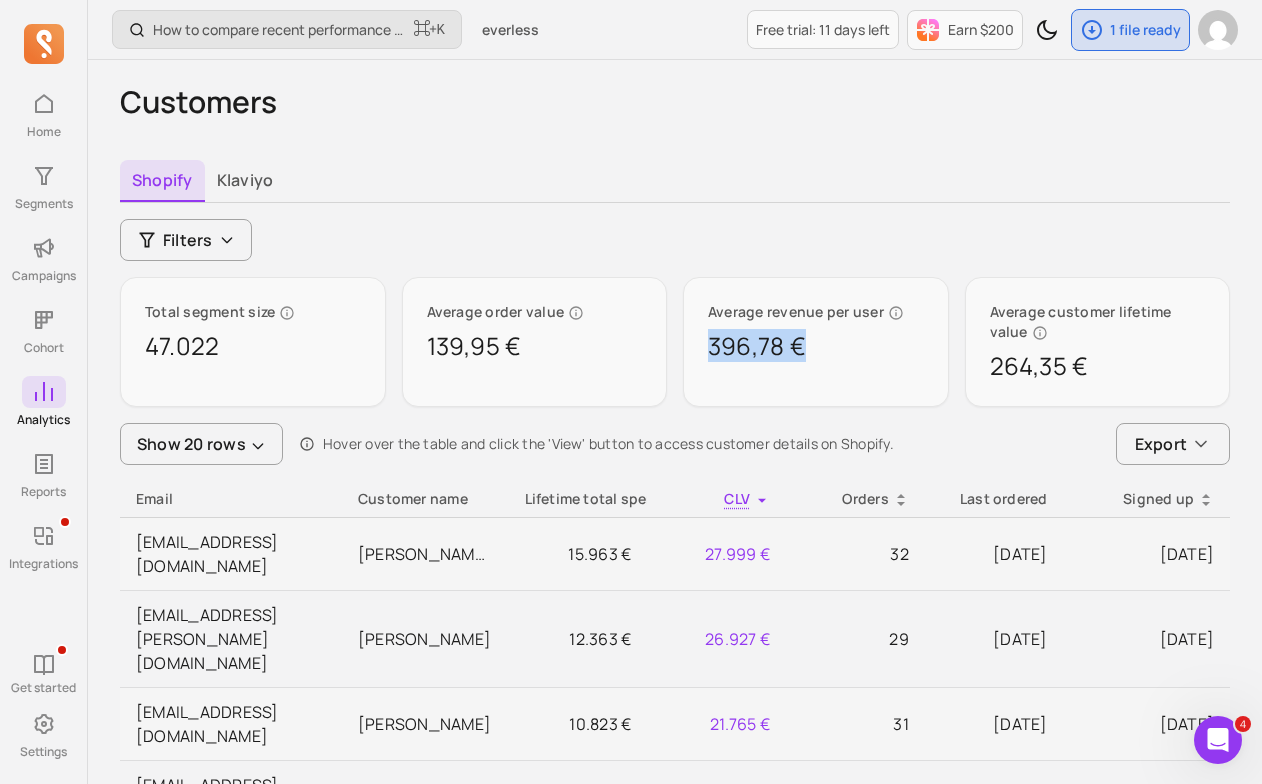 drag, startPoint x: 827, startPoint y: 350, endPoint x: 695, endPoint y: 348, distance: 132.01515 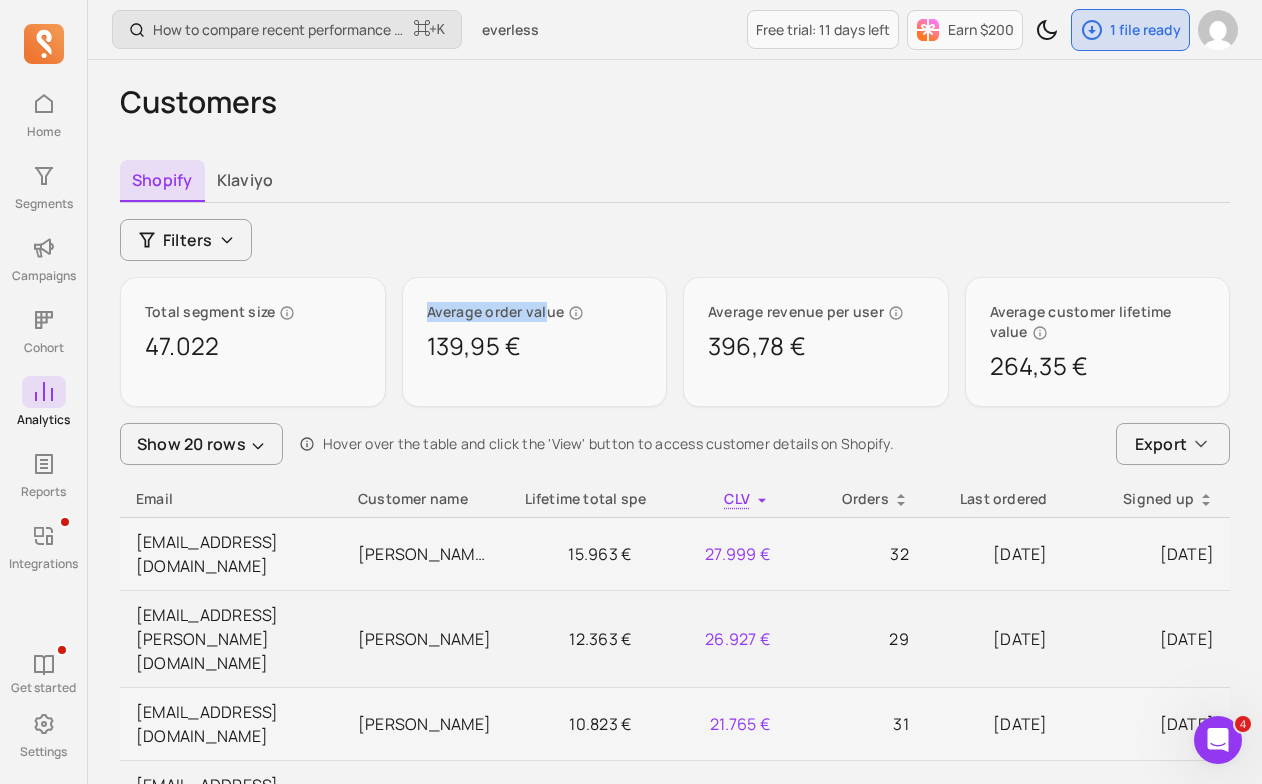 drag, startPoint x: 544, startPoint y: 306, endPoint x: 435, endPoint y: 300, distance: 109.165016 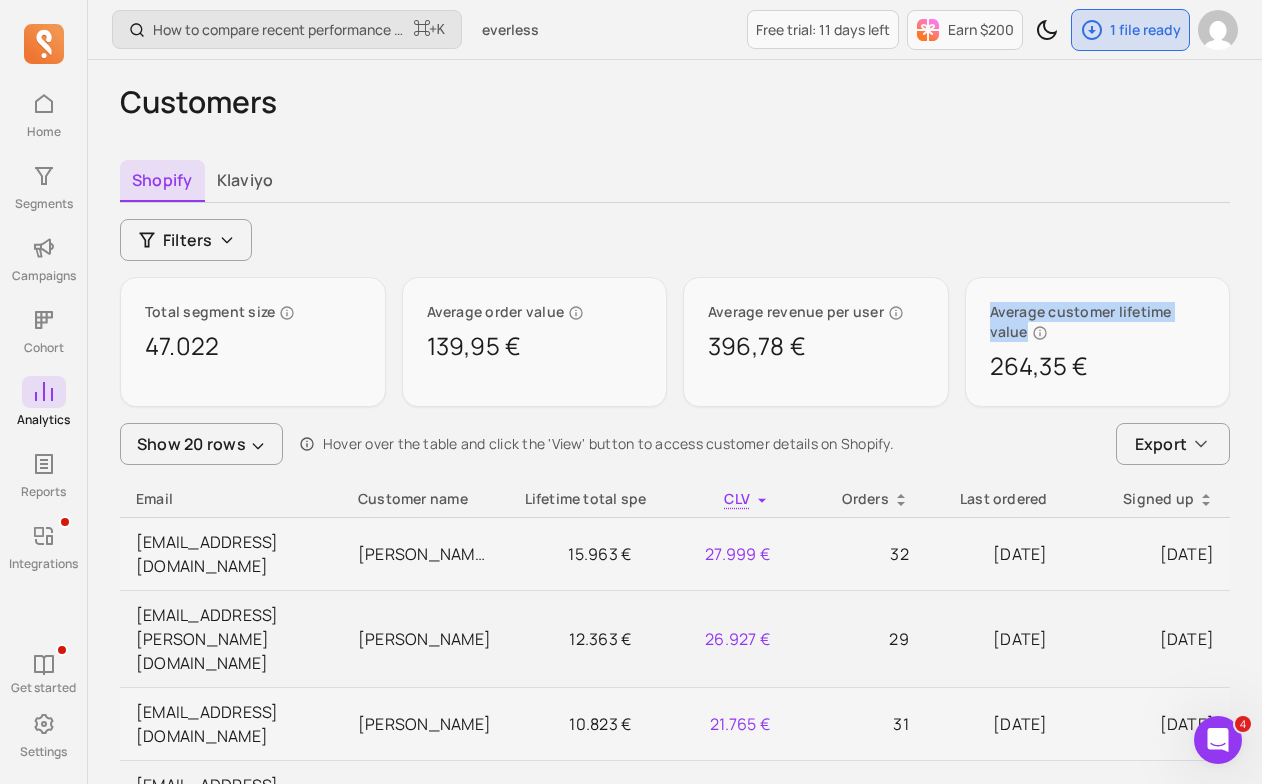 drag, startPoint x: 1038, startPoint y: 331, endPoint x: 973, endPoint y: 306, distance: 69.641945 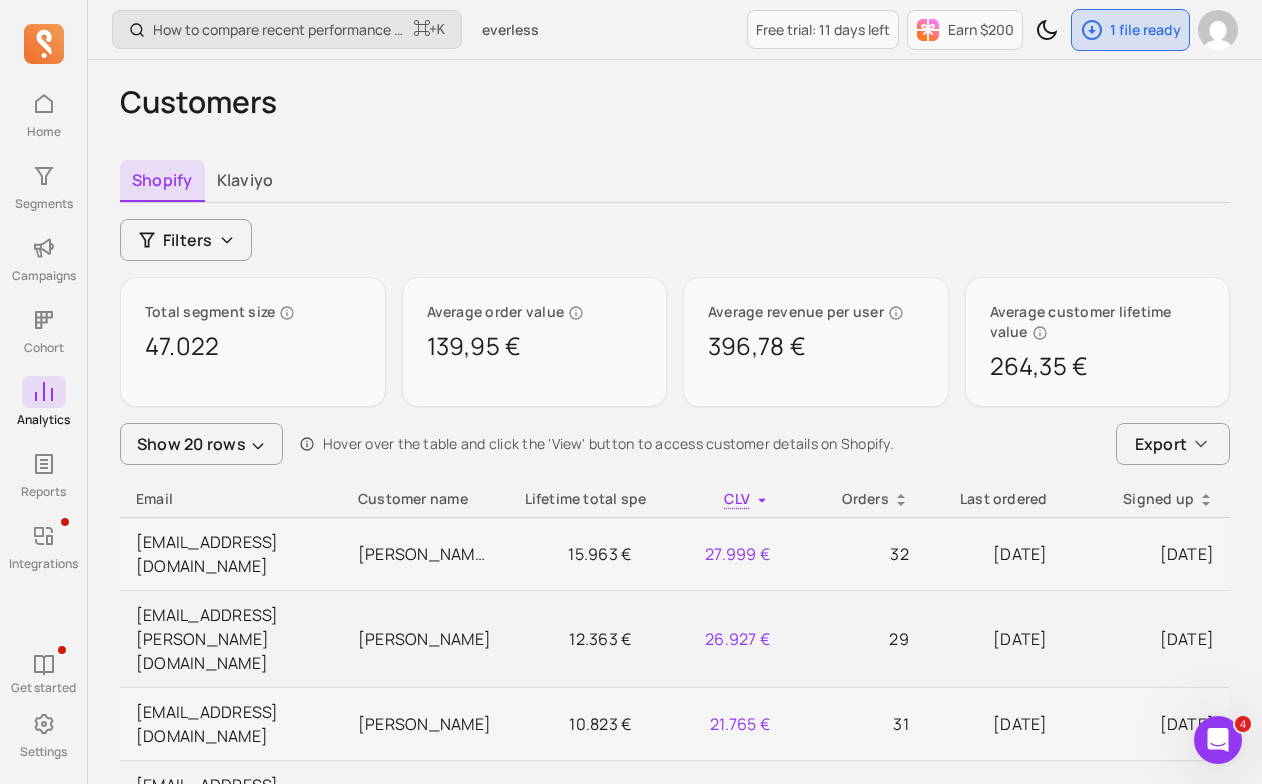 click on "Filters" at bounding box center [675, 240] 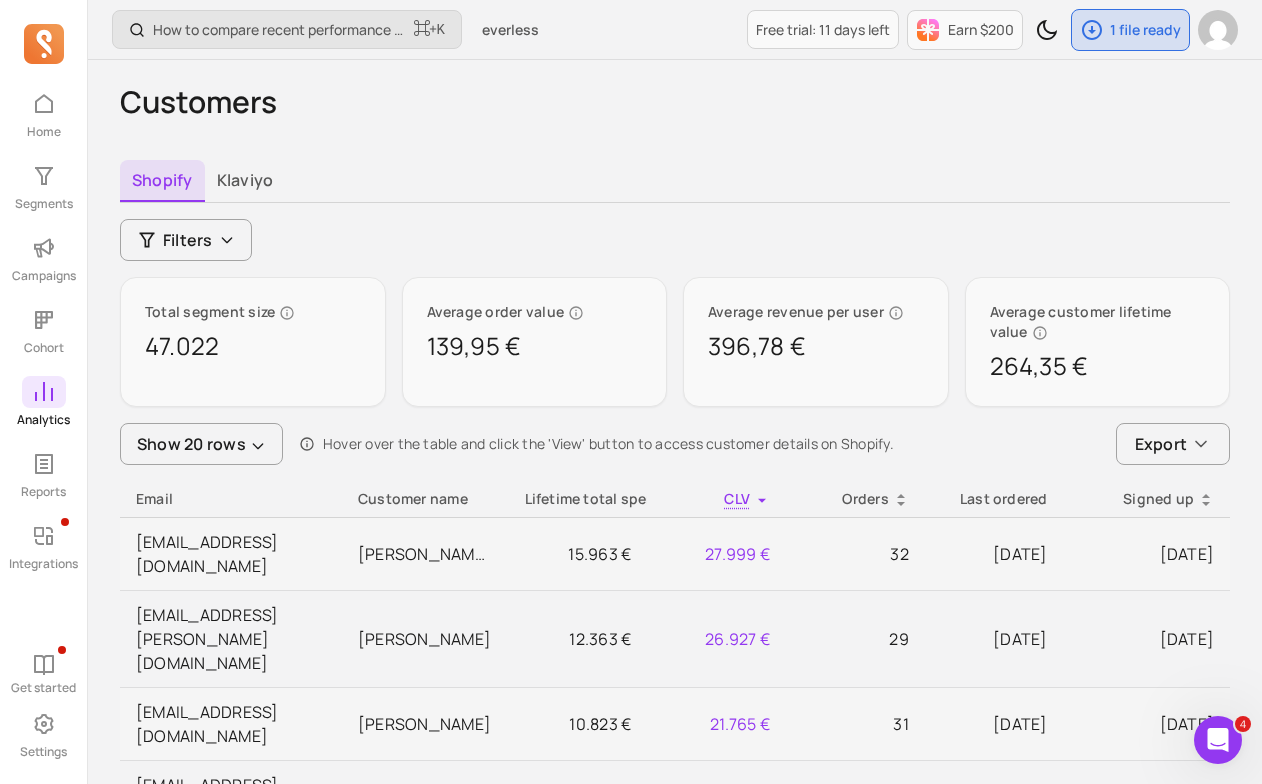 click 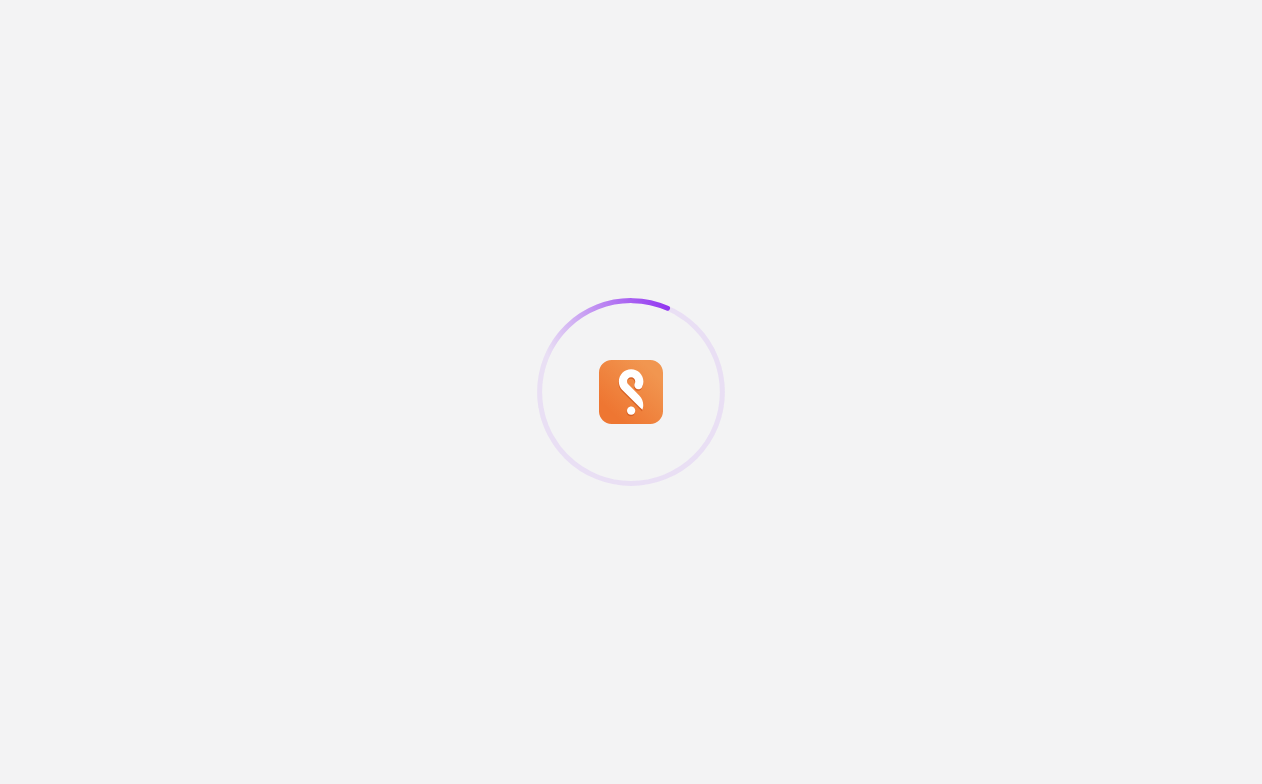 scroll, scrollTop: 0, scrollLeft: 0, axis: both 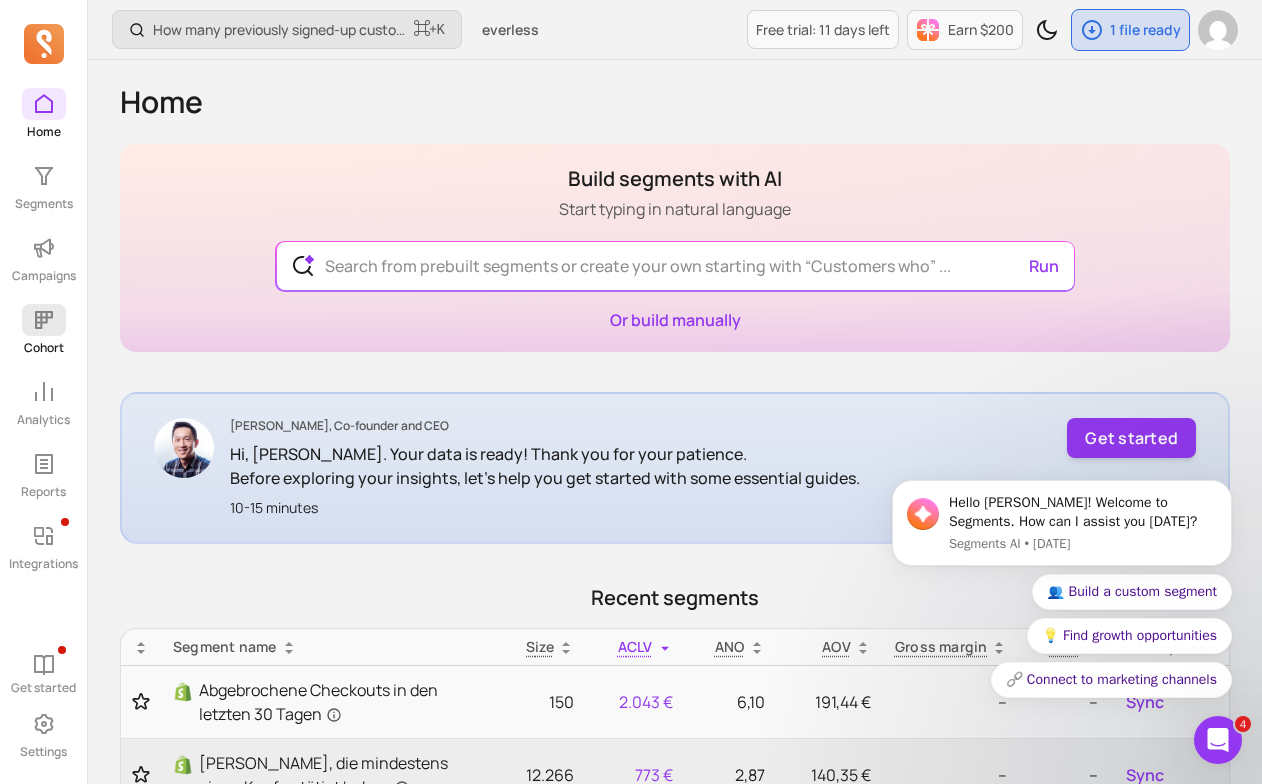 click on "Cohort" at bounding box center [44, 348] 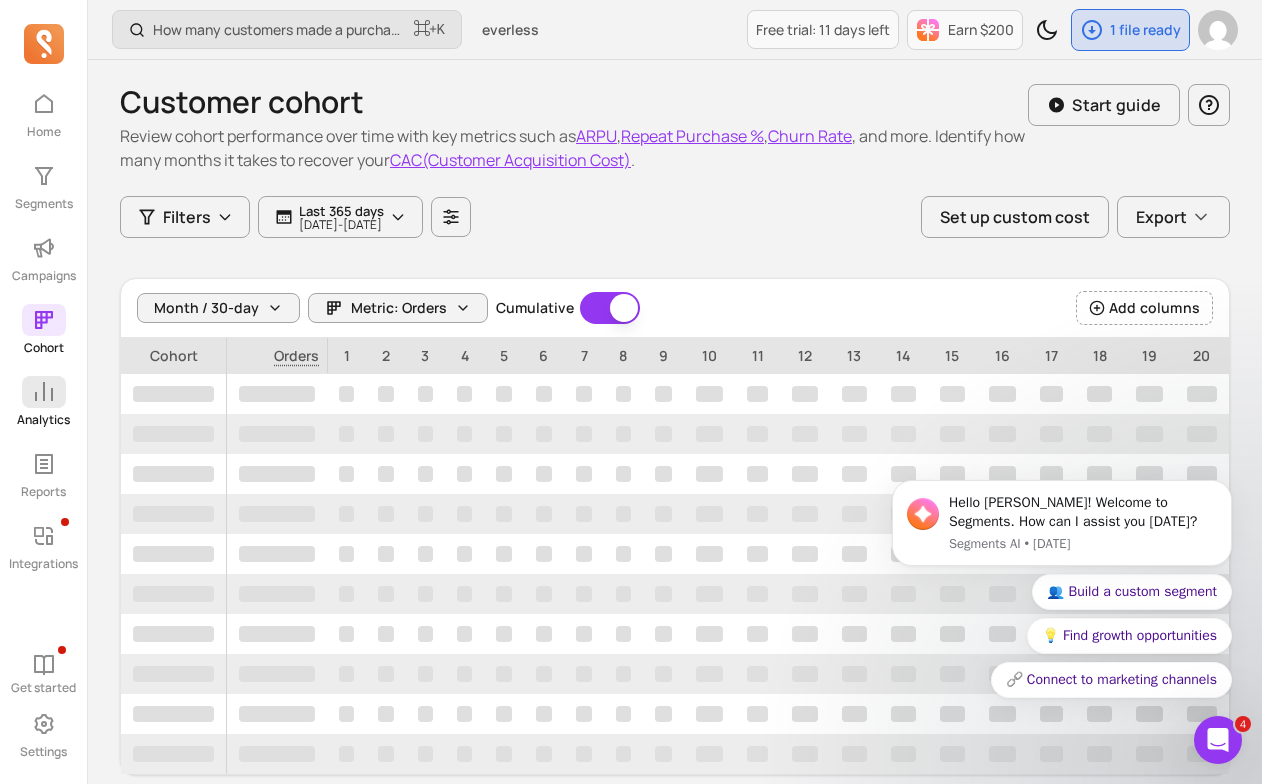 click at bounding box center [44, 392] 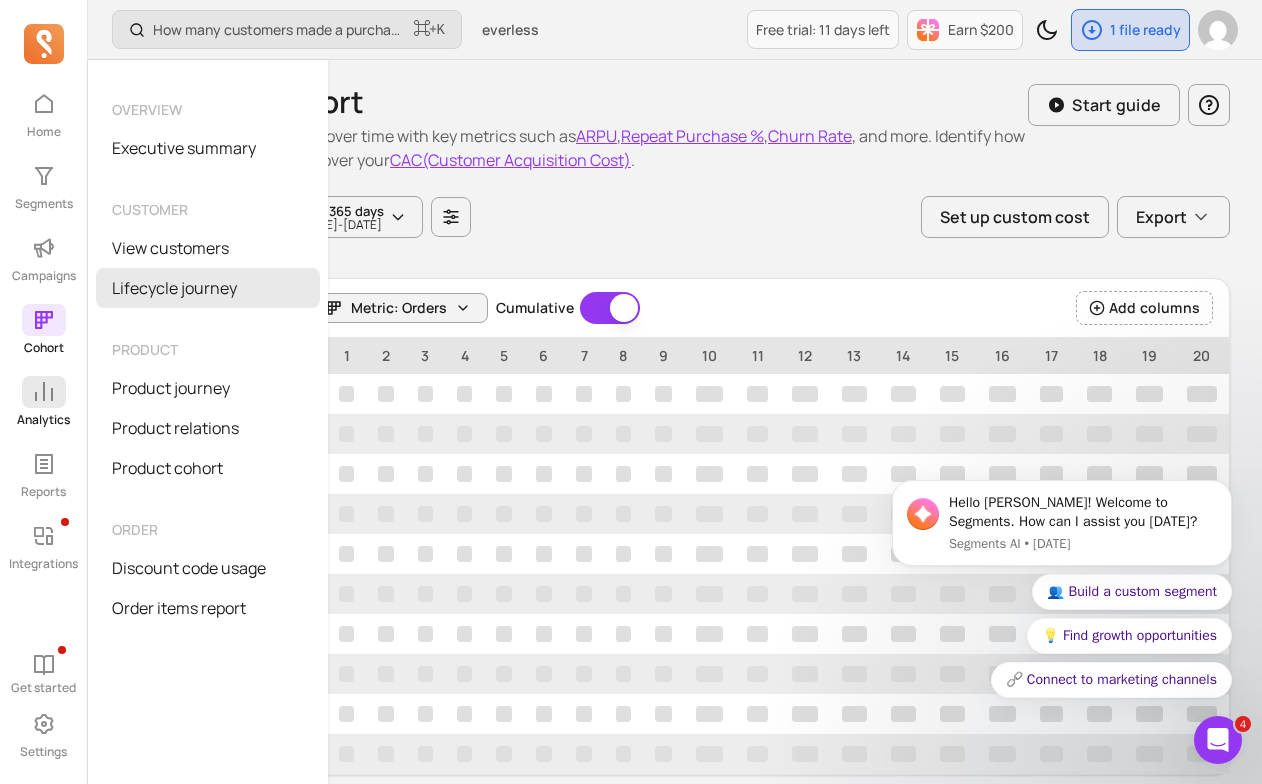 click on "Lifecycle journey" at bounding box center [208, 288] 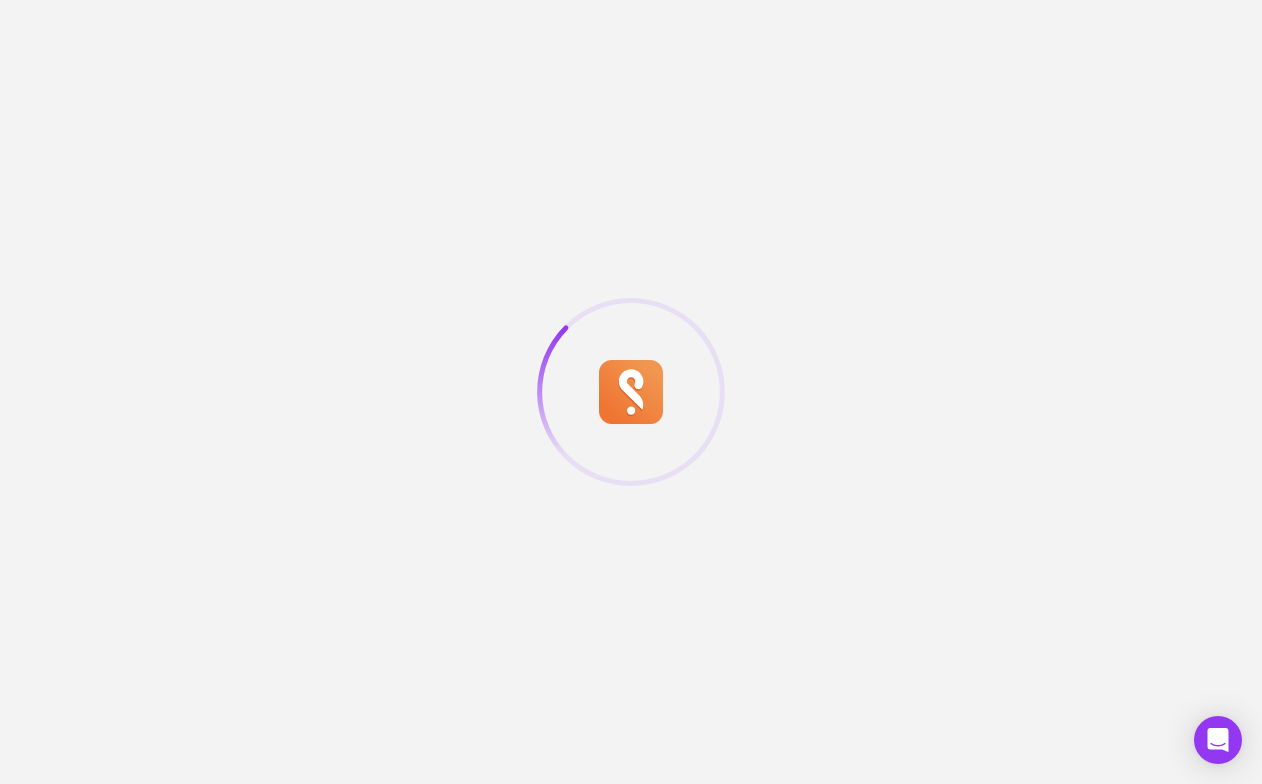 scroll, scrollTop: 0, scrollLeft: 0, axis: both 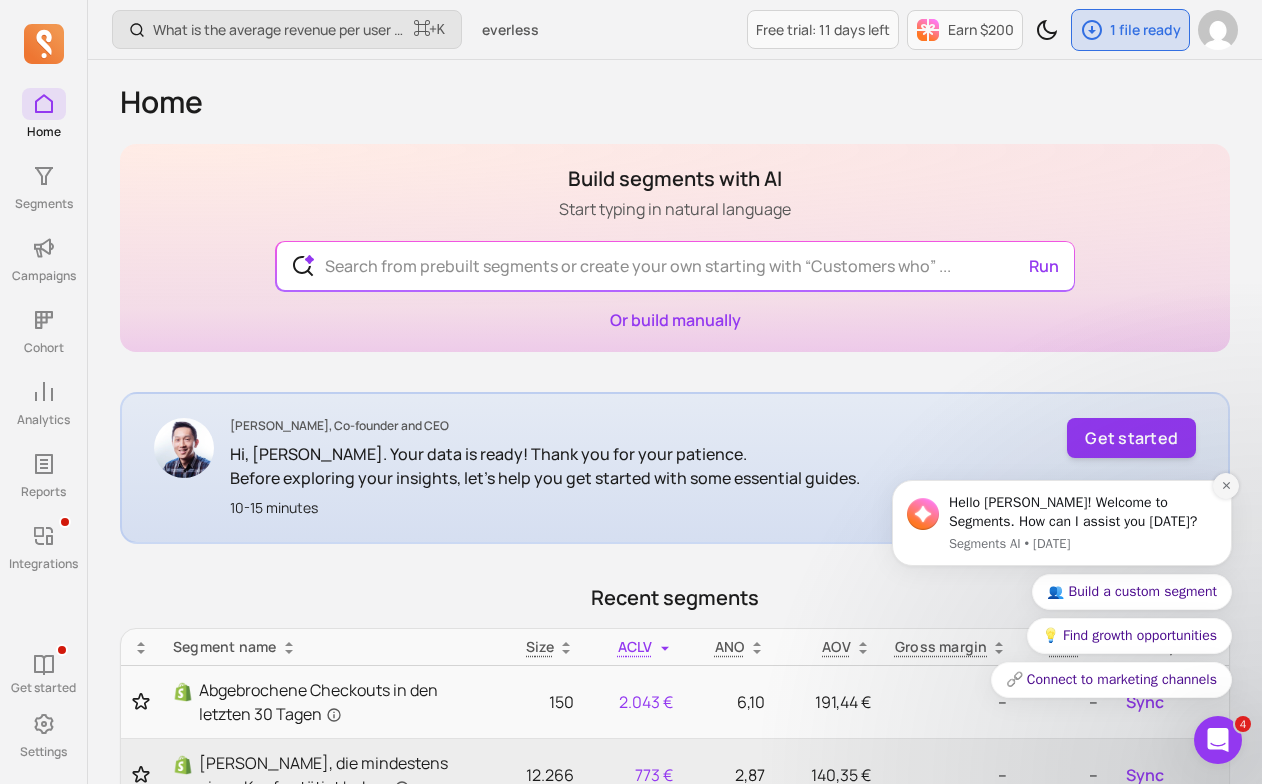 click 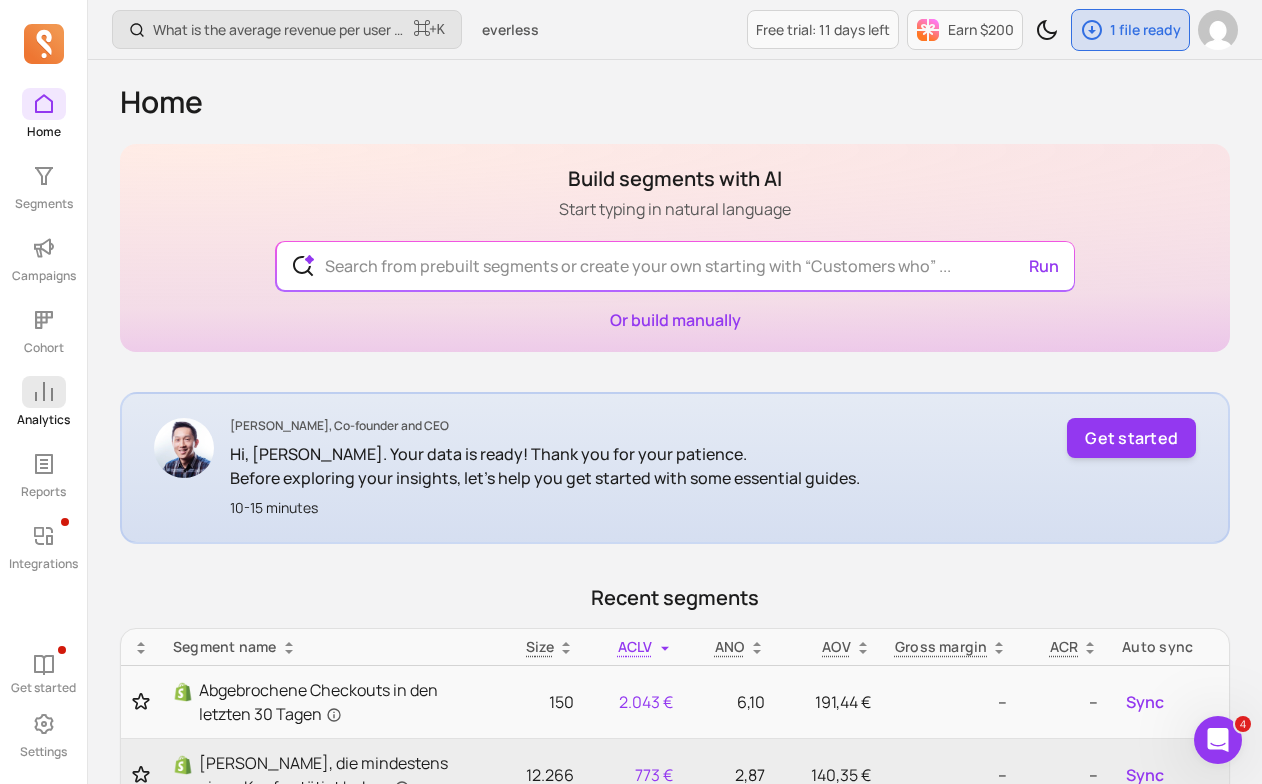click 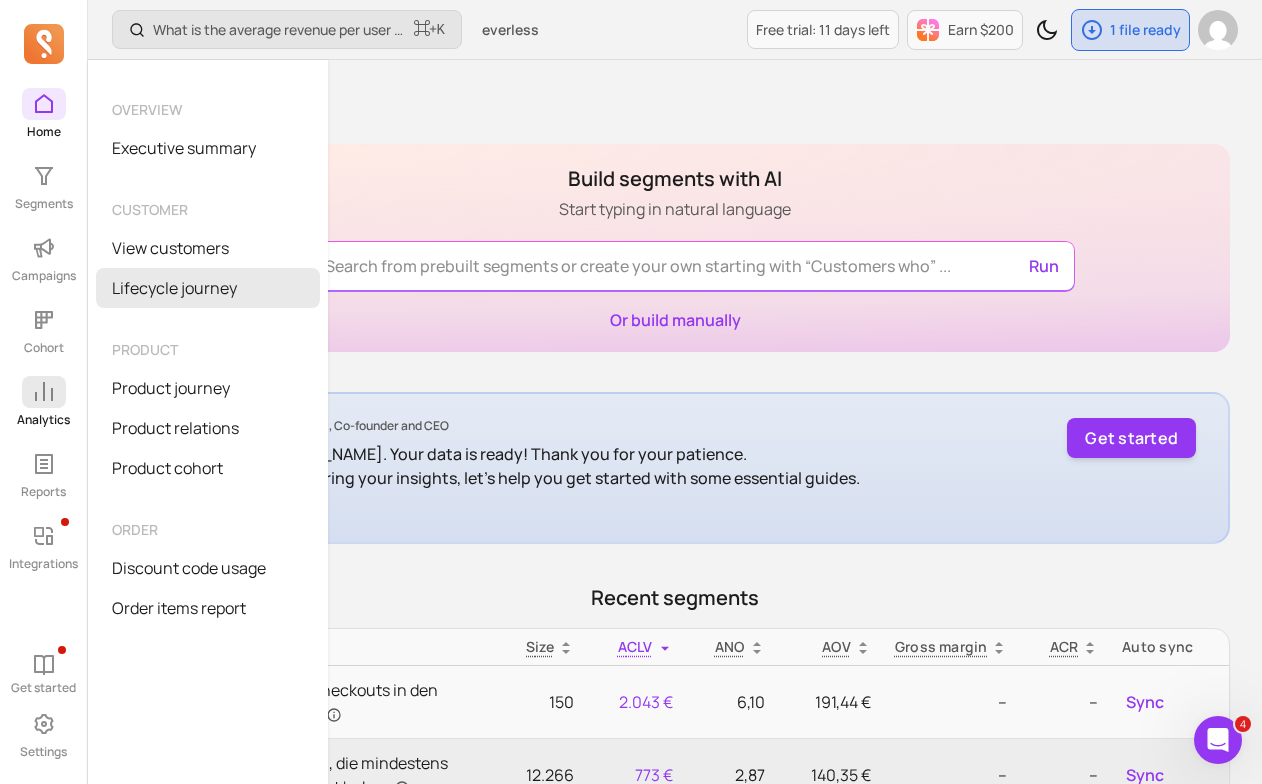 click on "Lifecycle journey" at bounding box center (208, 288) 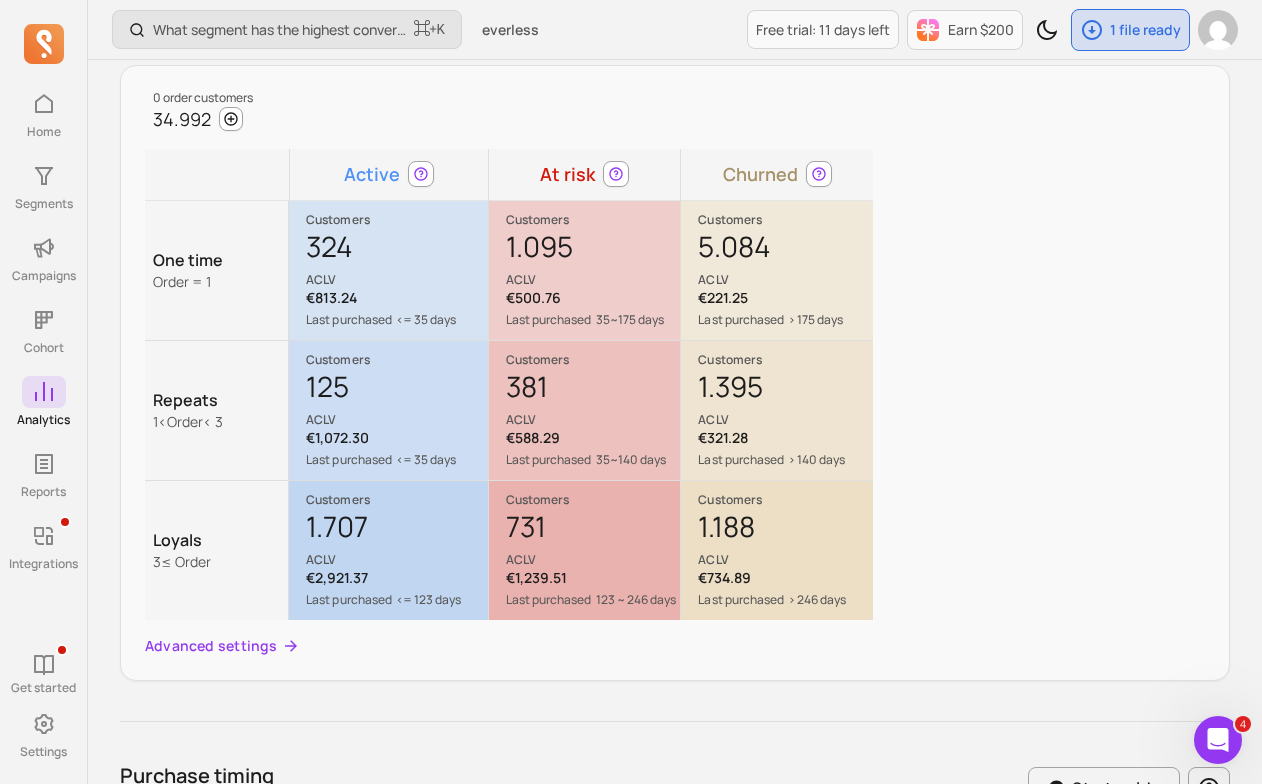 scroll, scrollTop: 213, scrollLeft: 0, axis: vertical 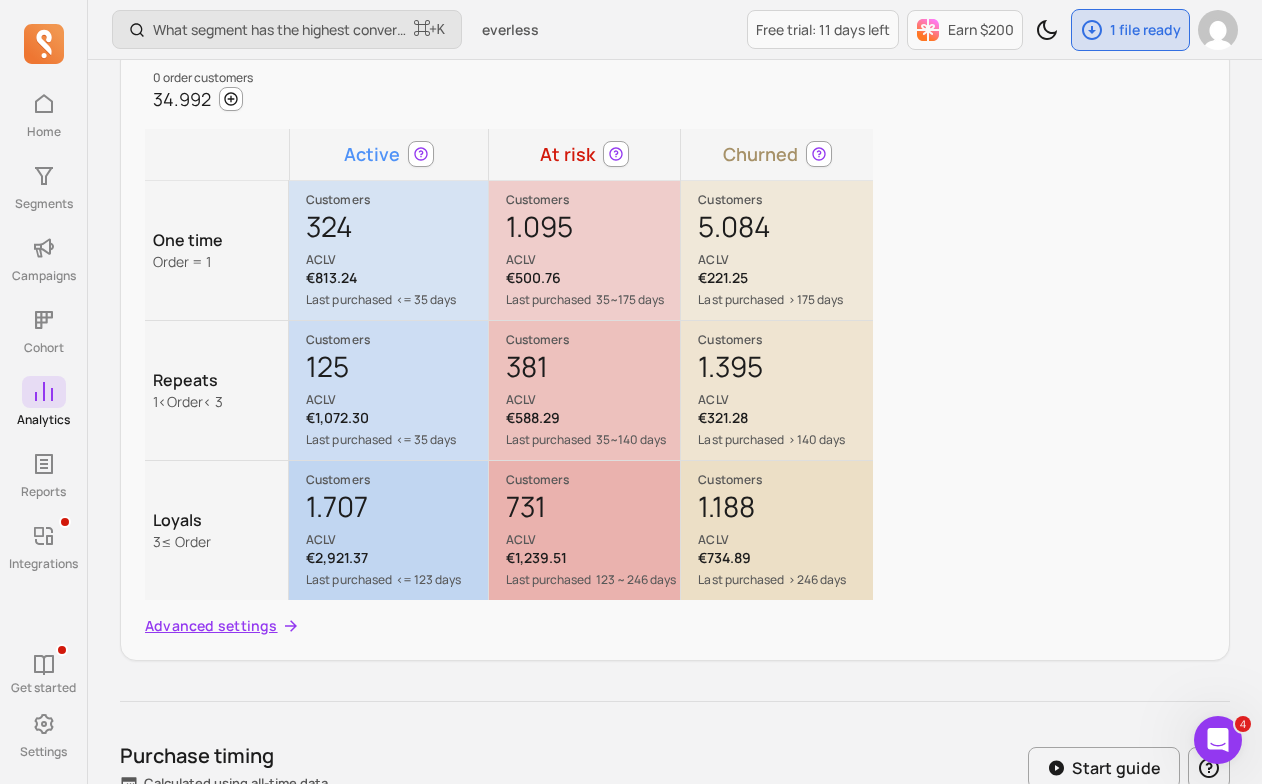 click on "Advanced settings" at bounding box center [211, 626] 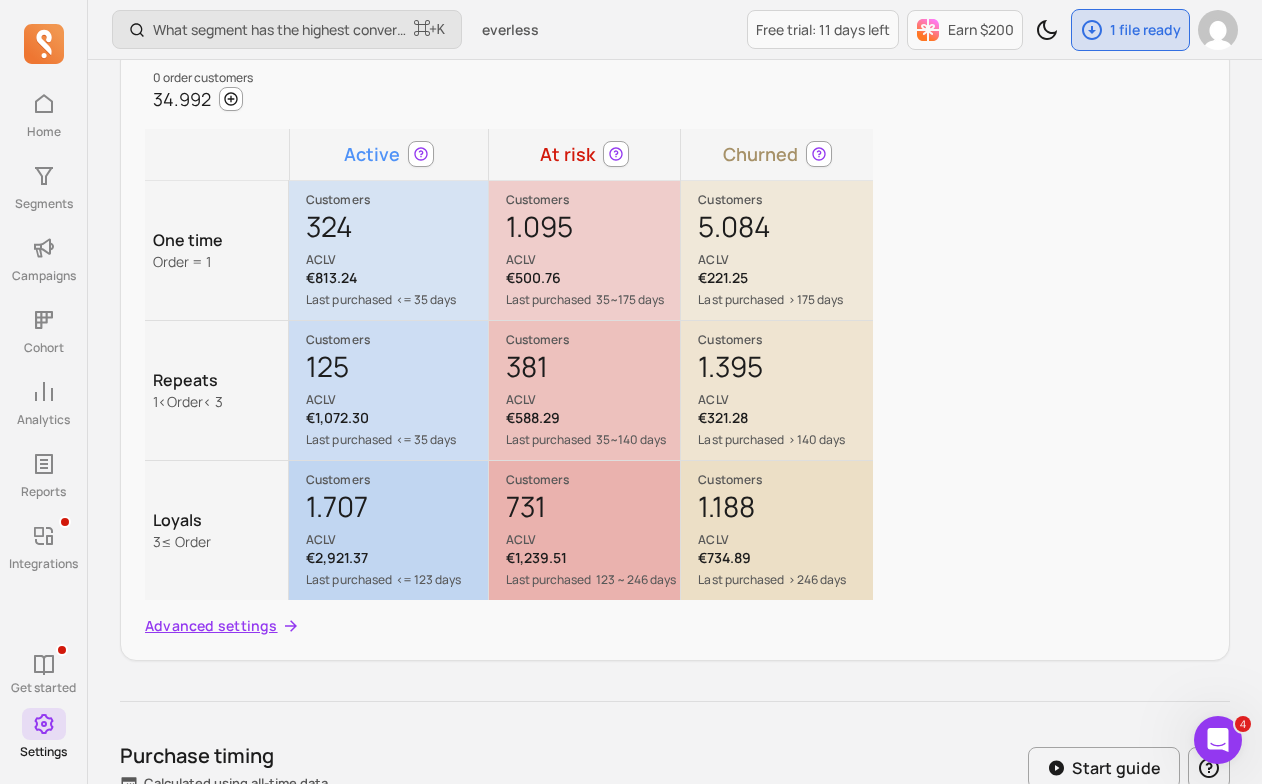 scroll, scrollTop: 0, scrollLeft: 0, axis: both 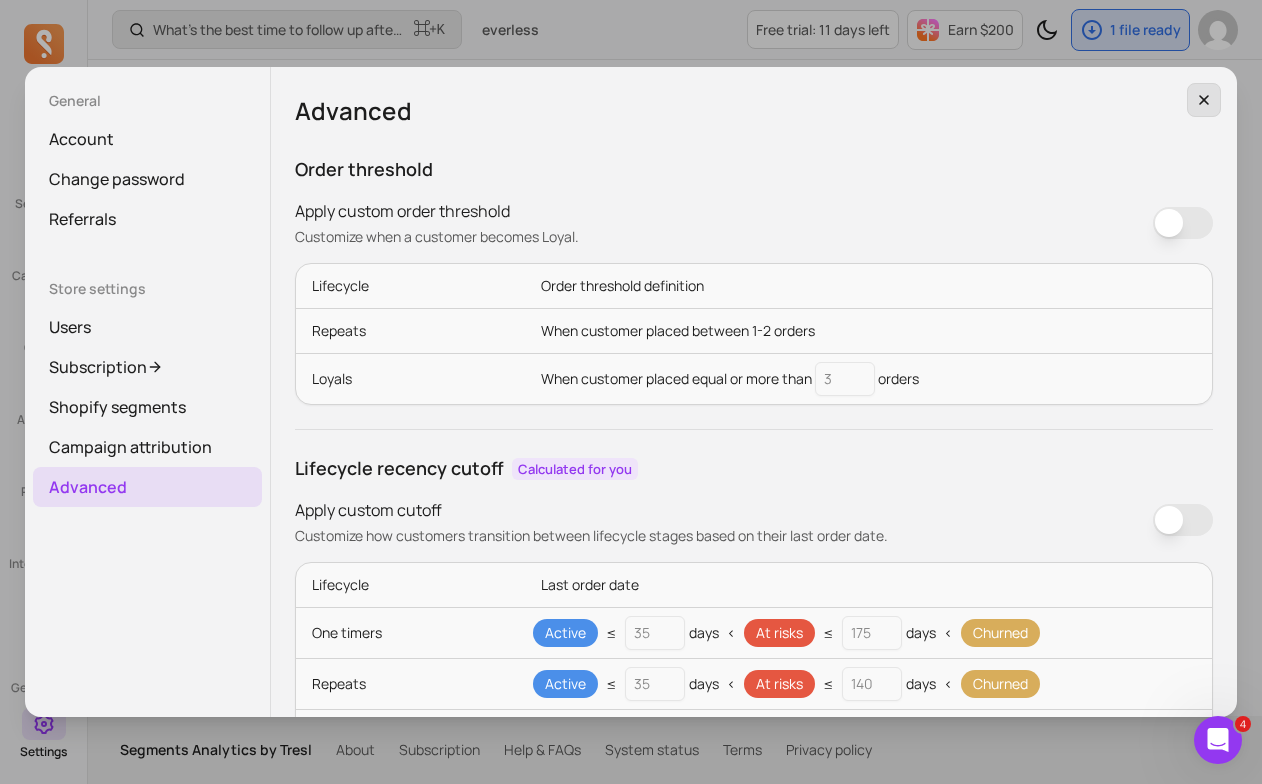 click 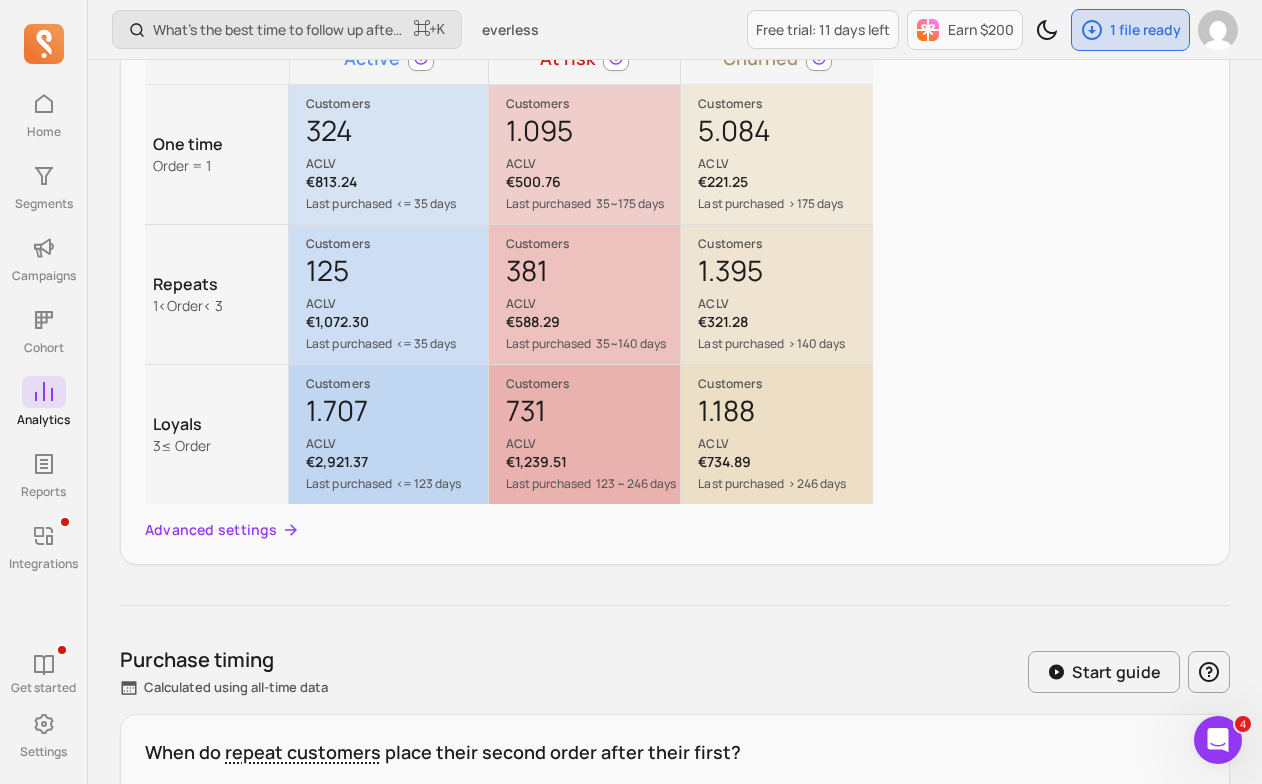 scroll, scrollTop: 310, scrollLeft: 0, axis: vertical 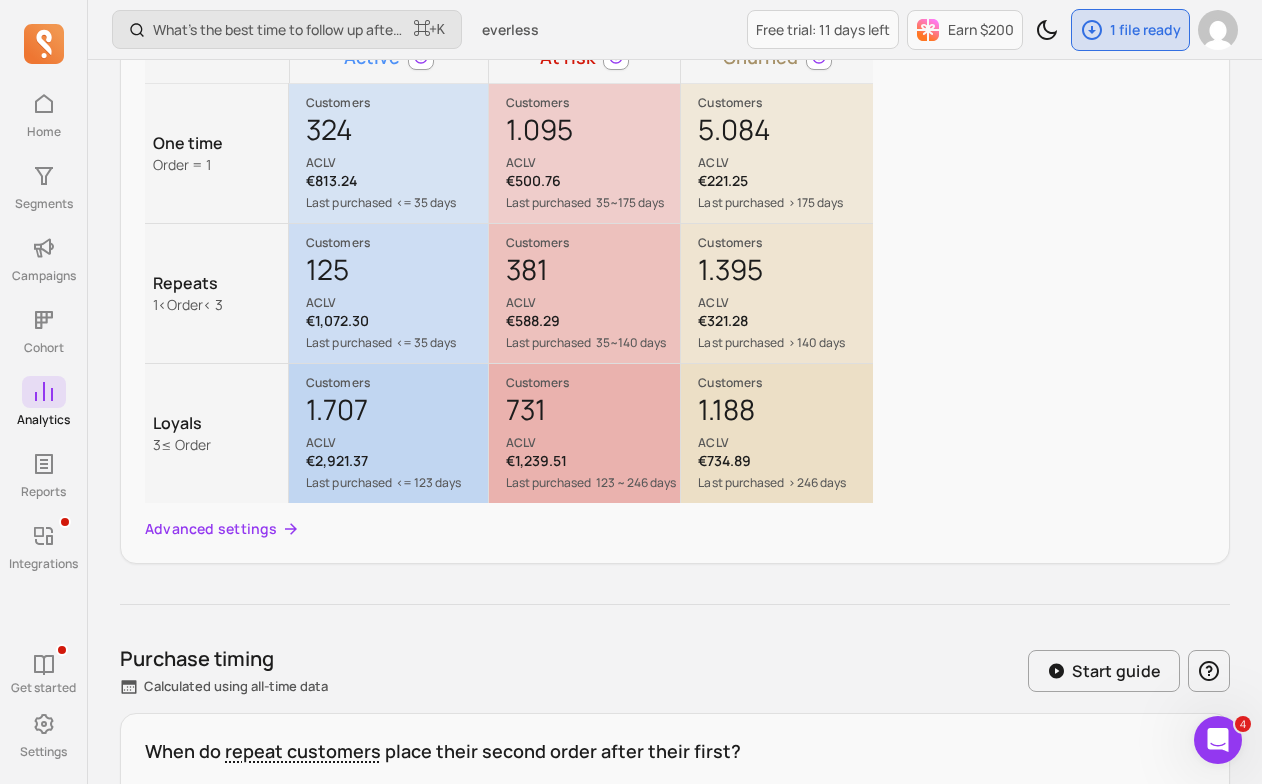 click on "Customers" at bounding box center [784, 383] 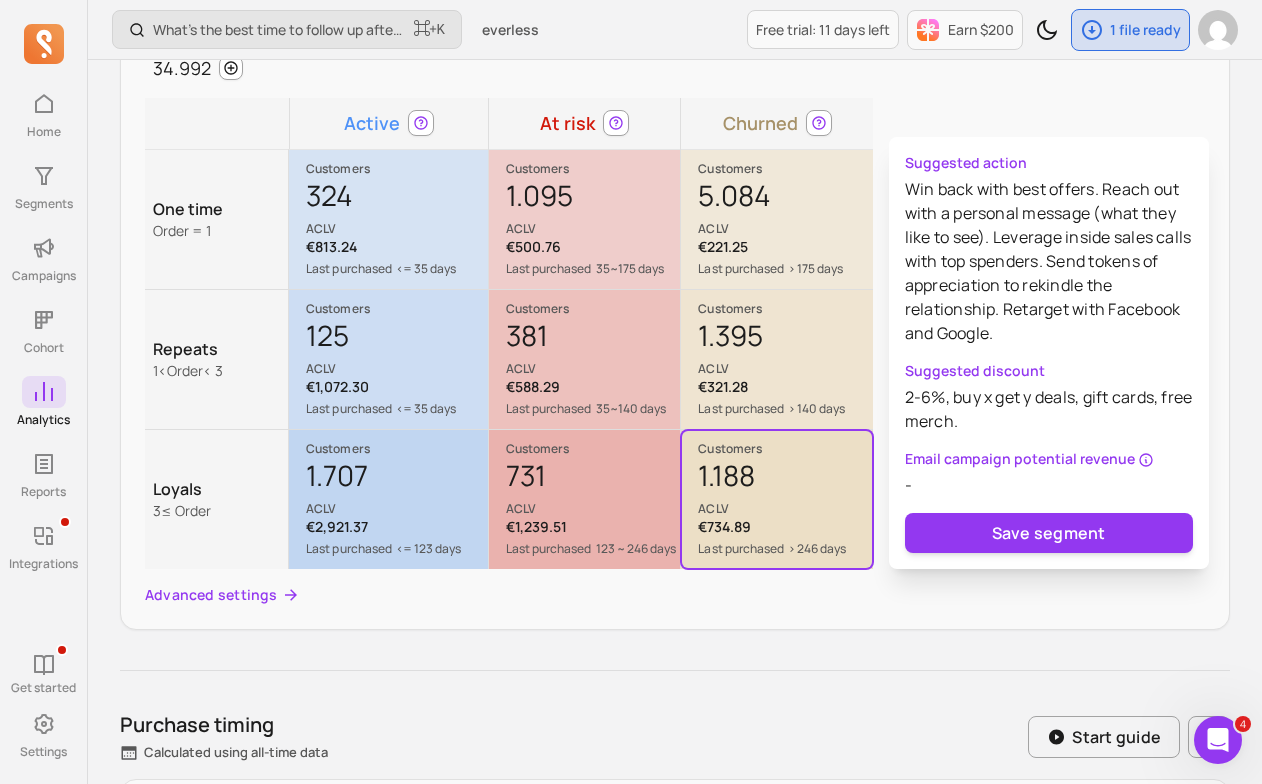 scroll, scrollTop: 231, scrollLeft: 0, axis: vertical 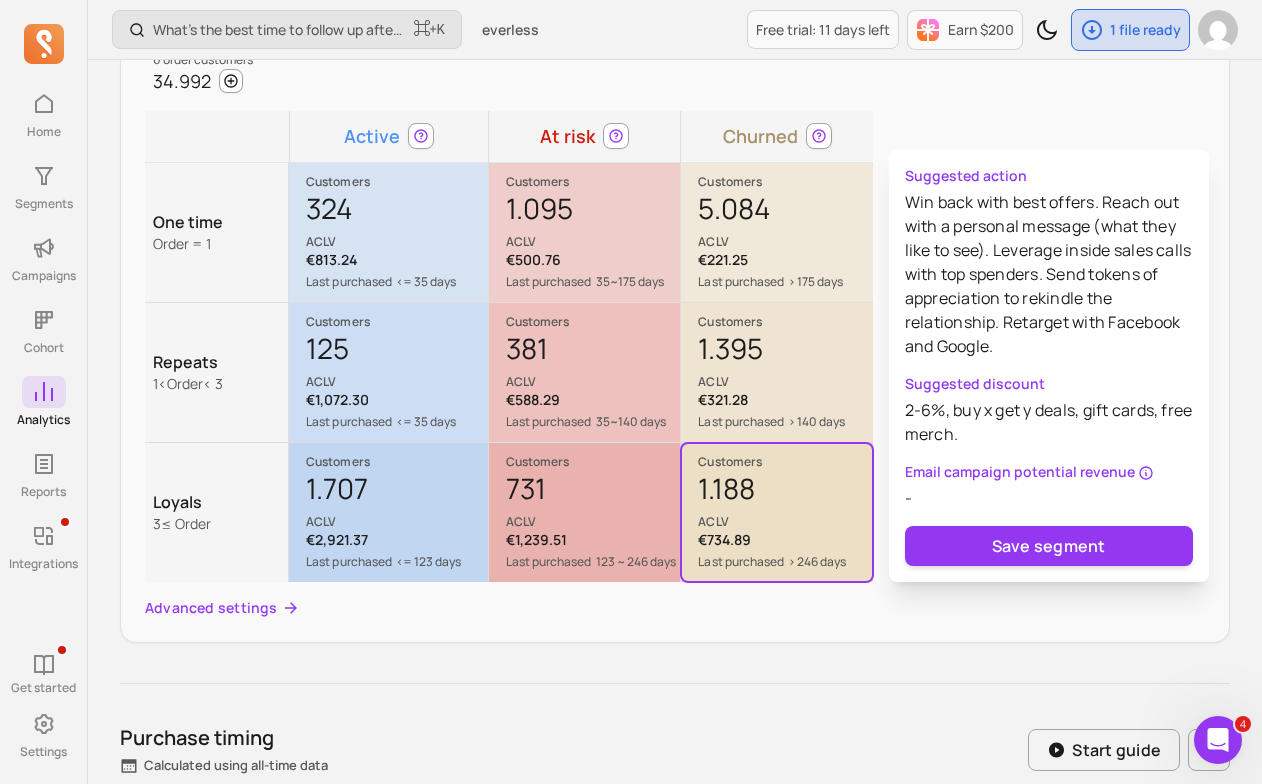 click on "1.395 ACLV" at bounding box center [784, 360] 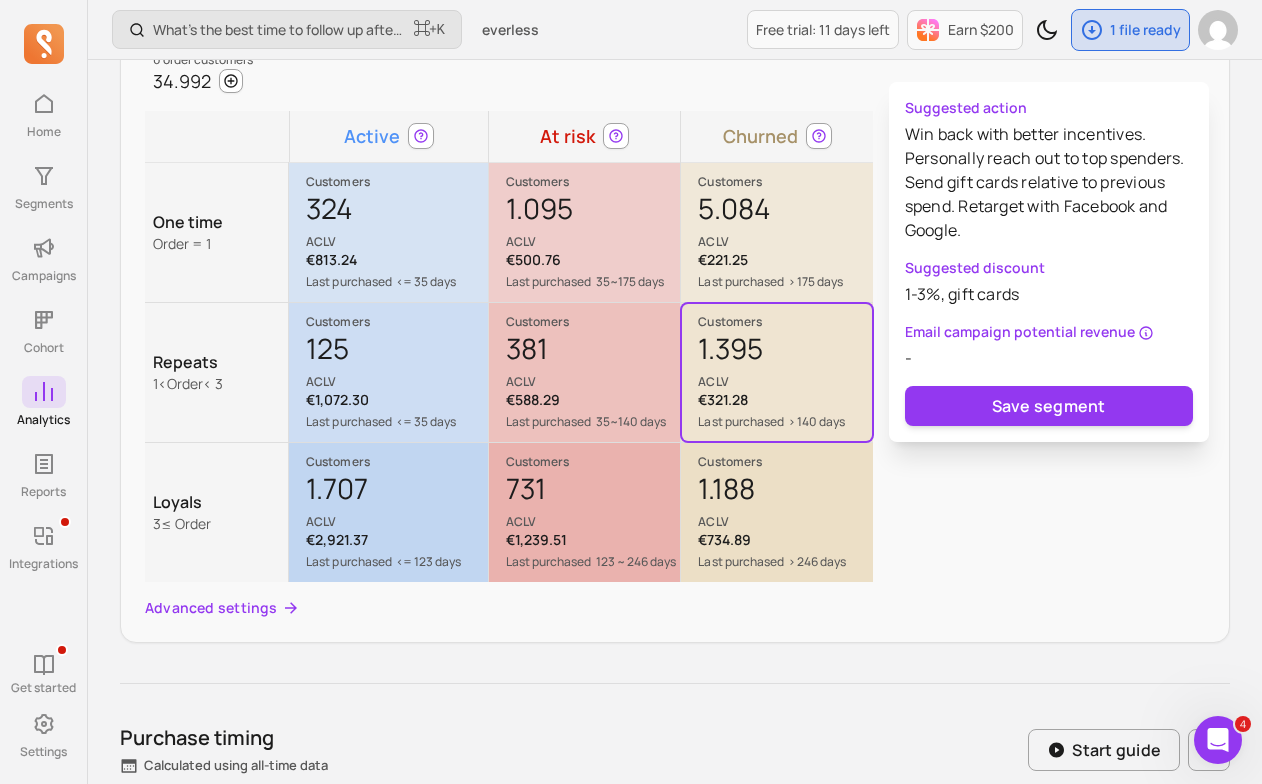 click on "5.084 ACLV" at bounding box center [784, 220] 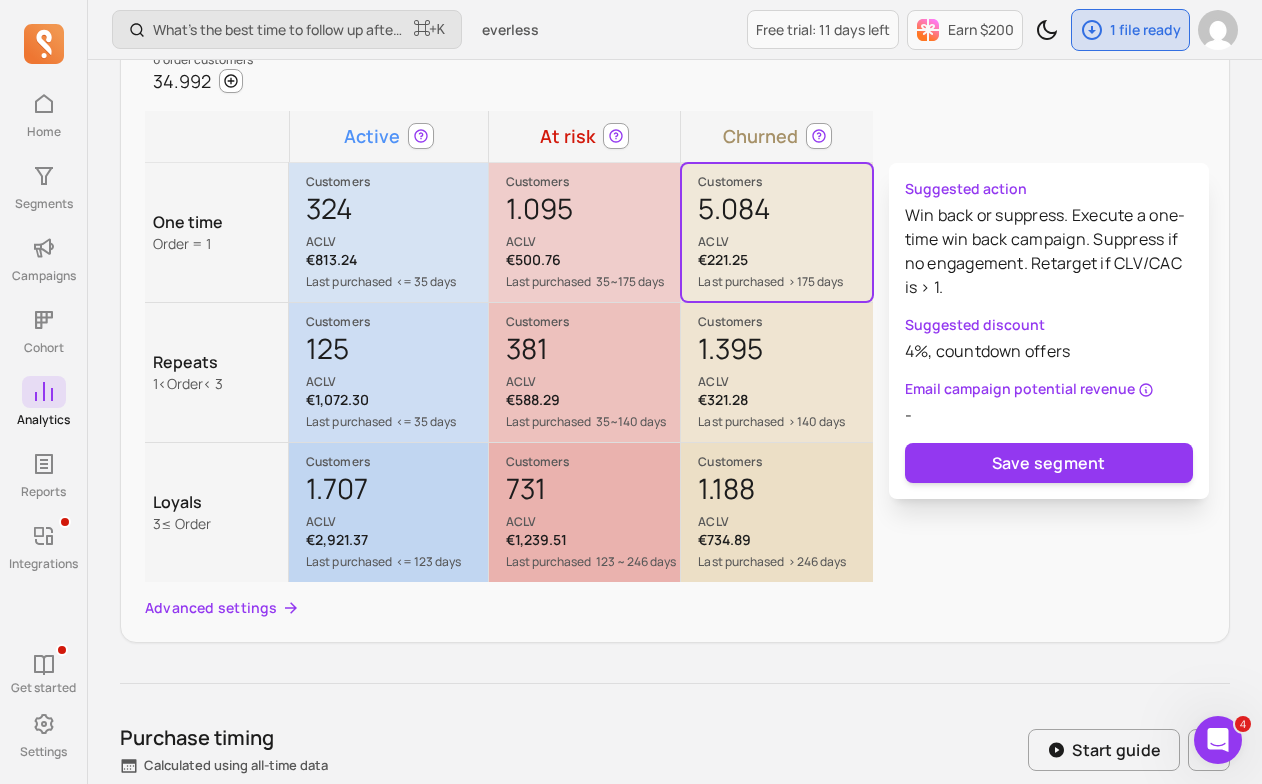 click on "1.095 ACLV" at bounding box center [593, 220] 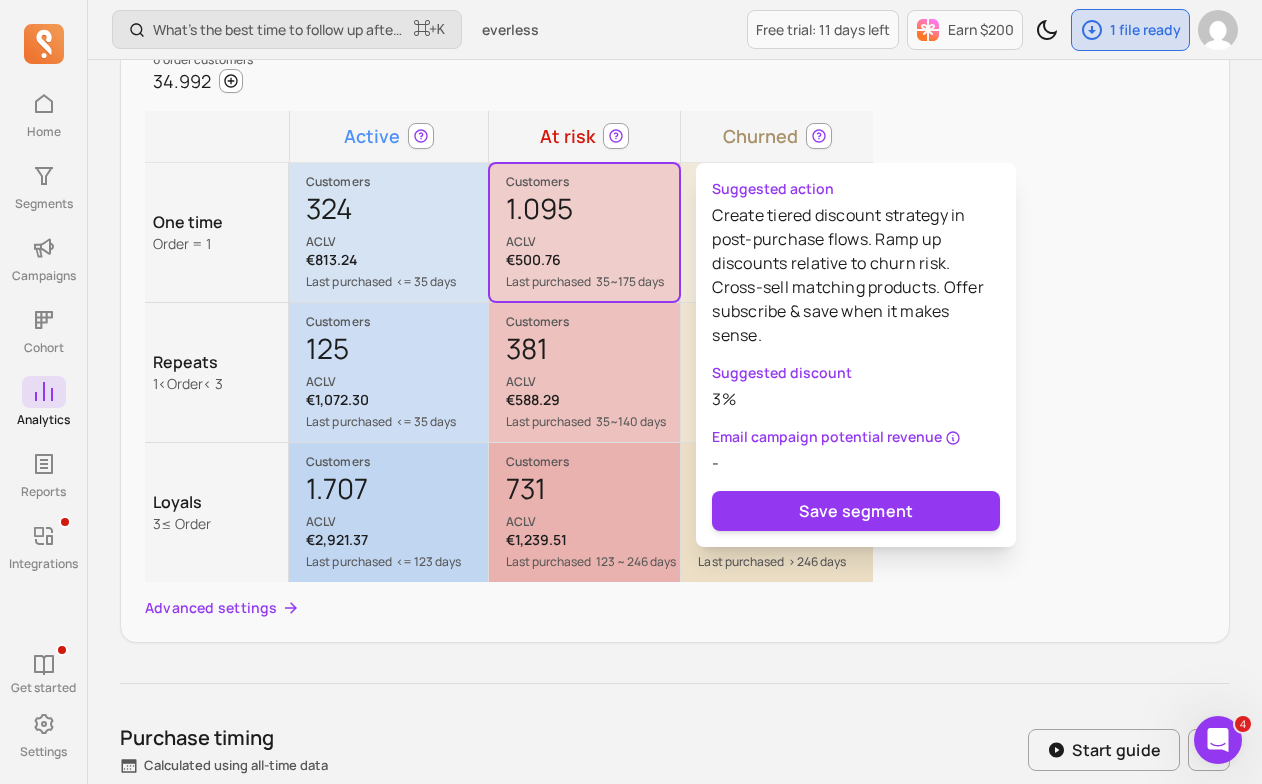 click on "381 ACLV" at bounding box center [593, 360] 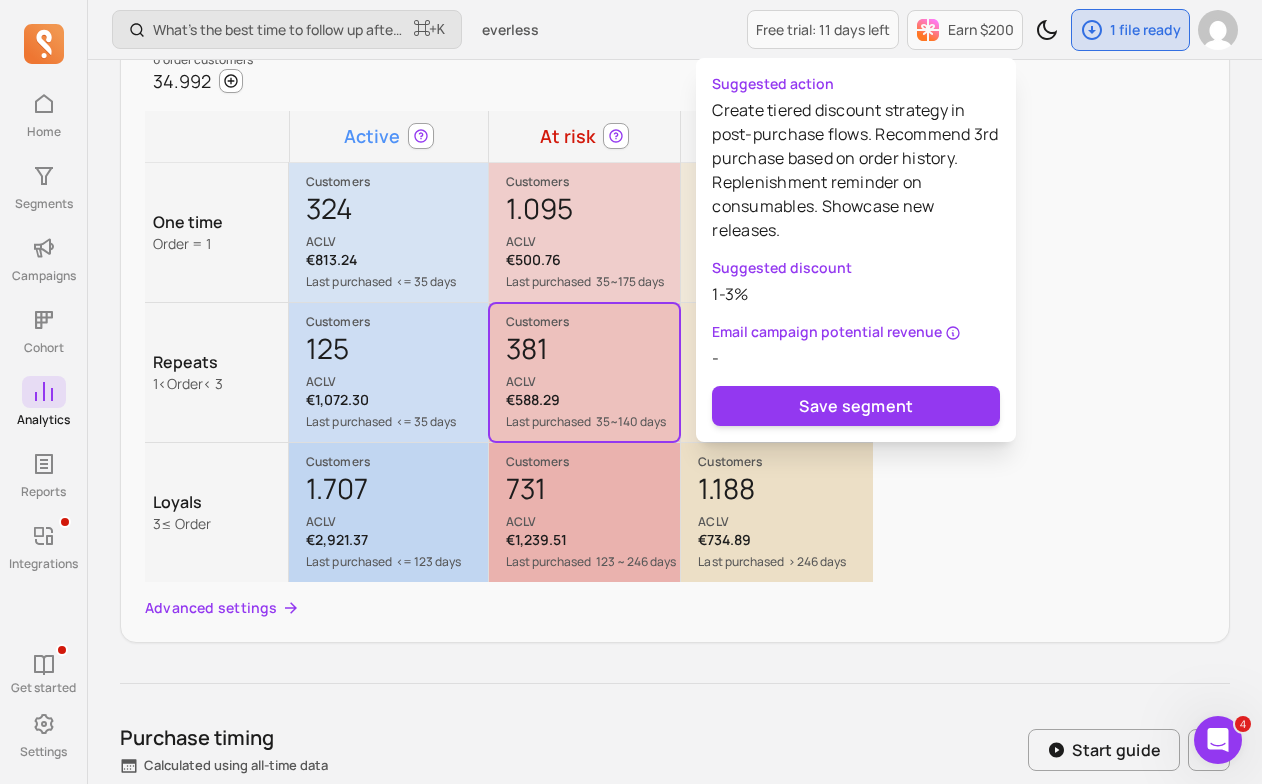click on "731 ACLV" at bounding box center (593, 500) 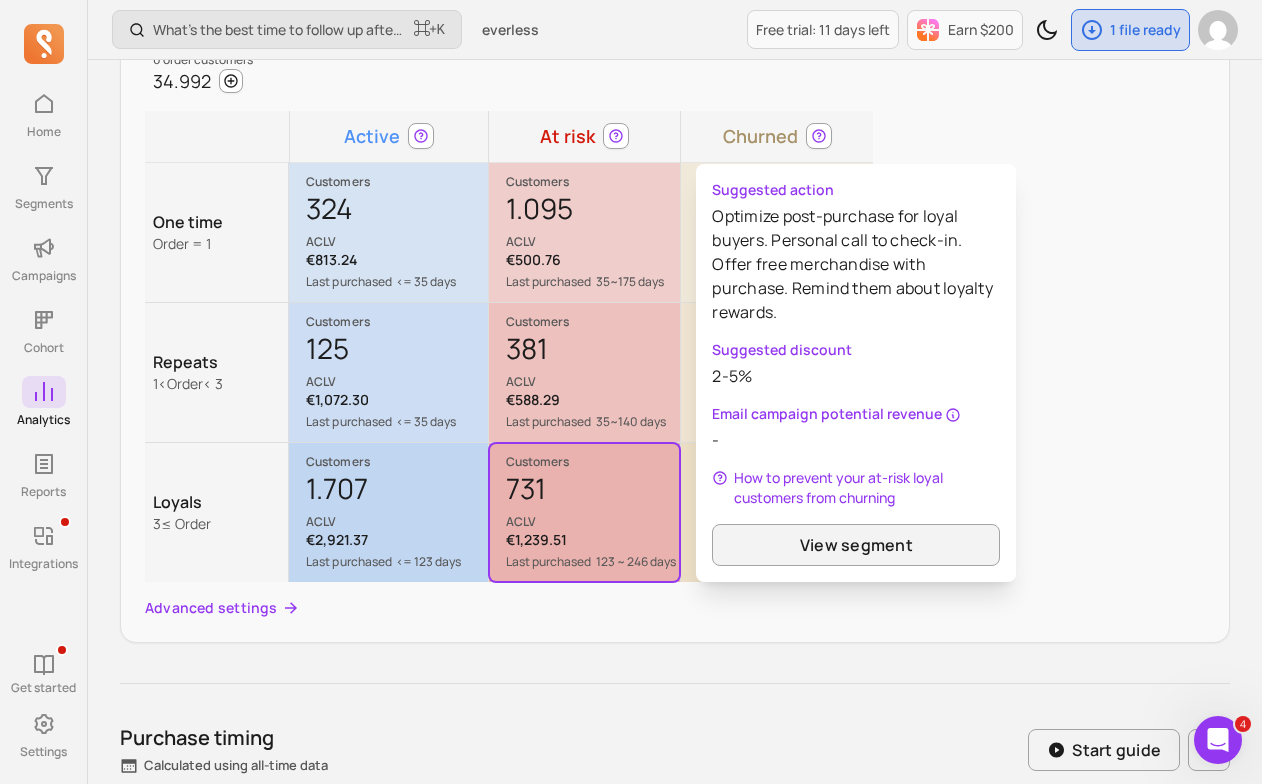 click on "1.707 ACLV" at bounding box center [396, 500] 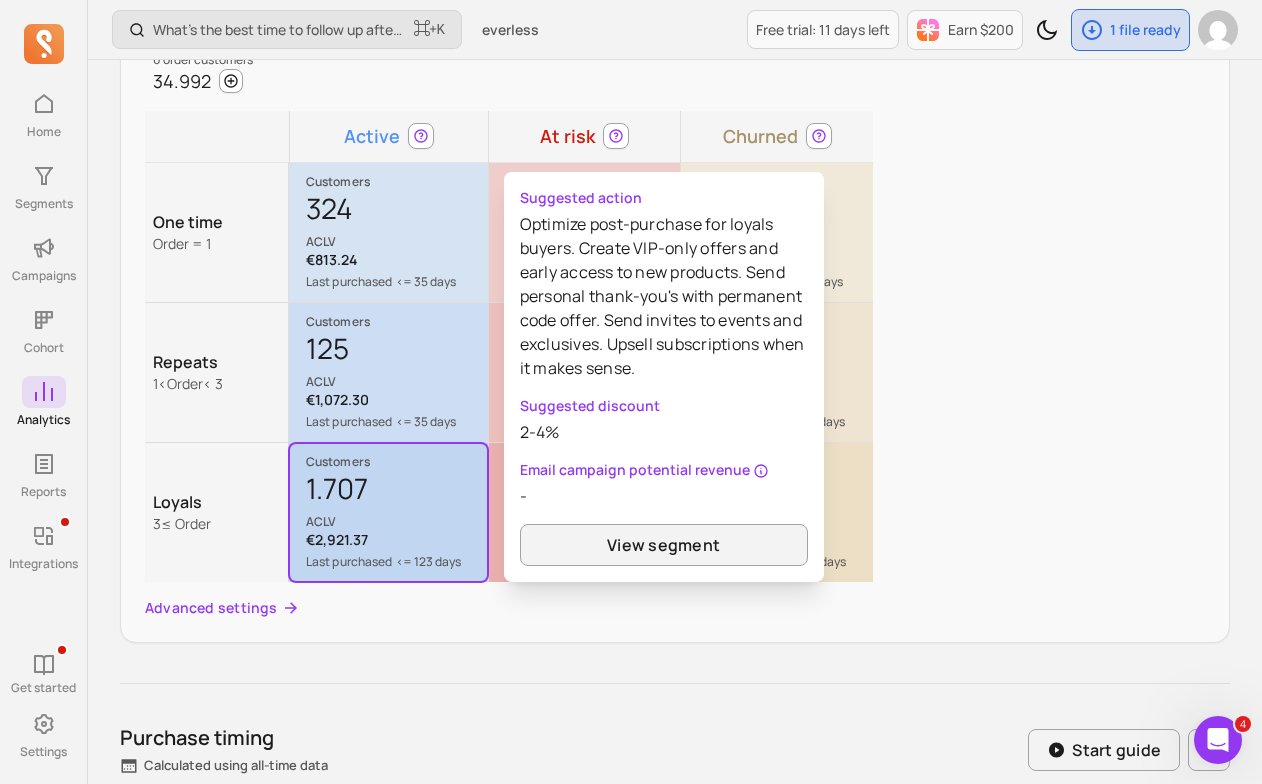 click on "€1,072.30" at bounding box center [396, 400] 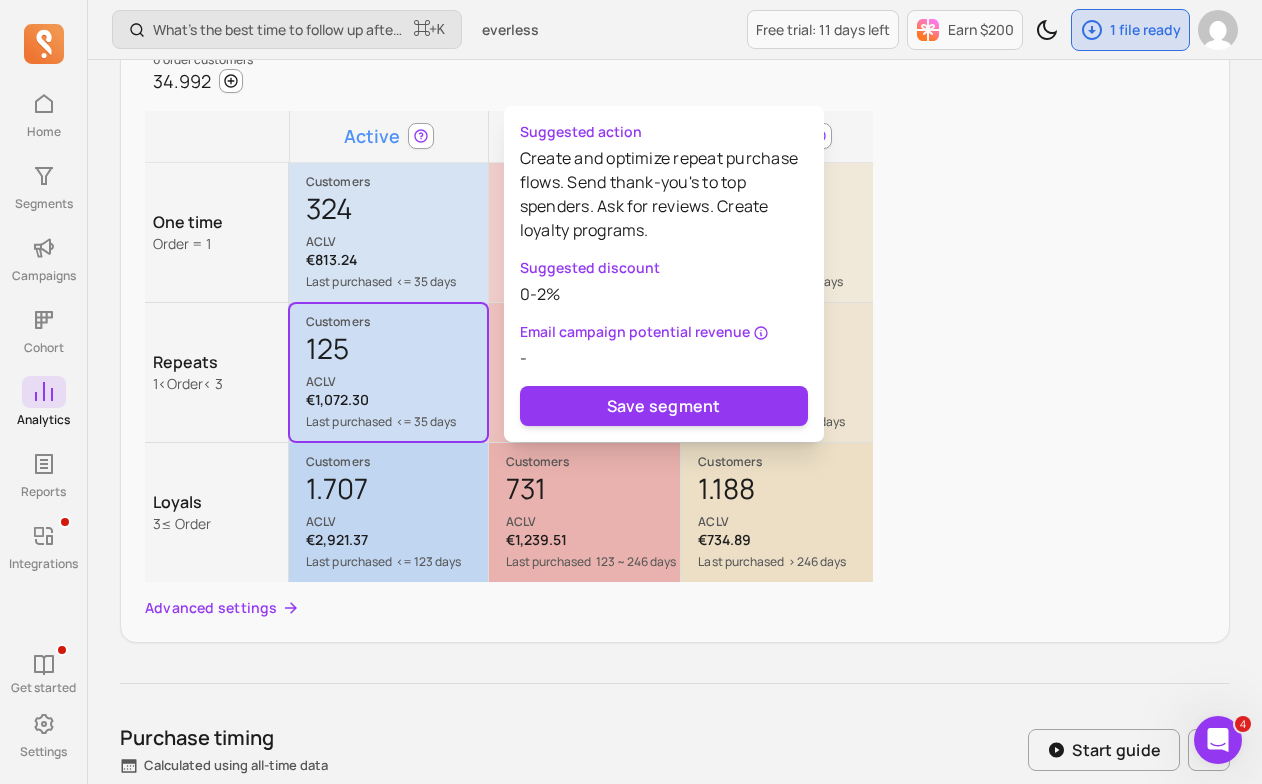 click on "€813.24" at bounding box center (396, 260) 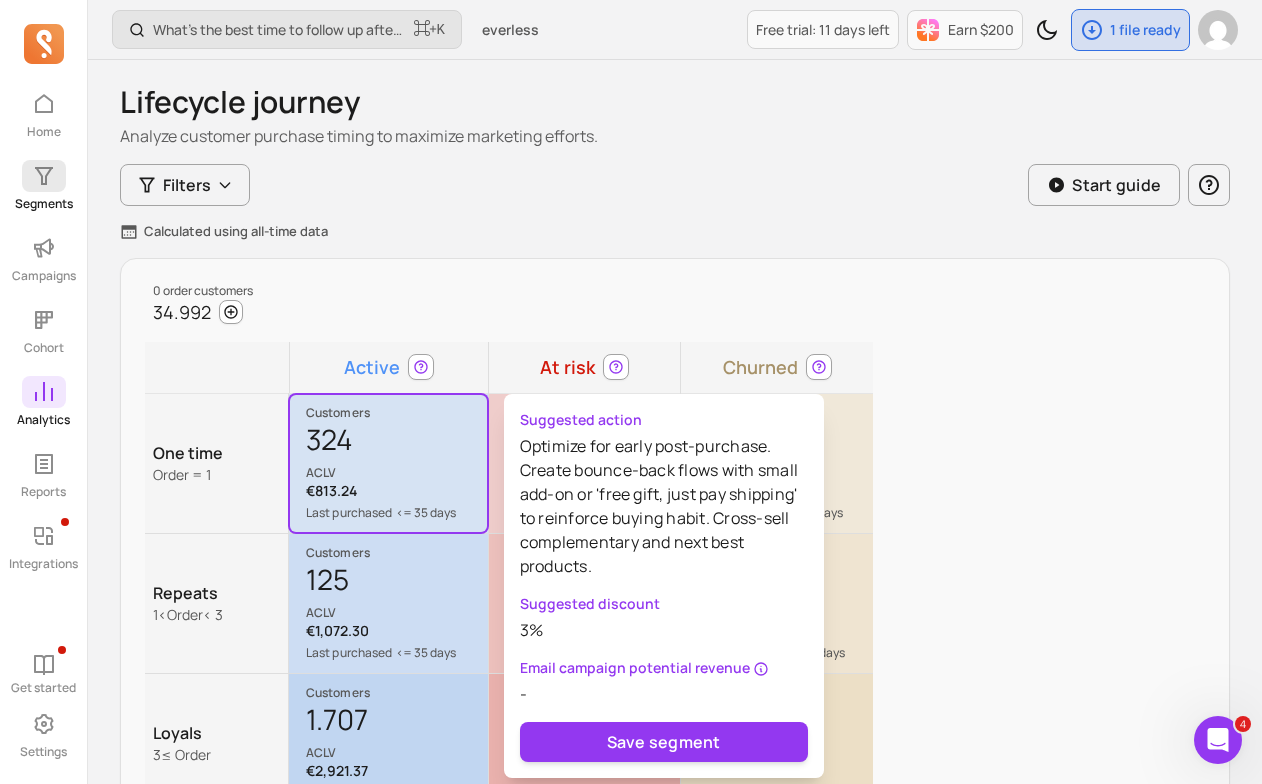 scroll, scrollTop: 0, scrollLeft: 0, axis: both 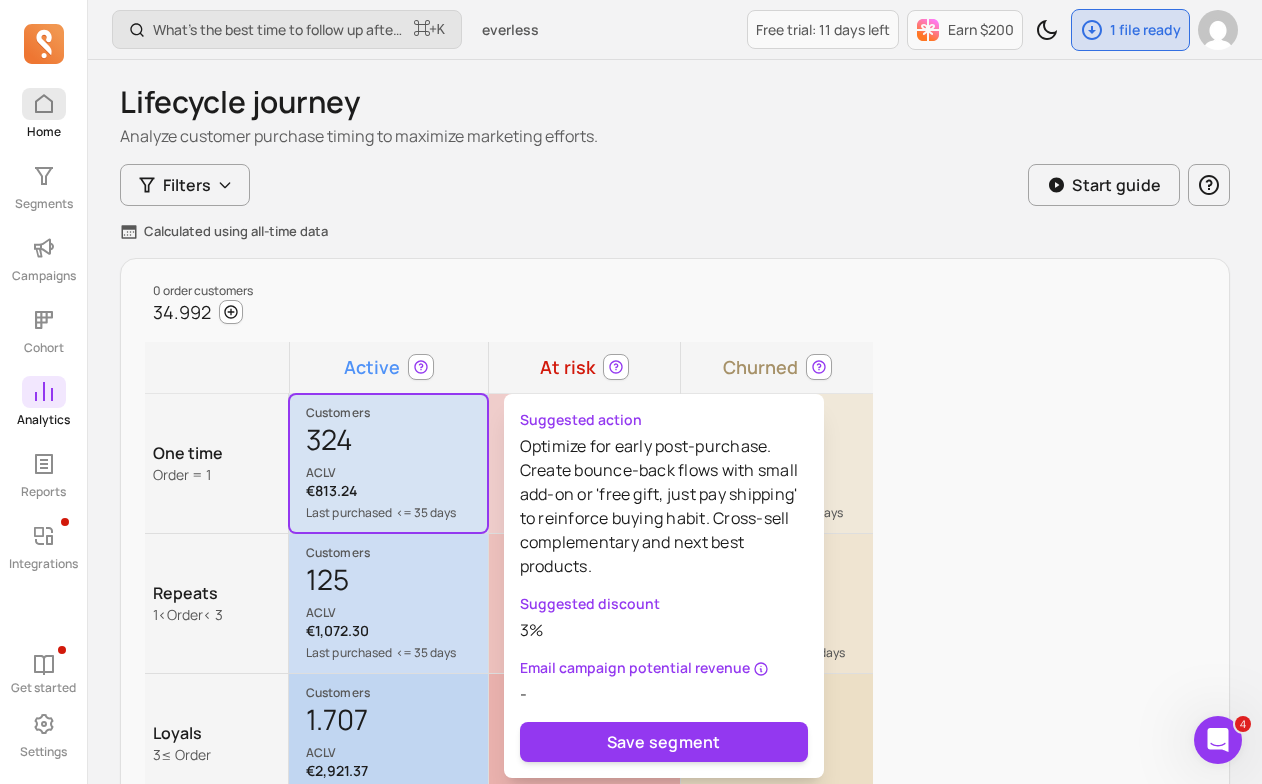 click 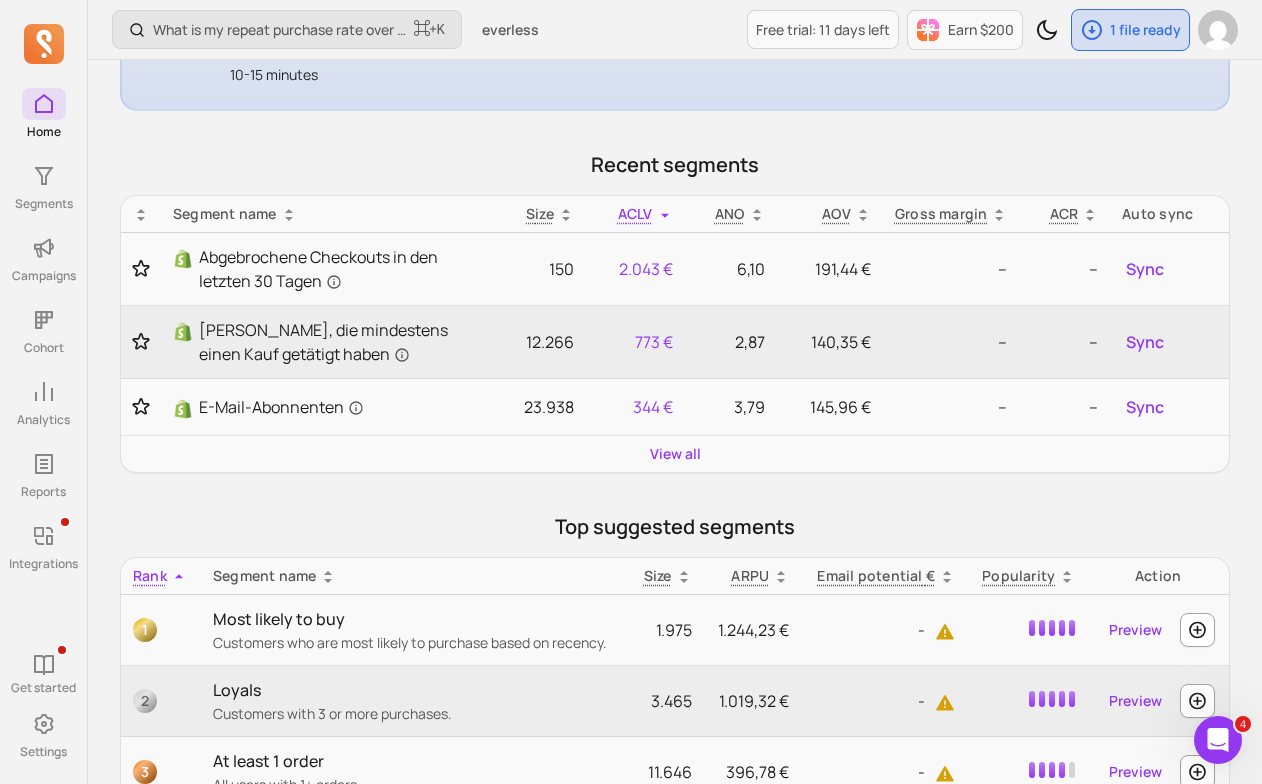 scroll, scrollTop: 434, scrollLeft: 0, axis: vertical 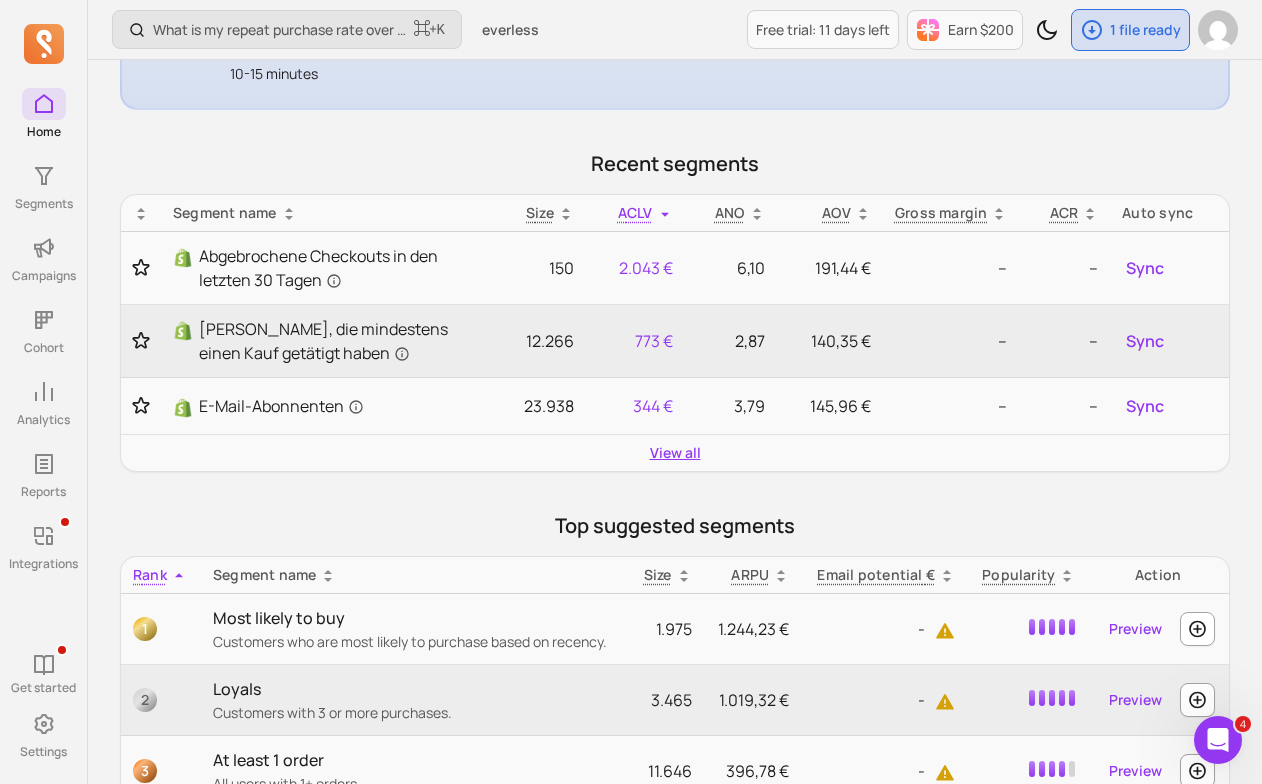 click on "View all" at bounding box center (675, 453) 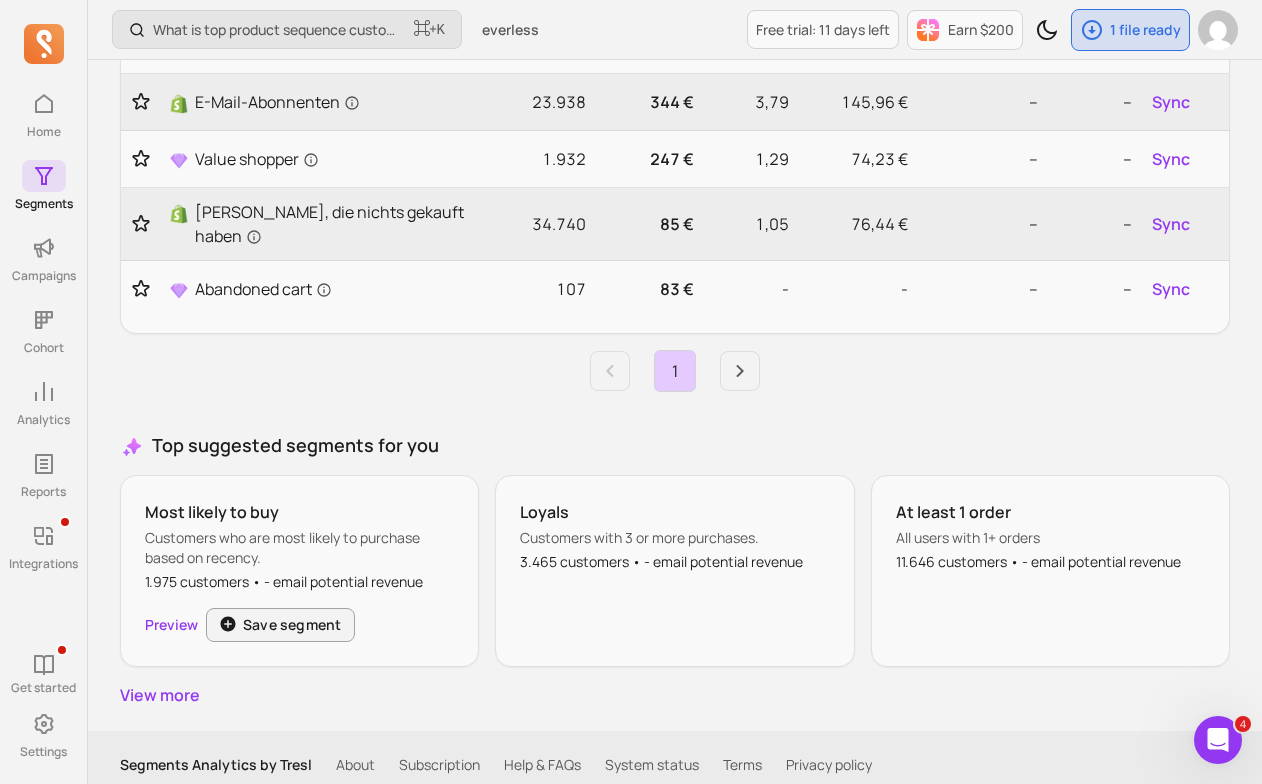 scroll, scrollTop: 640, scrollLeft: 0, axis: vertical 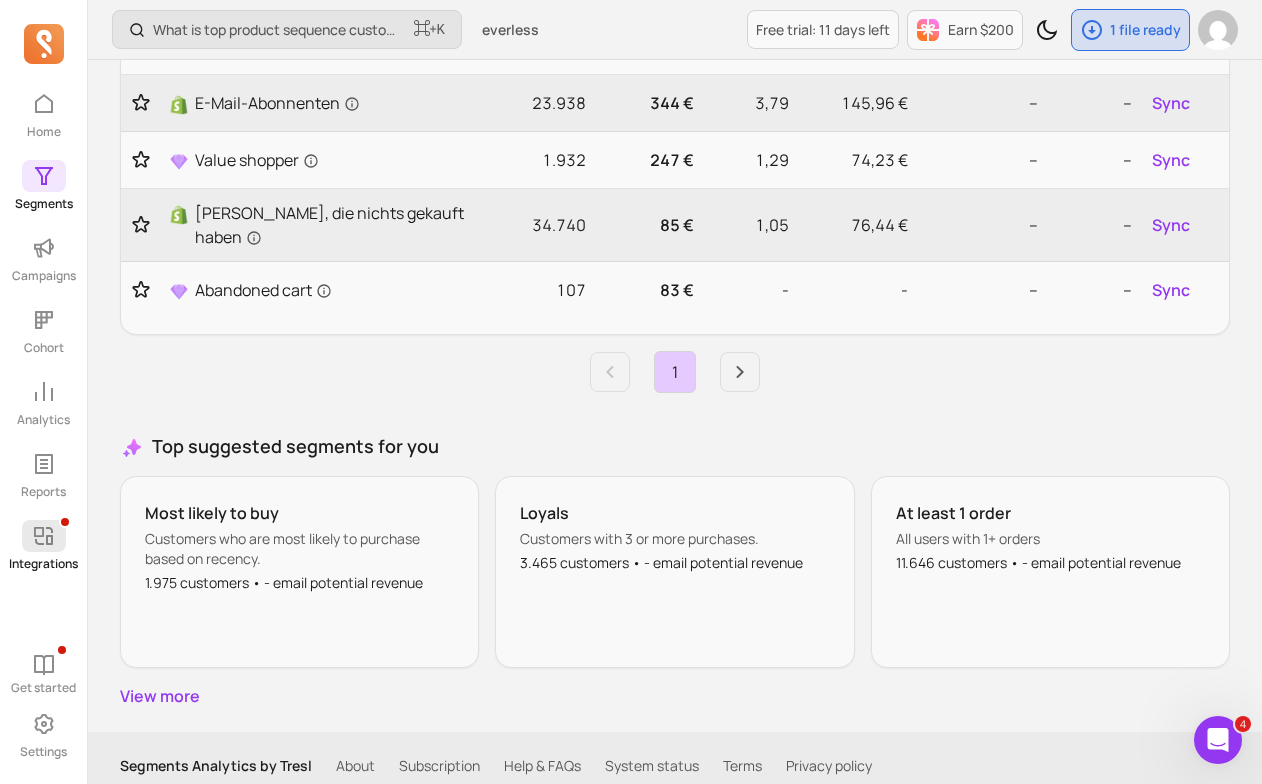 click at bounding box center [44, 536] 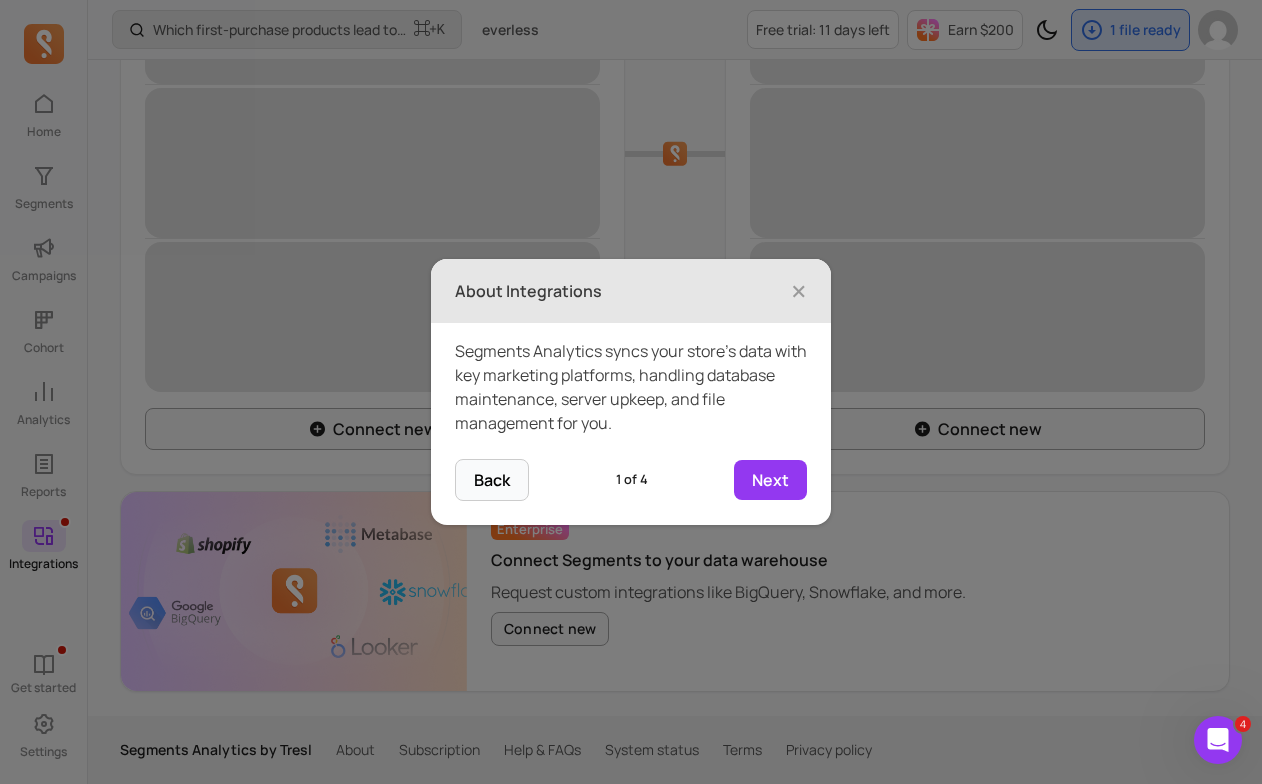 scroll, scrollTop: 0, scrollLeft: 0, axis: both 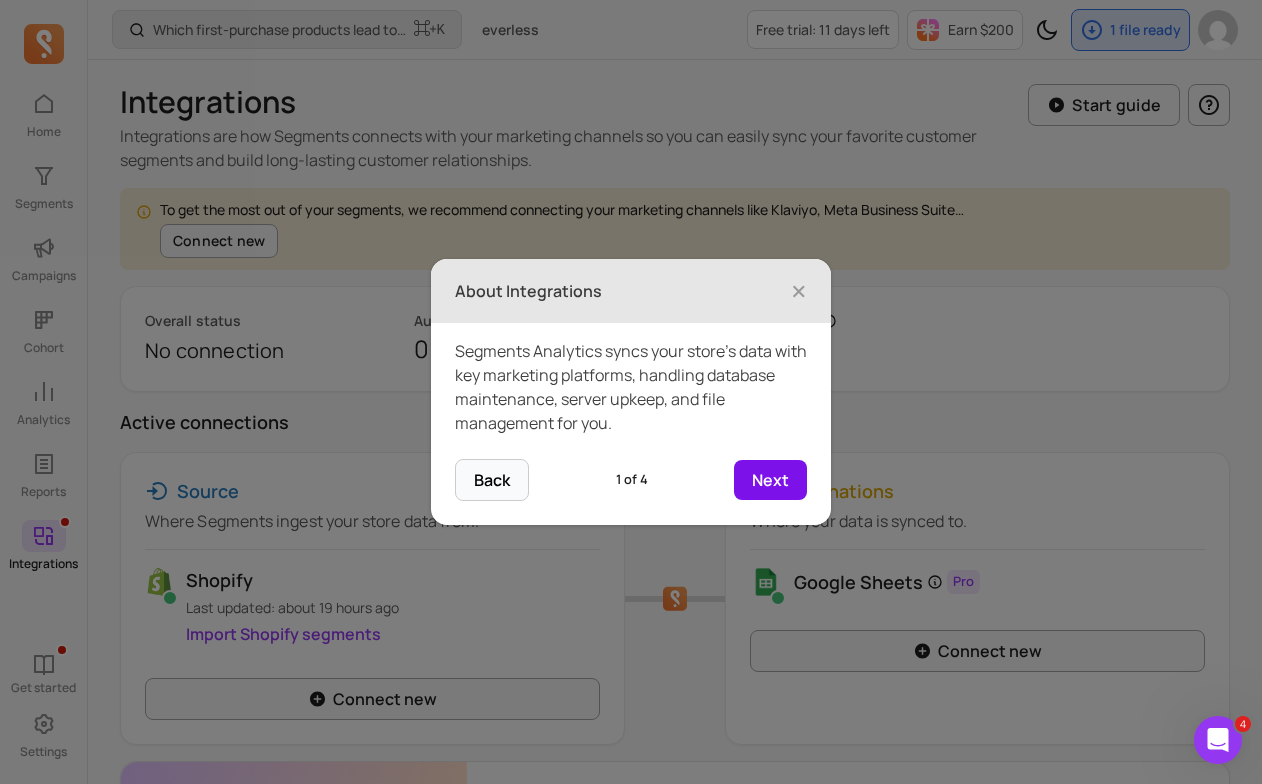 click on "Next" at bounding box center (770, 480) 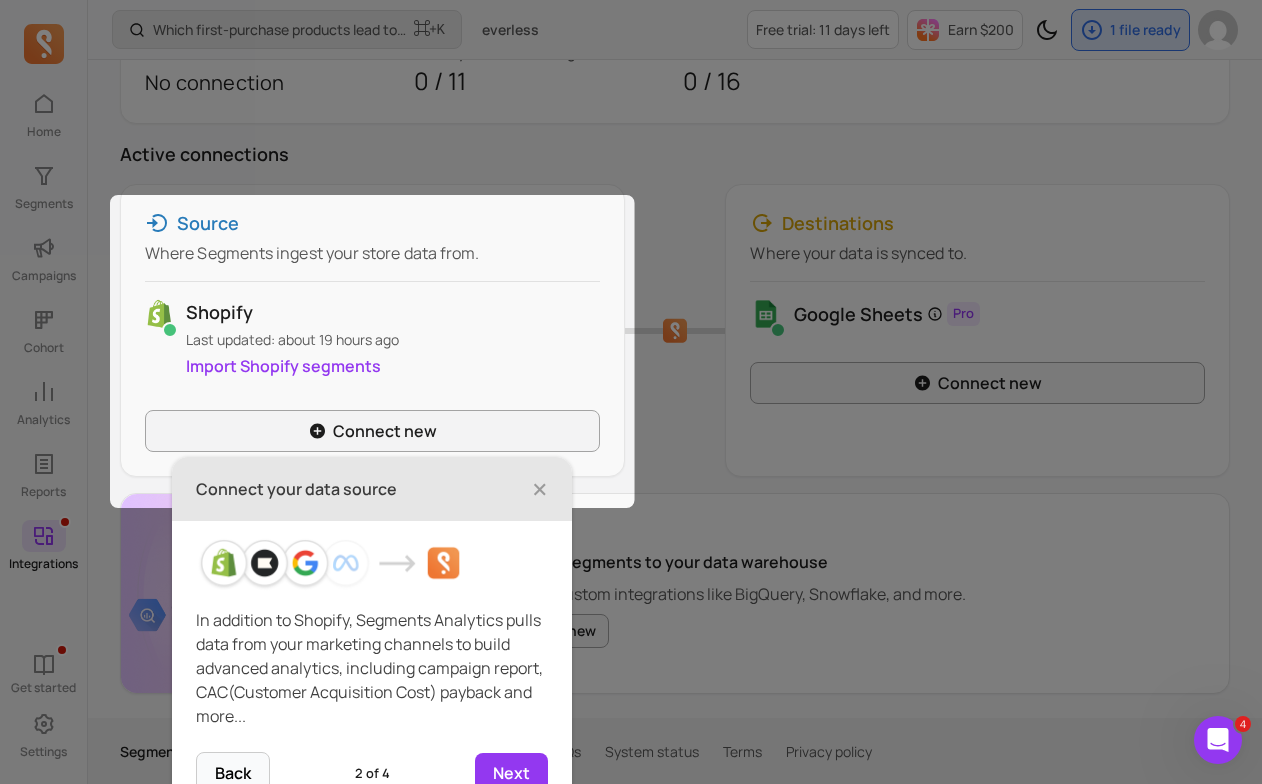 scroll, scrollTop: 270, scrollLeft: 0, axis: vertical 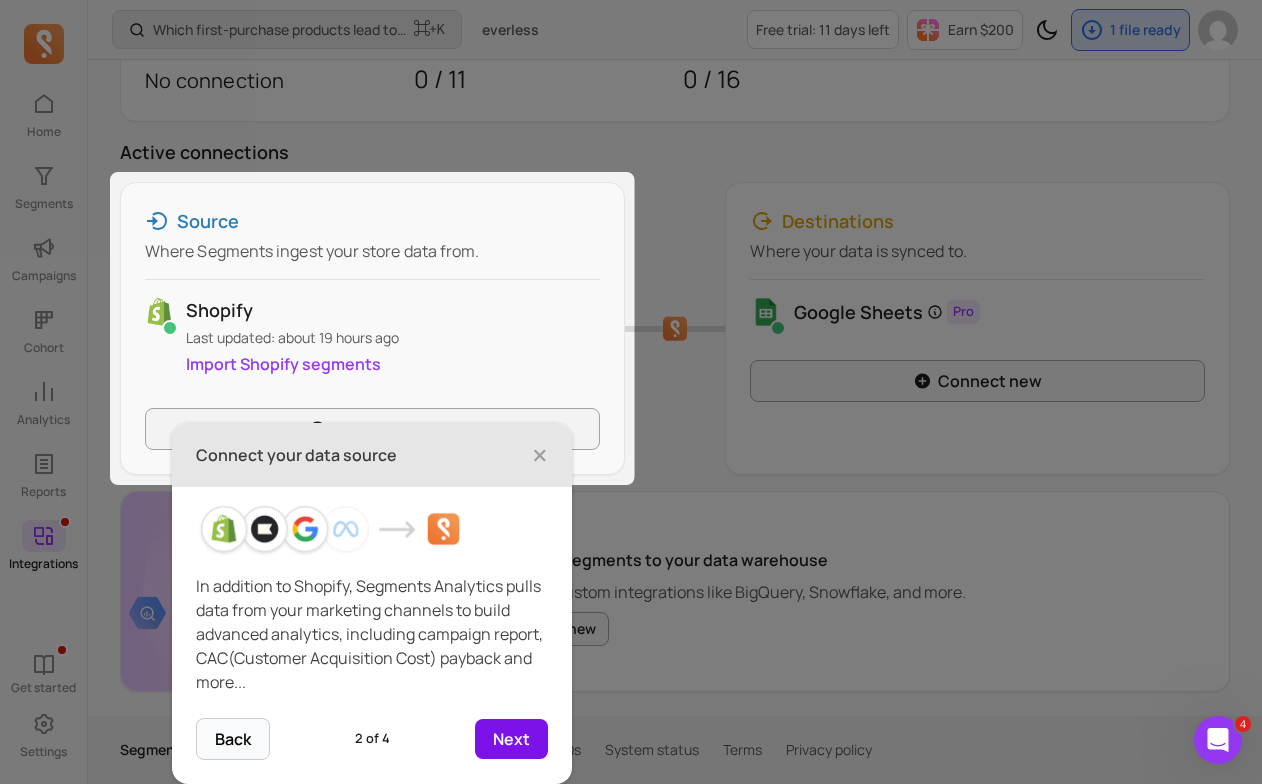 click on "Next" at bounding box center (511, 739) 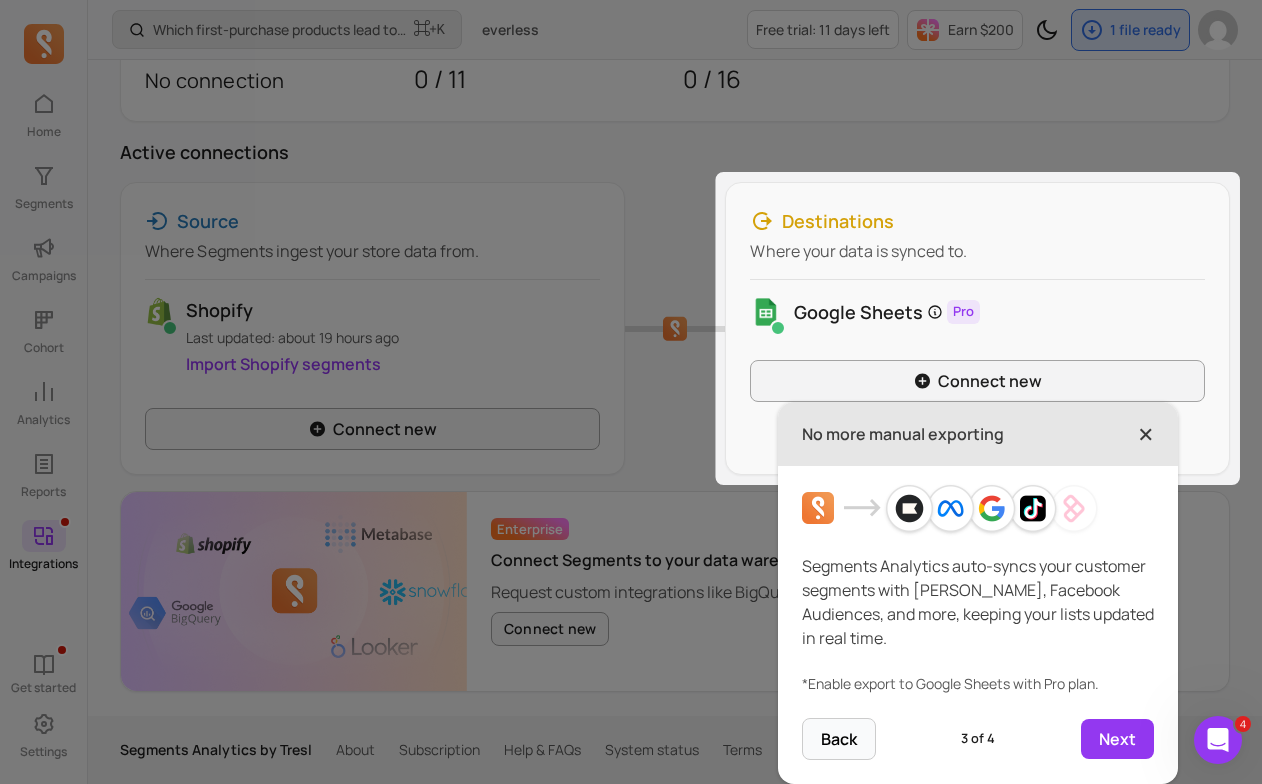 click on "×" at bounding box center (1146, 434) 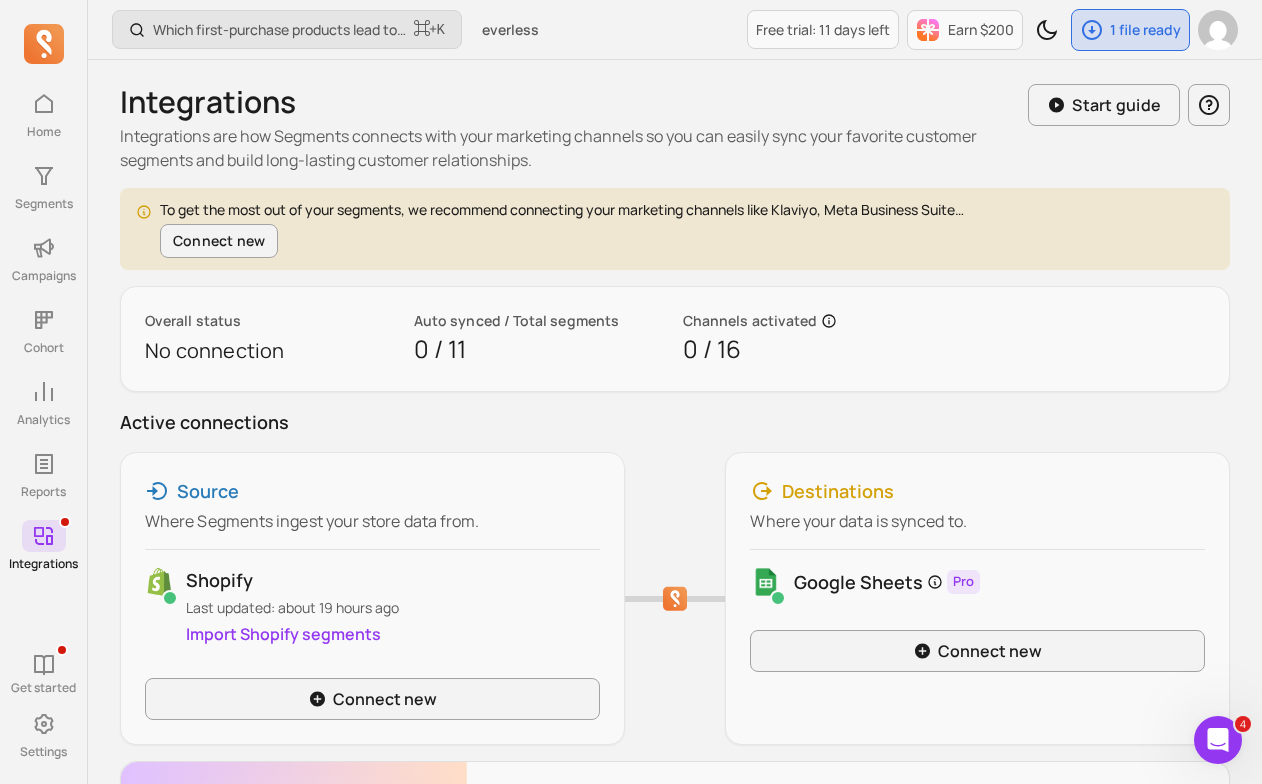 scroll, scrollTop: 0, scrollLeft: 0, axis: both 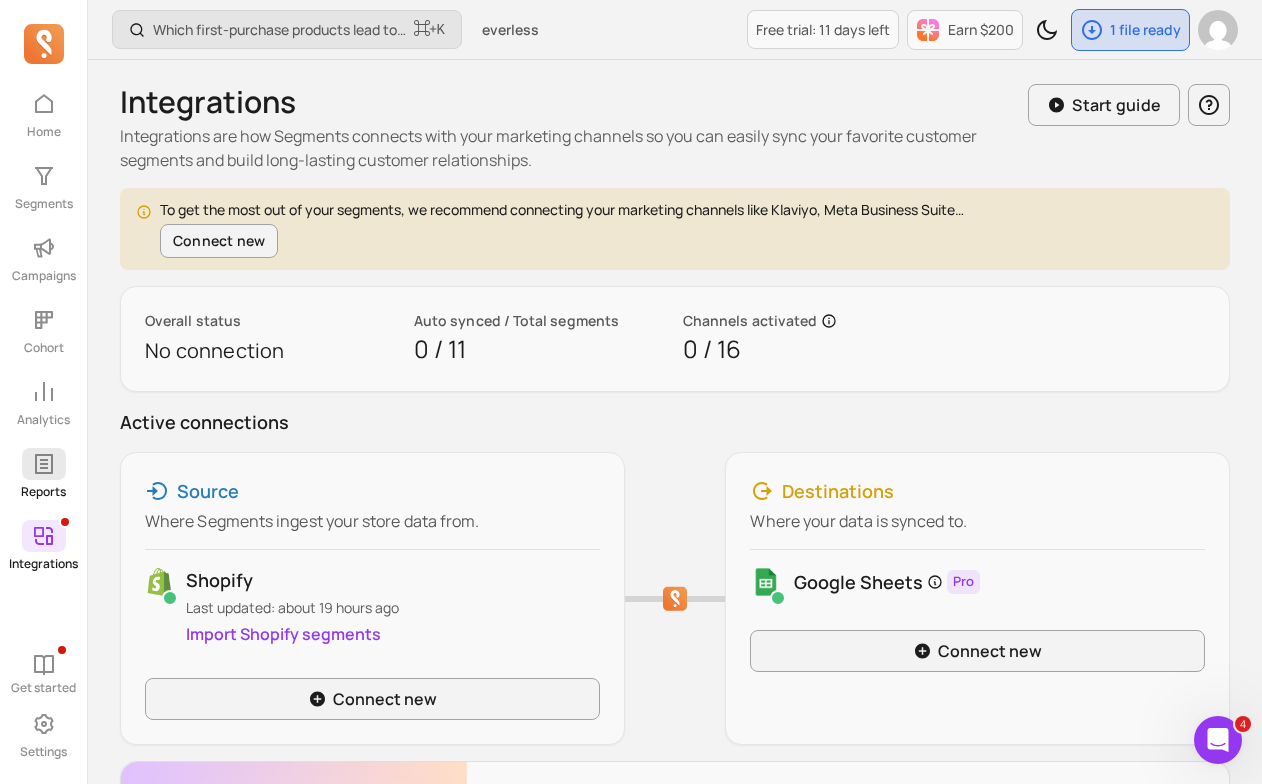click 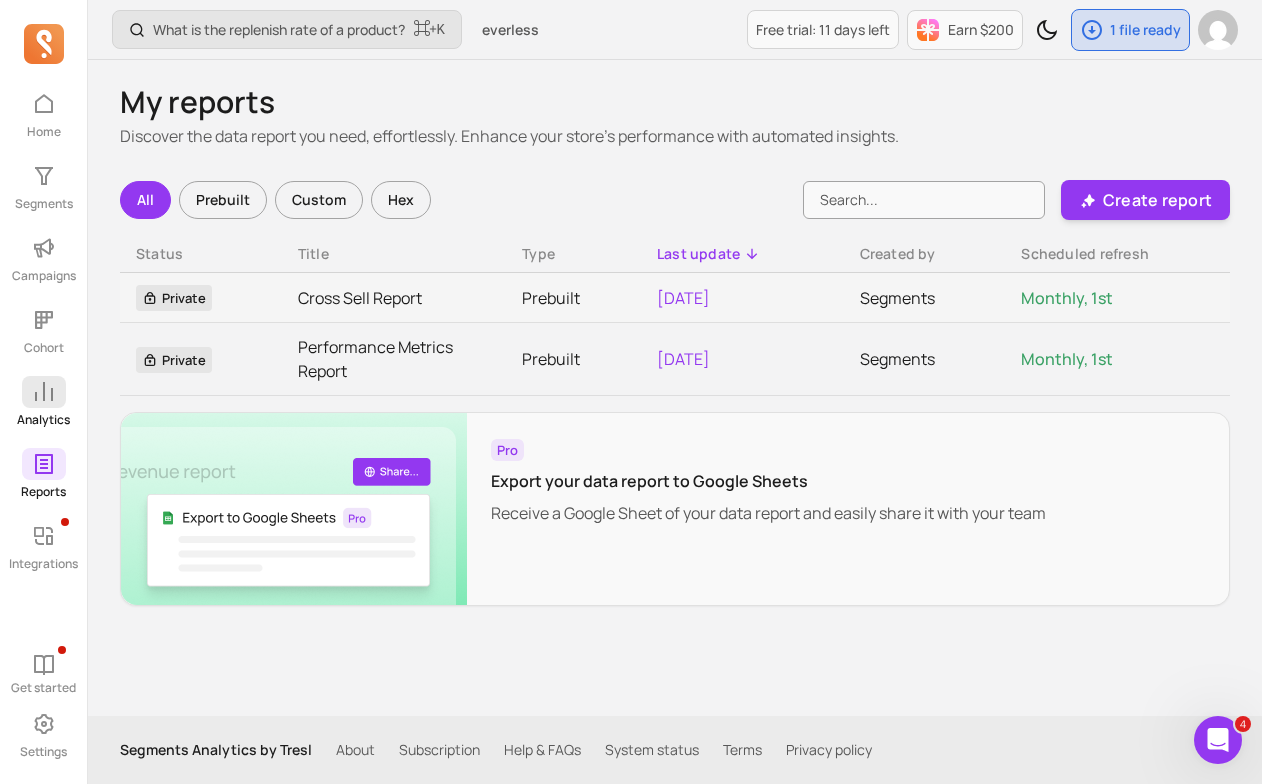 click at bounding box center (44, 392) 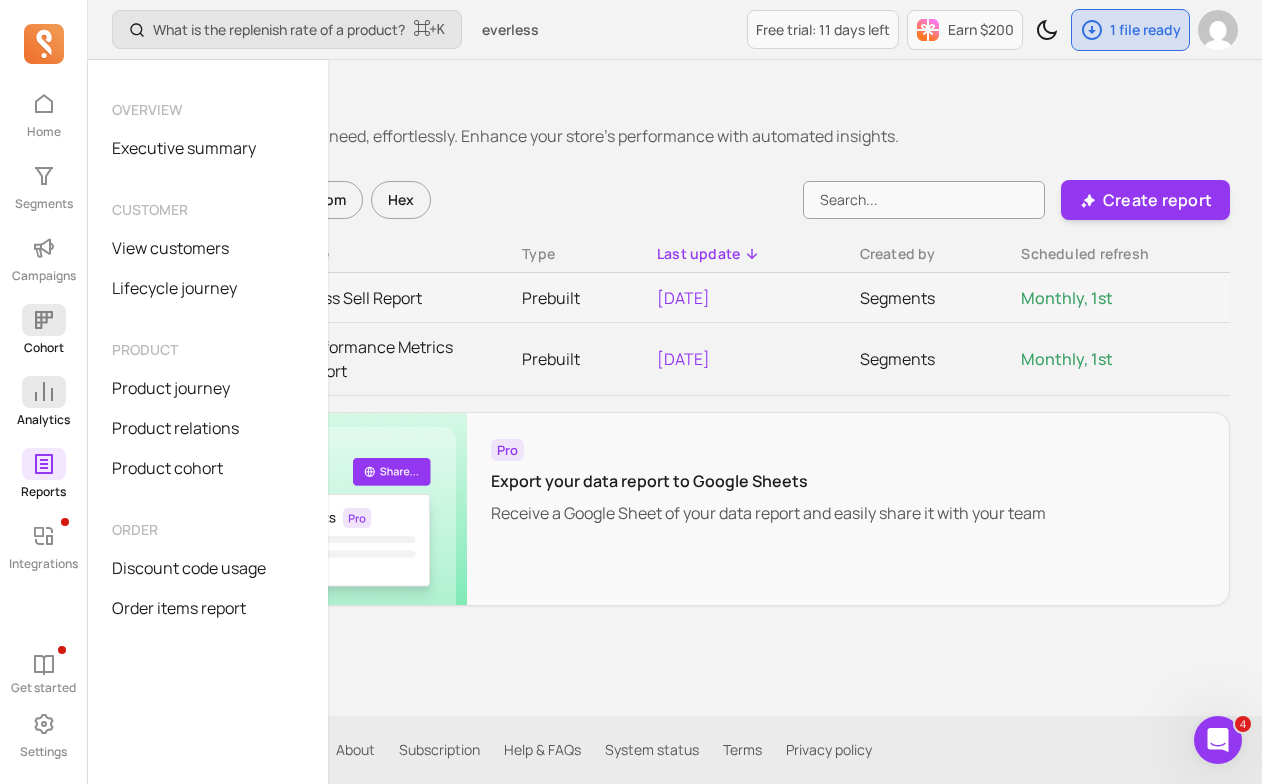 click 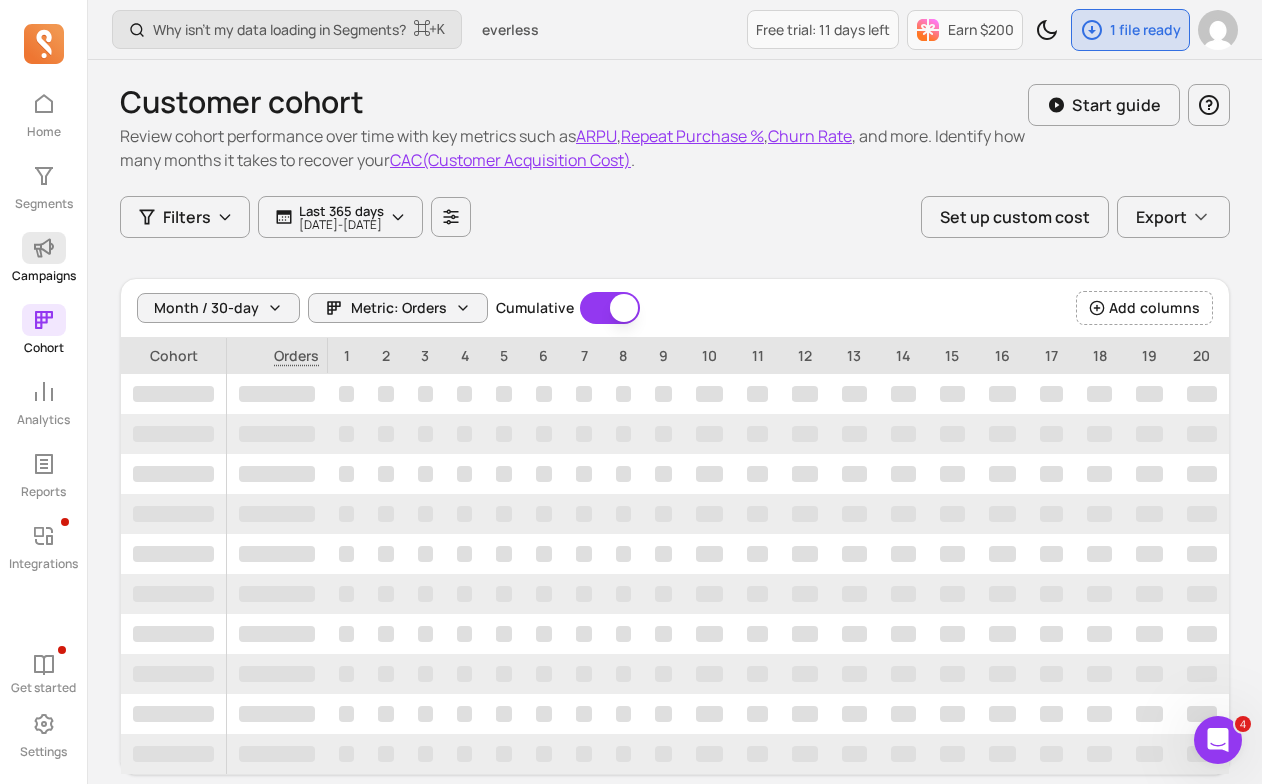 click 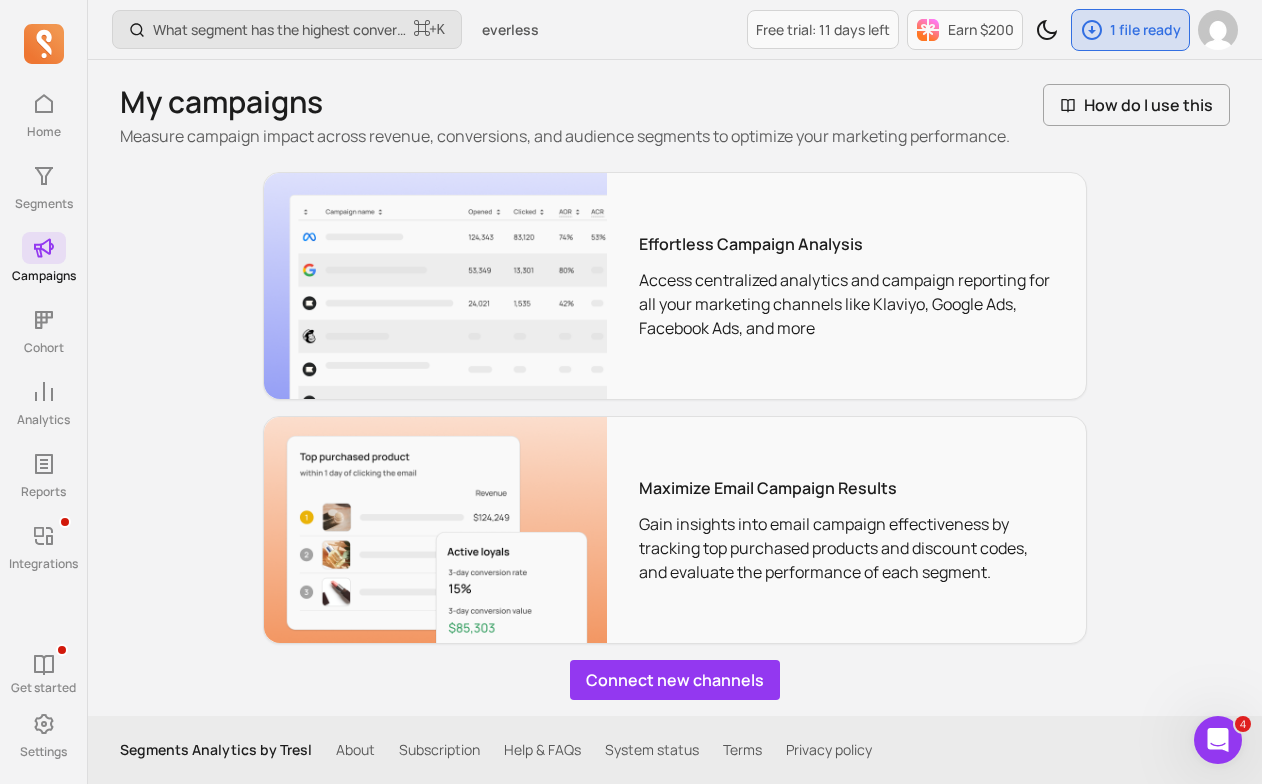 scroll, scrollTop: 0, scrollLeft: 0, axis: both 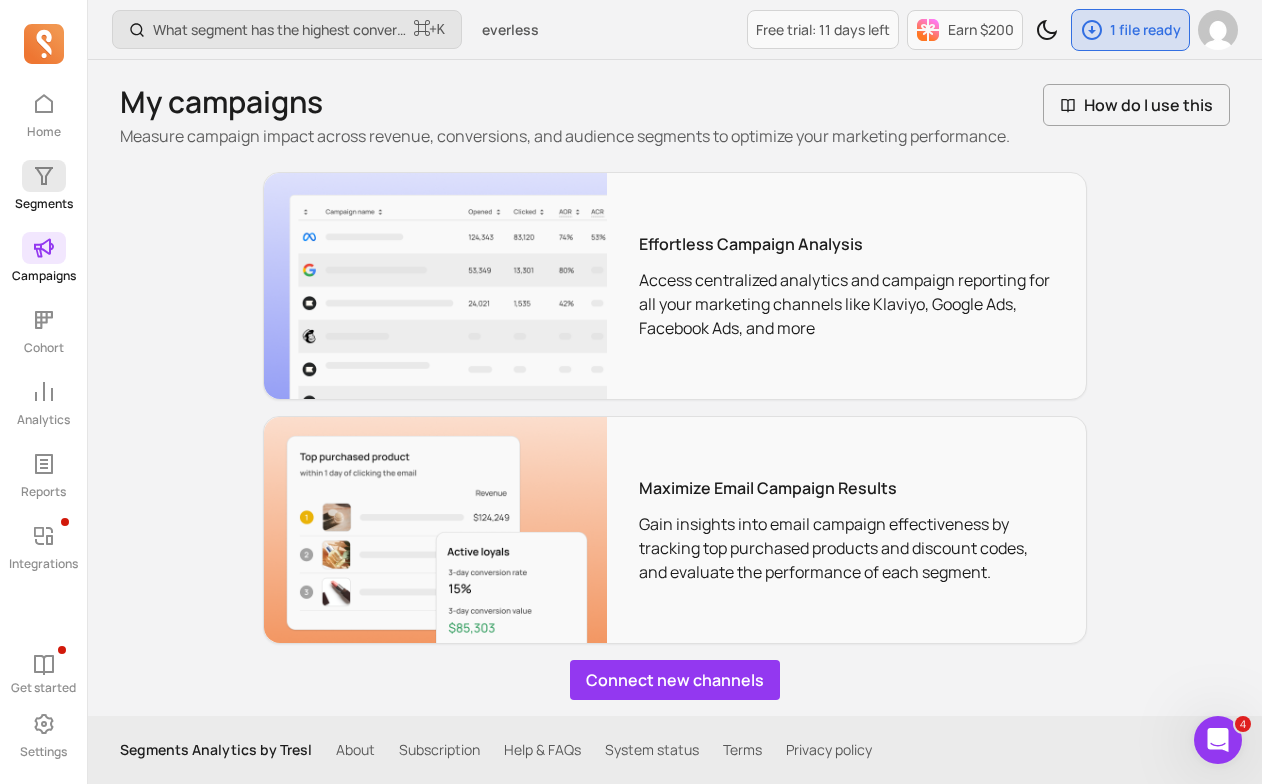 click on "Segments" at bounding box center [43, 186] 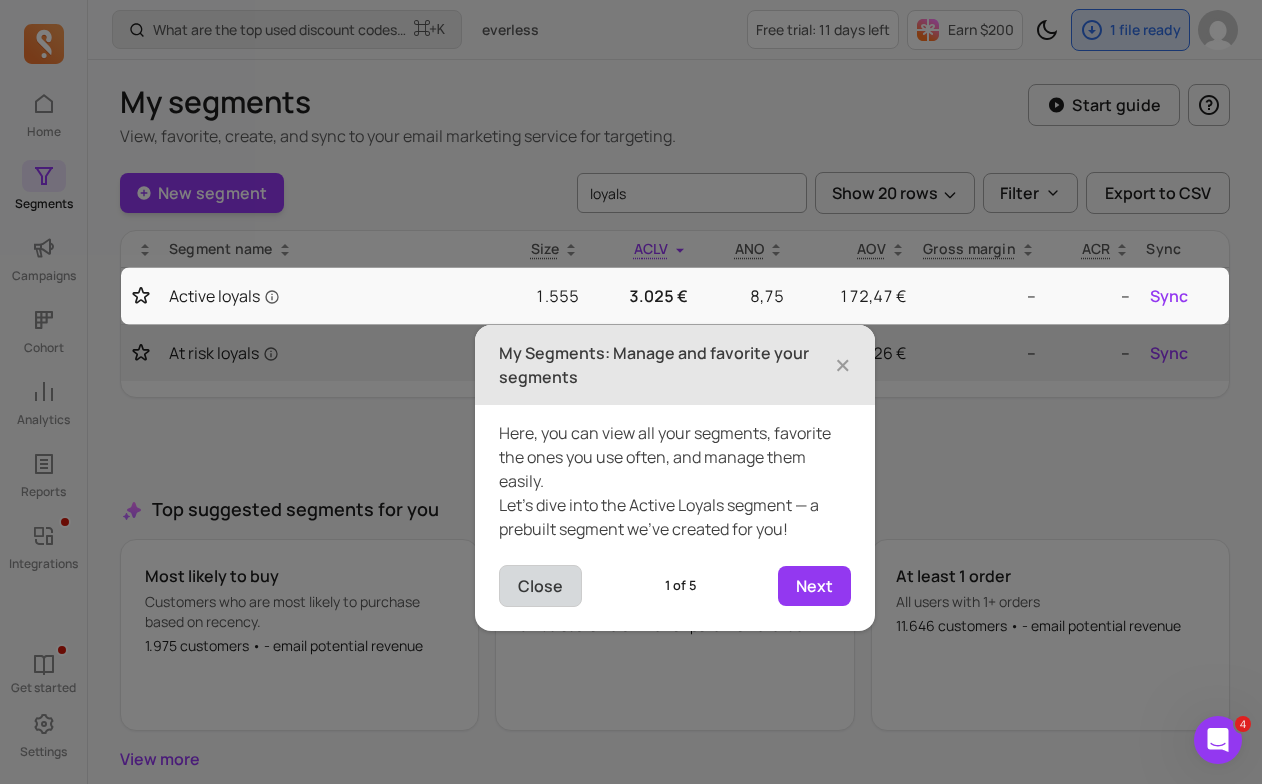 click on "Close" at bounding box center [540, 586] 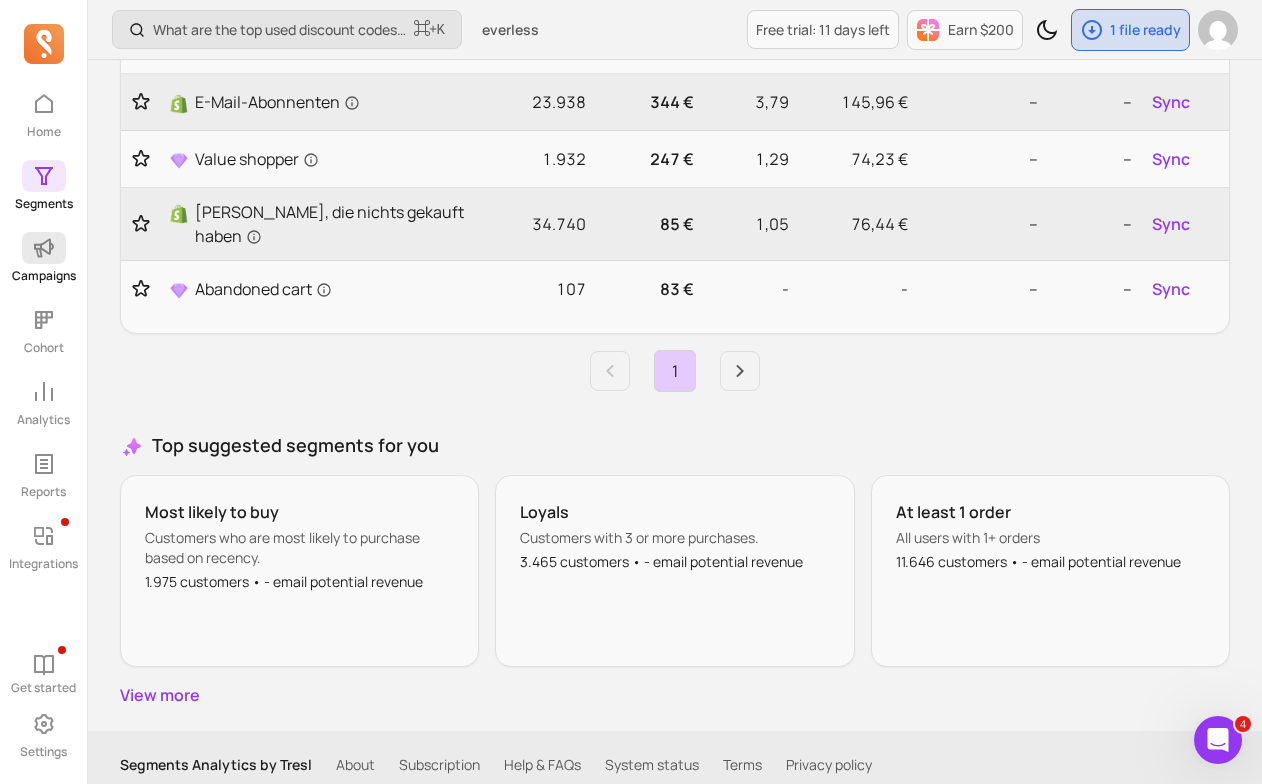 scroll, scrollTop: 640, scrollLeft: 0, axis: vertical 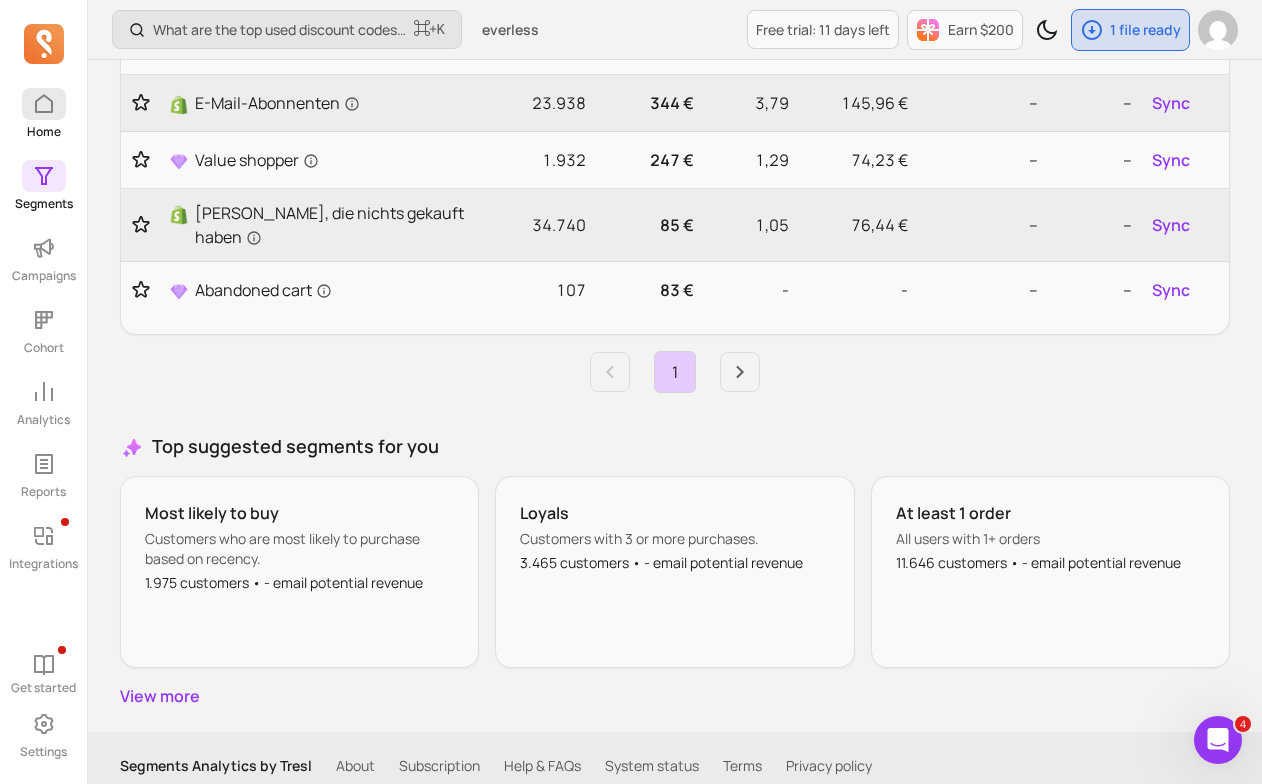 click on "Home" at bounding box center [44, 132] 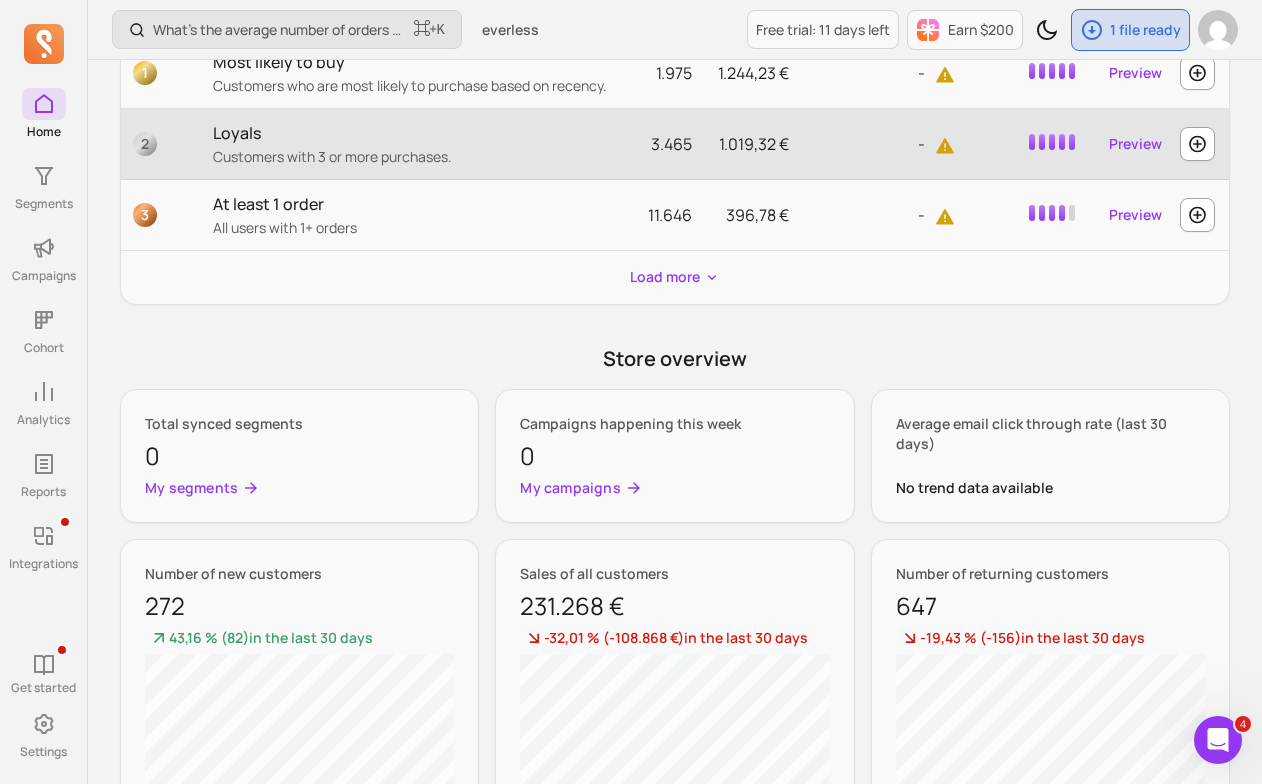 scroll, scrollTop: 993, scrollLeft: 0, axis: vertical 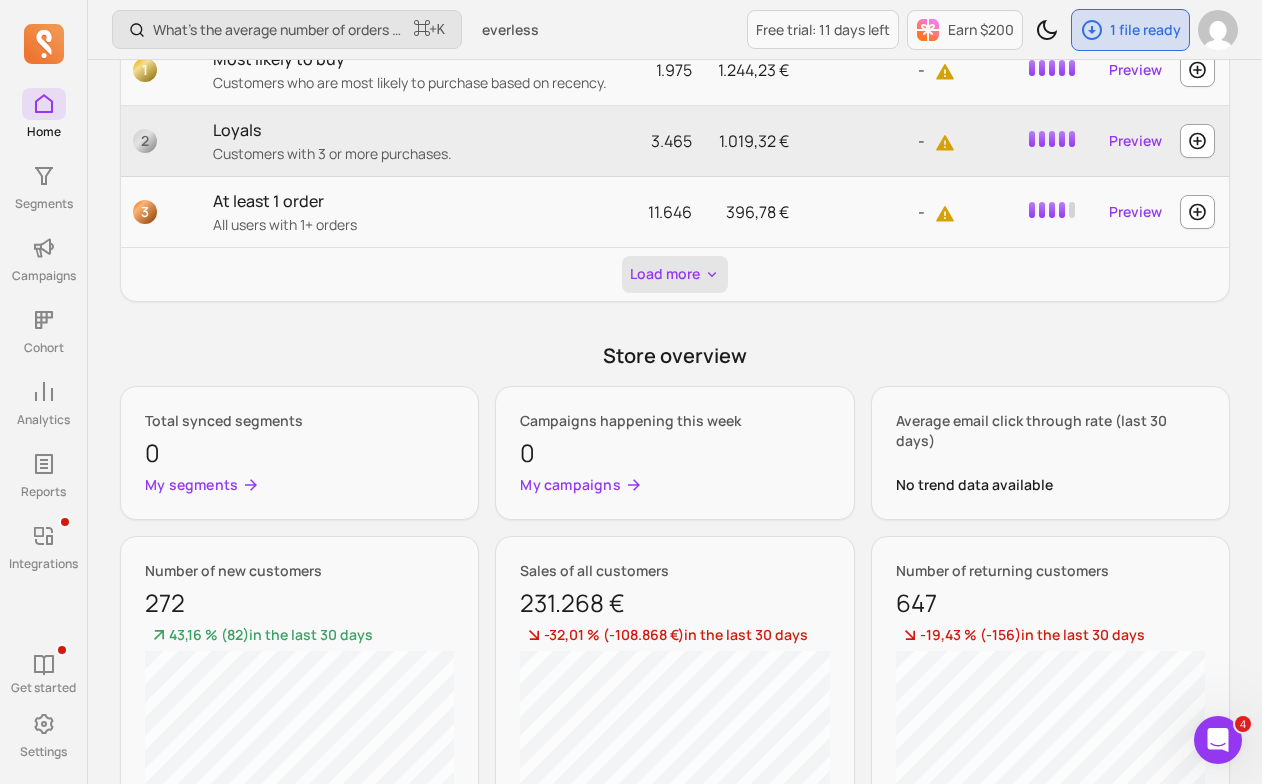 click on "Load more" at bounding box center [675, 274] 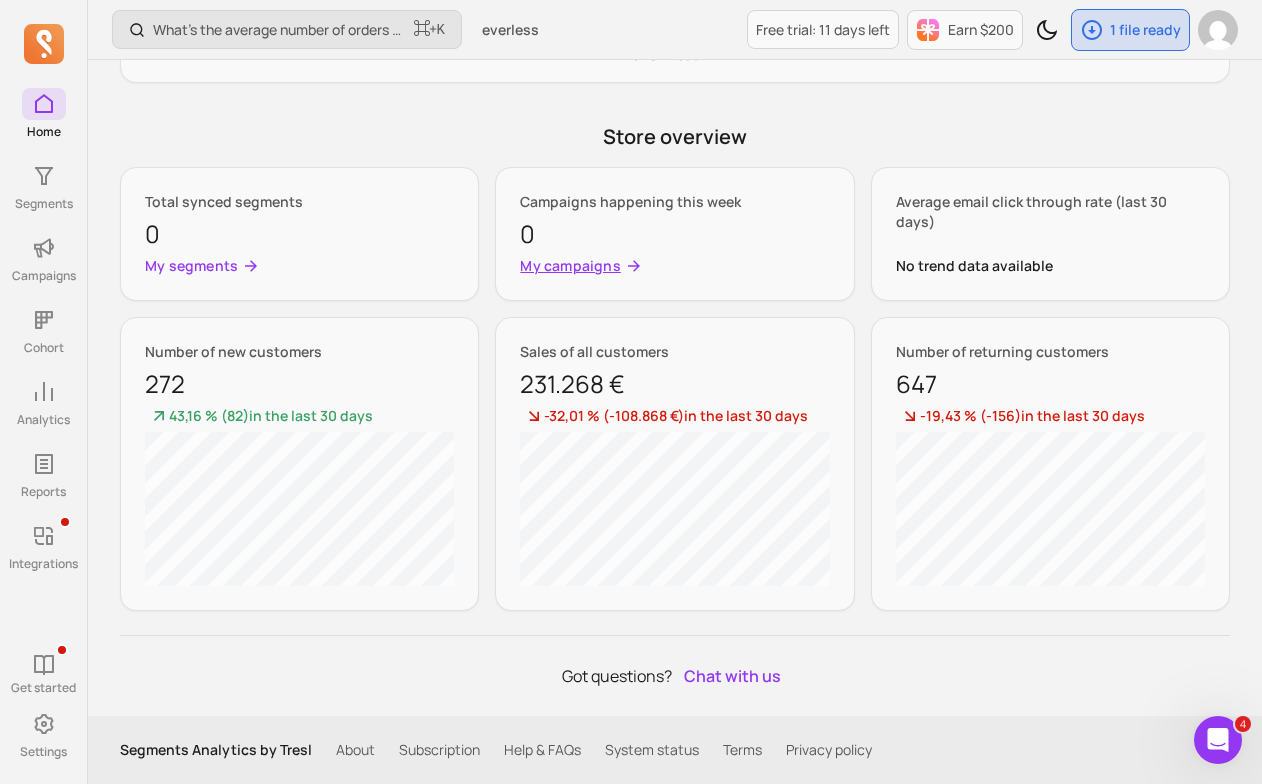 scroll, scrollTop: 3238, scrollLeft: 0, axis: vertical 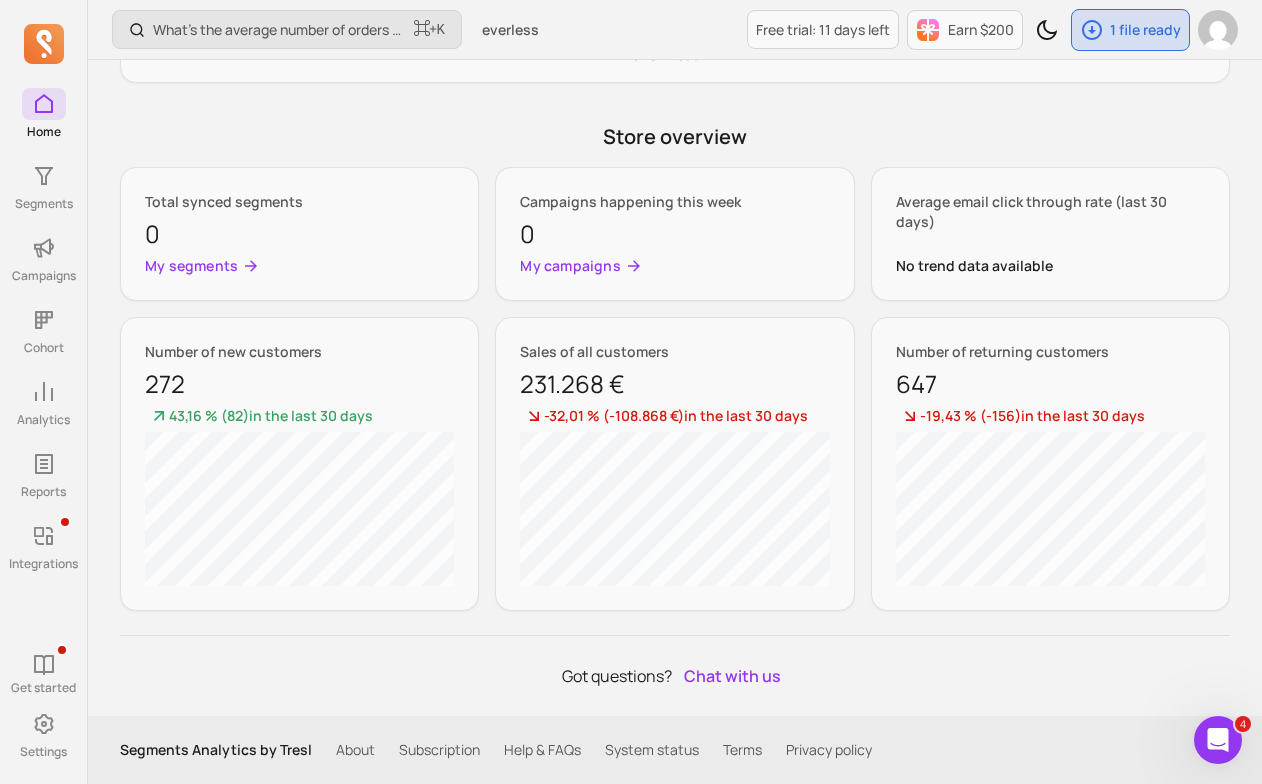 click on "43,16 %     ( 82 )  in the last 30 days" at bounding box center [299, 417] 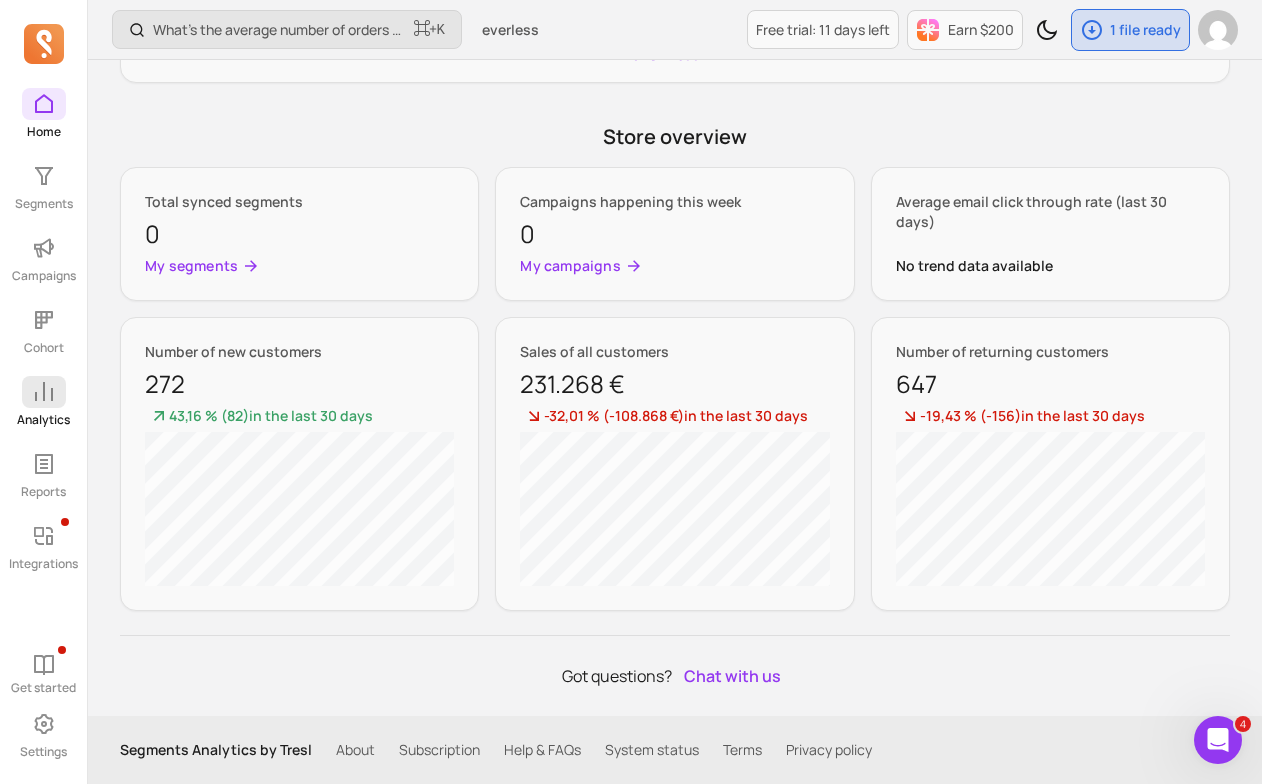 click on "Analytics" at bounding box center [43, 420] 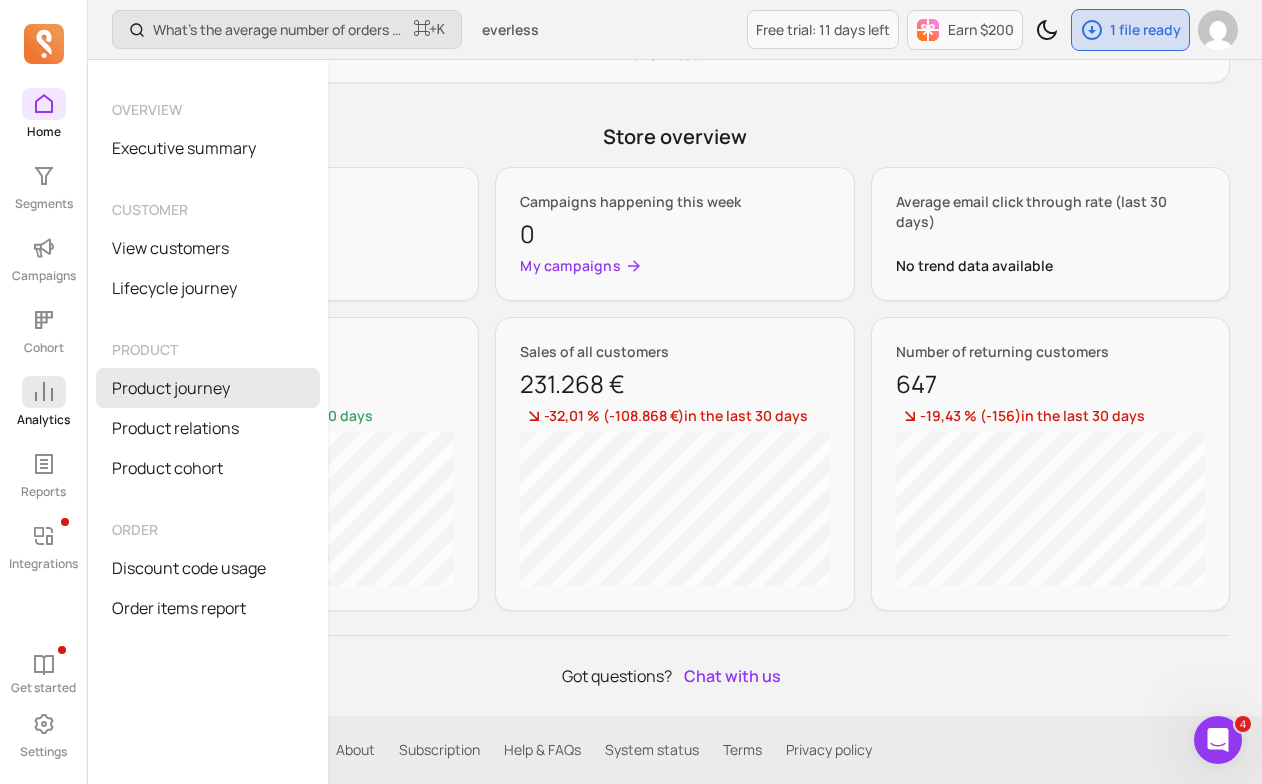 click on "Product journey" at bounding box center (208, 388) 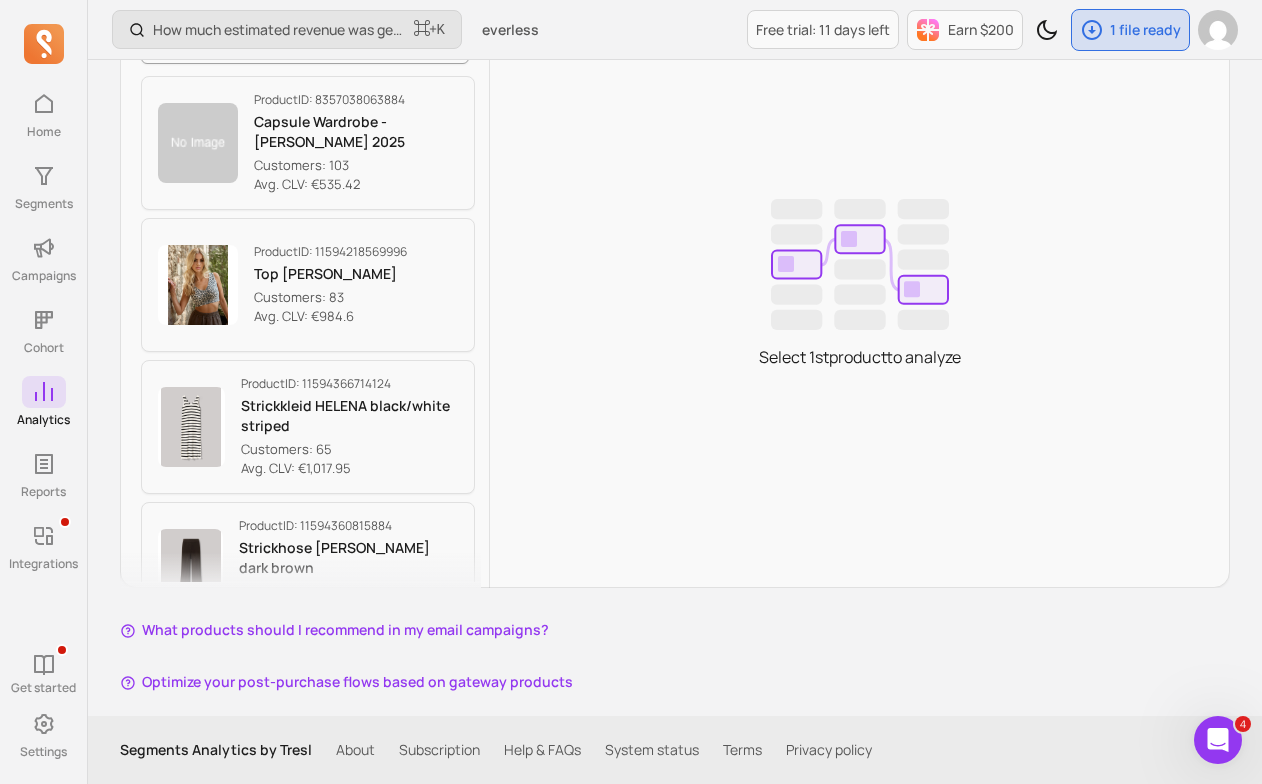scroll, scrollTop: 458, scrollLeft: 0, axis: vertical 